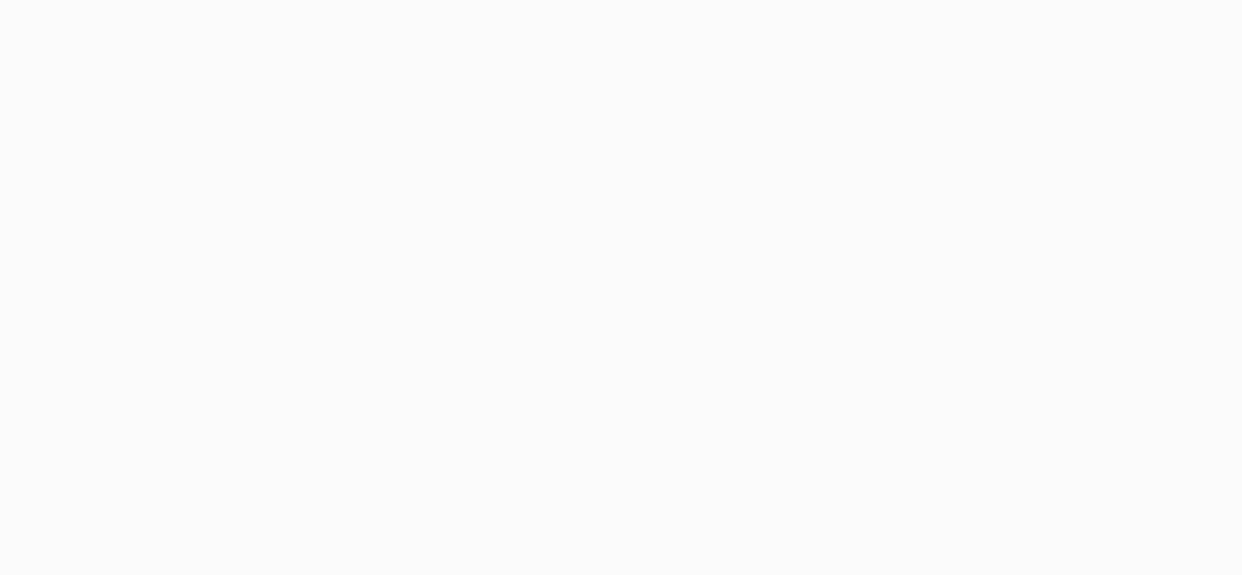 scroll, scrollTop: 0, scrollLeft: 0, axis: both 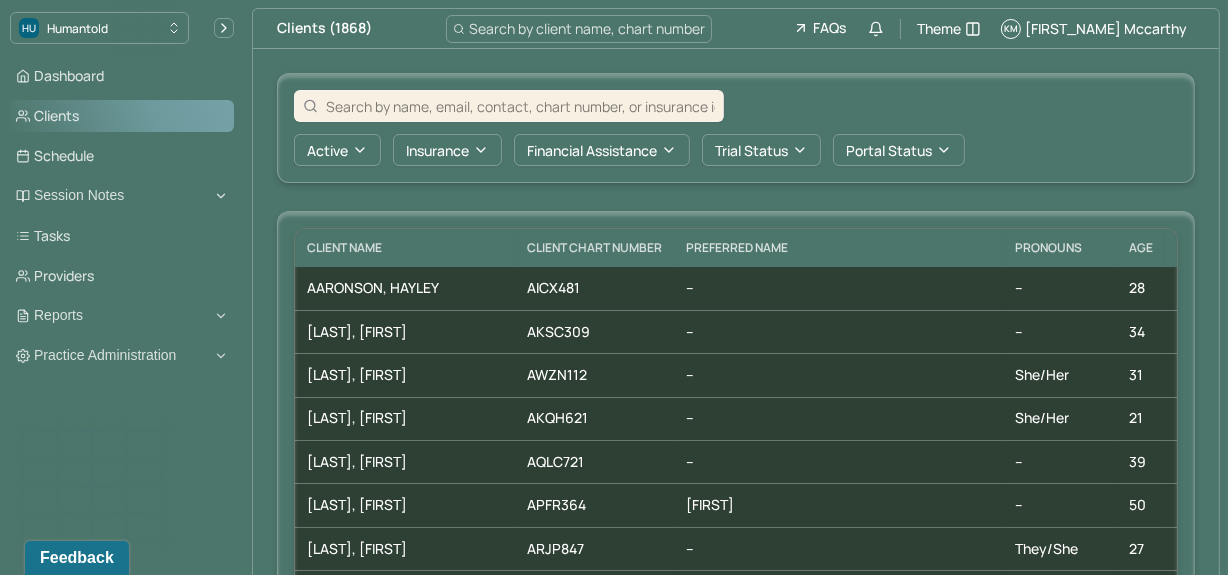 click on "Clients" at bounding box center [122, 116] 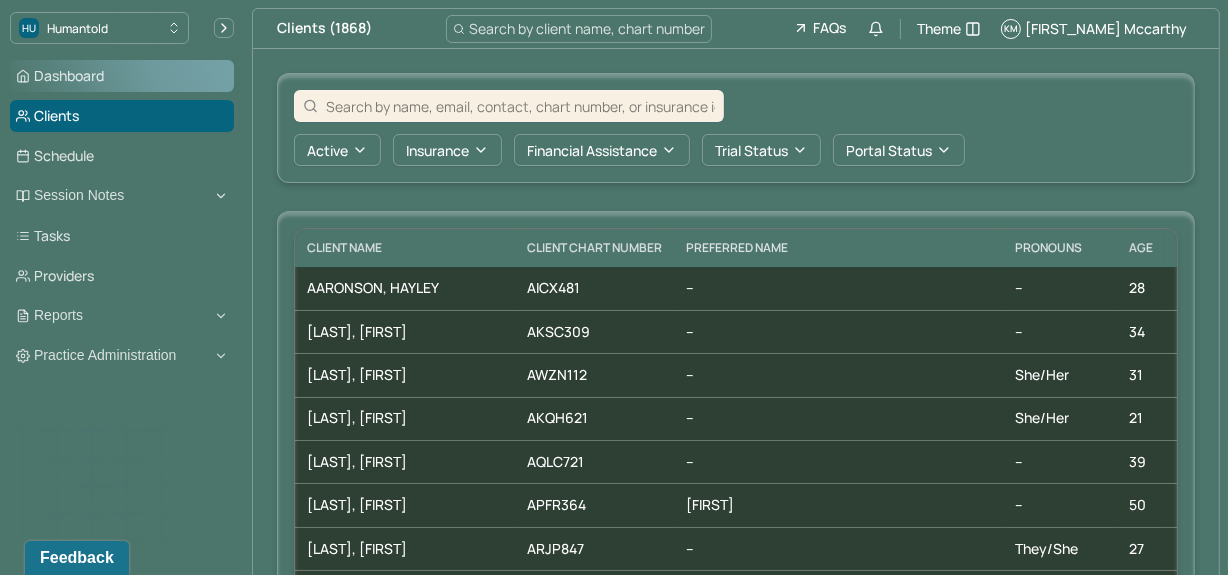 click on "Dashboard" at bounding box center [122, 76] 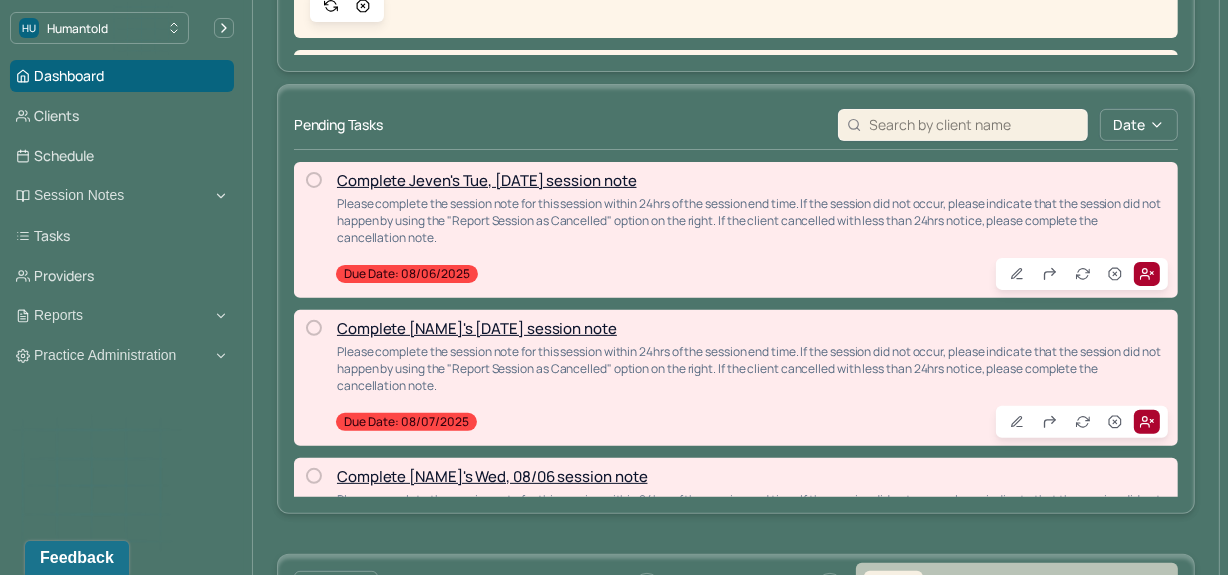 scroll, scrollTop: 567, scrollLeft: 0, axis: vertical 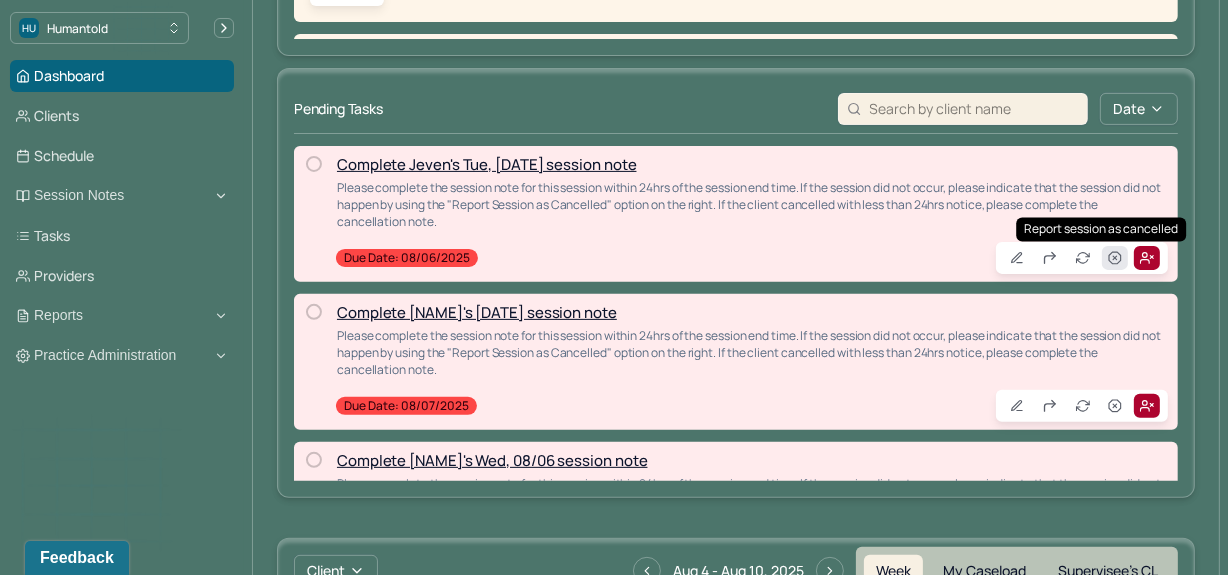 click 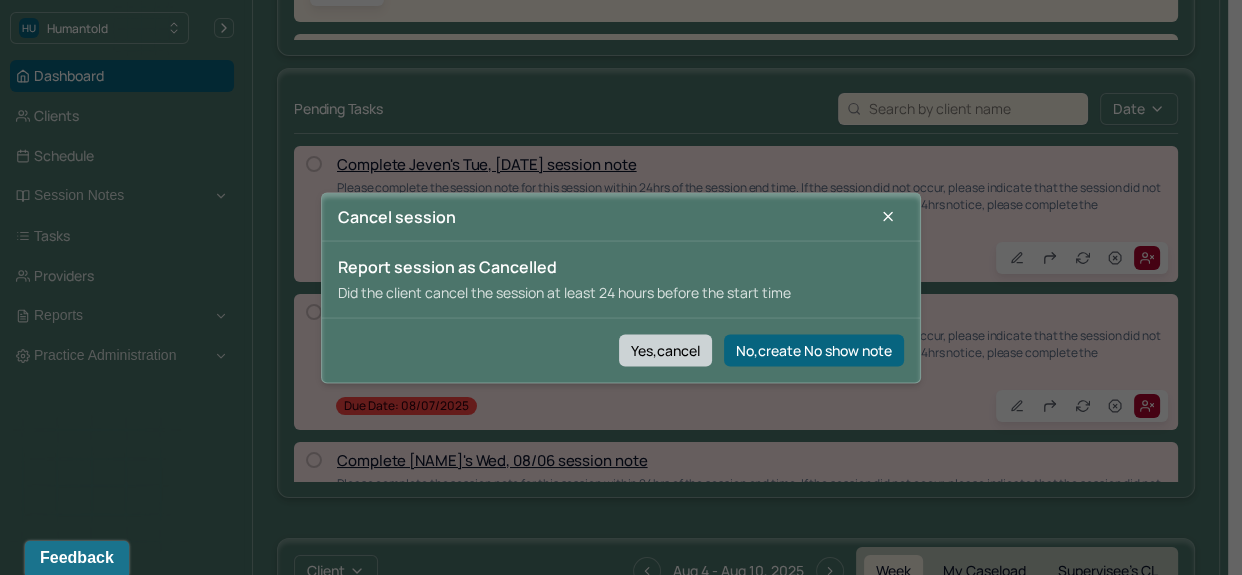click on "Yes,cancel" at bounding box center [665, 350] 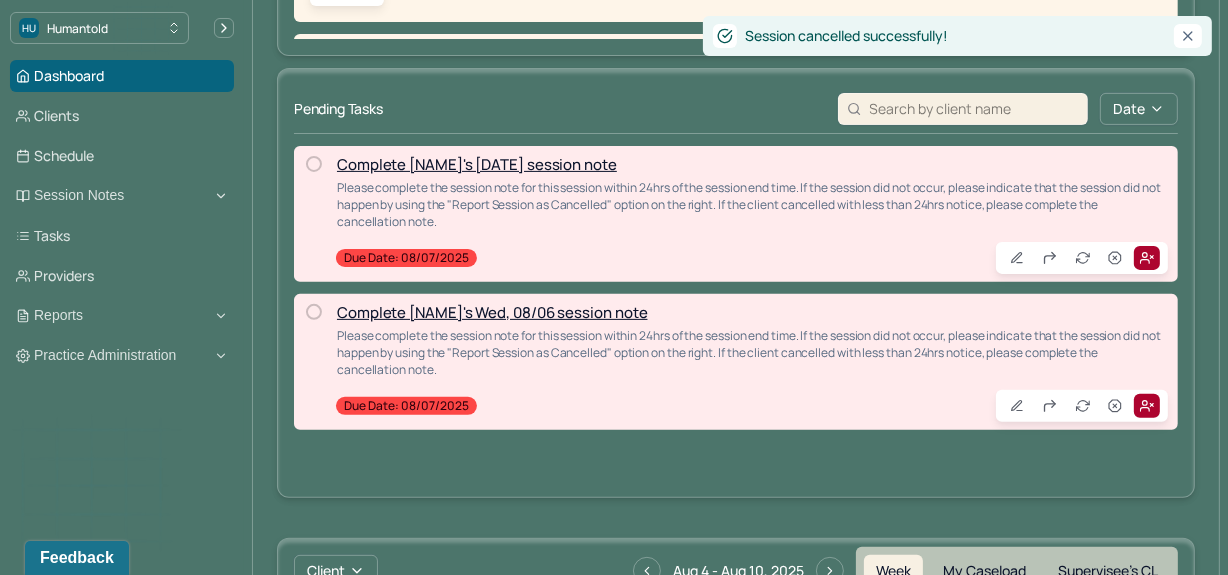 click on "Complete [NAME]'s [DATE] session note" at bounding box center [477, 164] 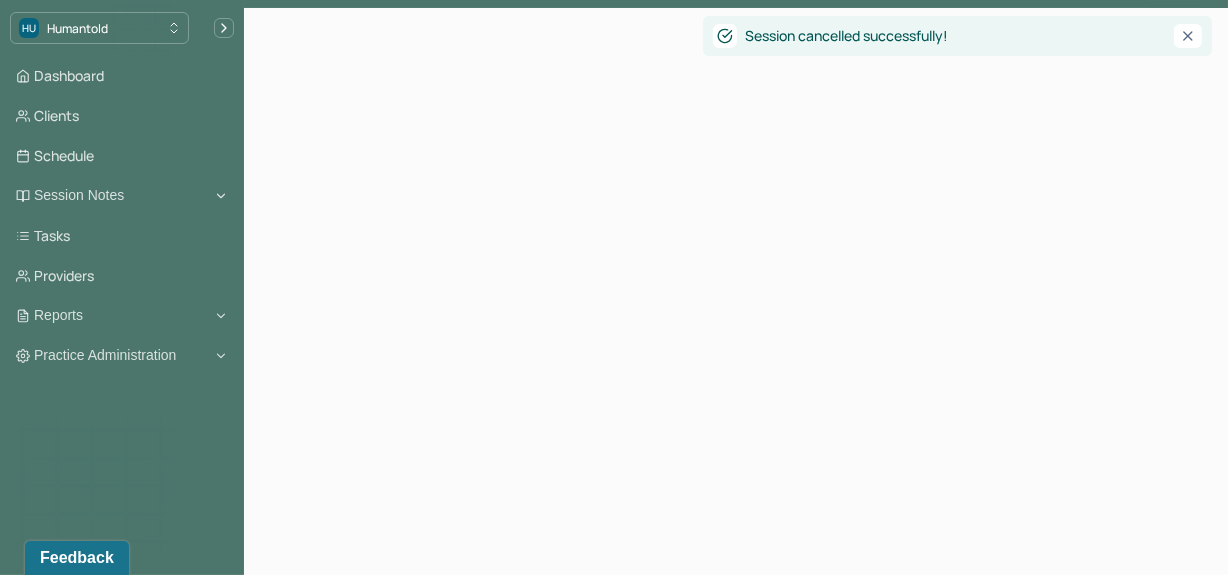 scroll, scrollTop: 0, scrollLeft: 0, axis: both 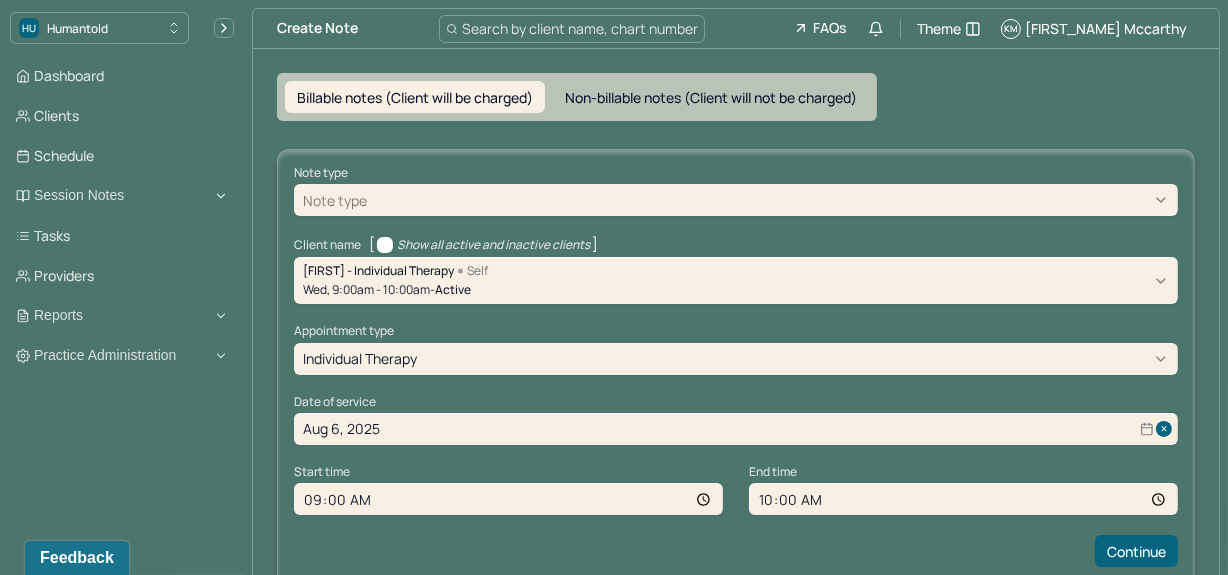 click at bounding box center [770, 200] 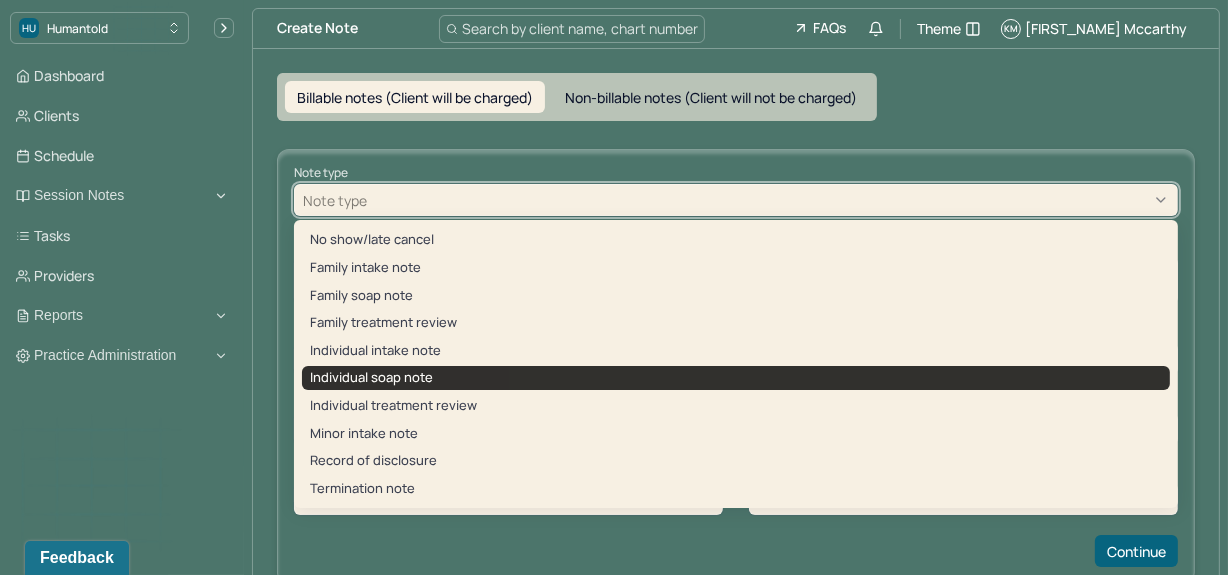 click on "Individual soap note" at bounding box center [736, 378] 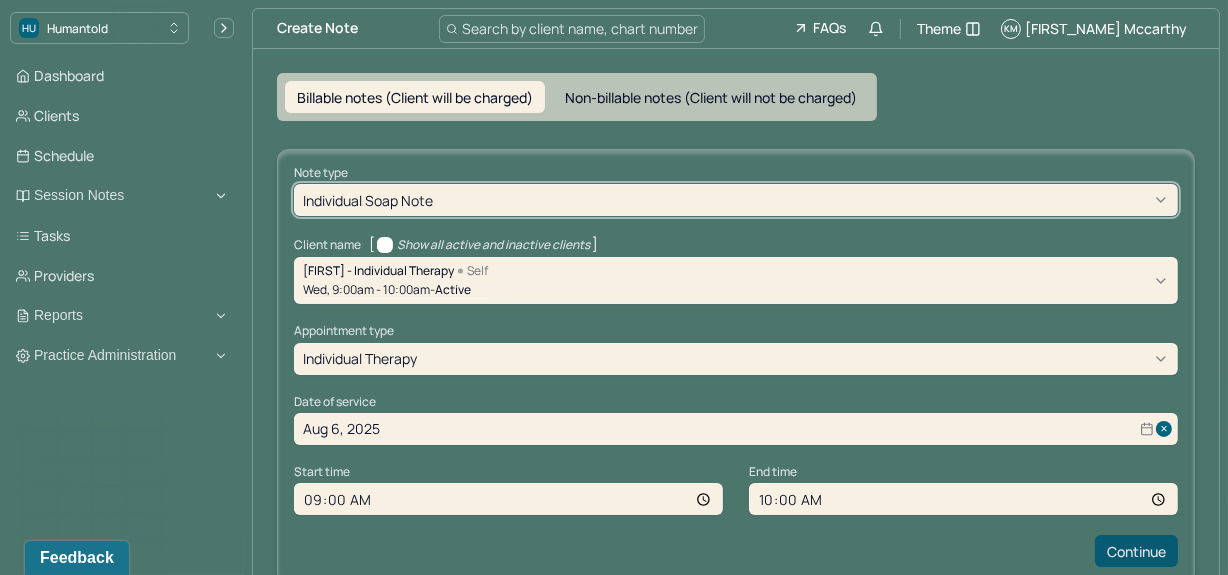 click on "Continue" at bounding box center (1136, 551) 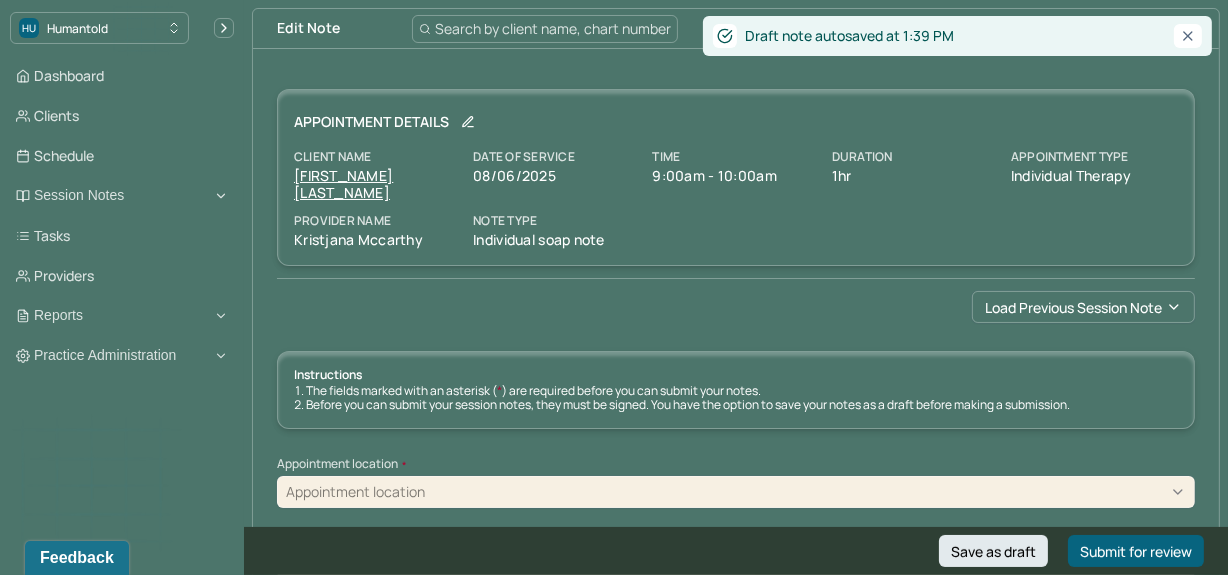 scroll, scrollTop: 71, scrollLeft: 0, axis: vertical 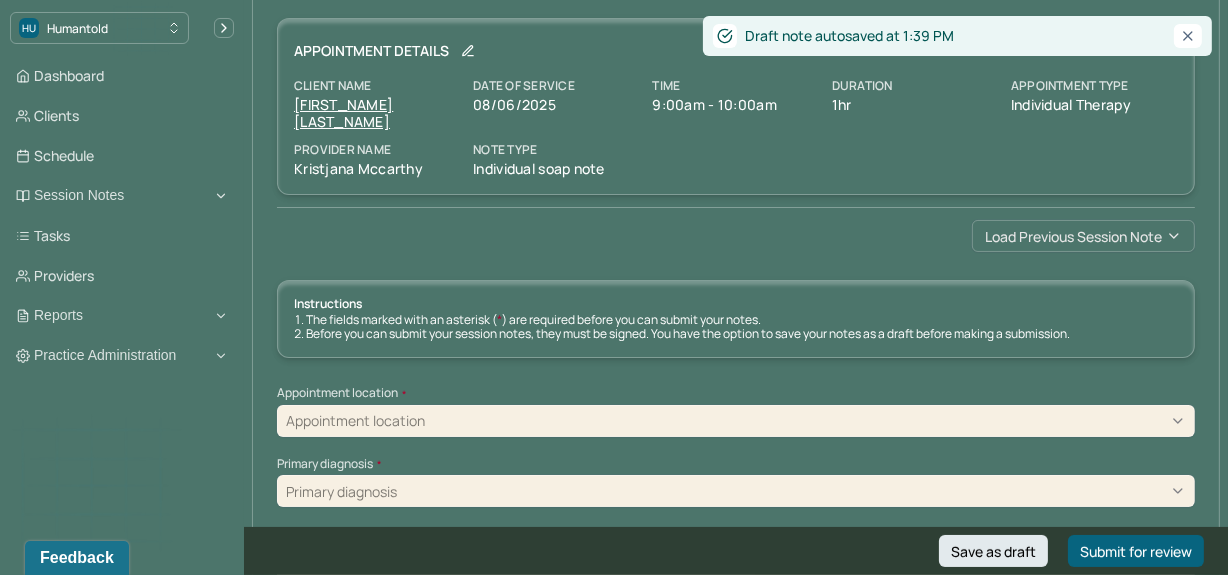 click on "Load previous session note" at bounding box center [1083, 236] 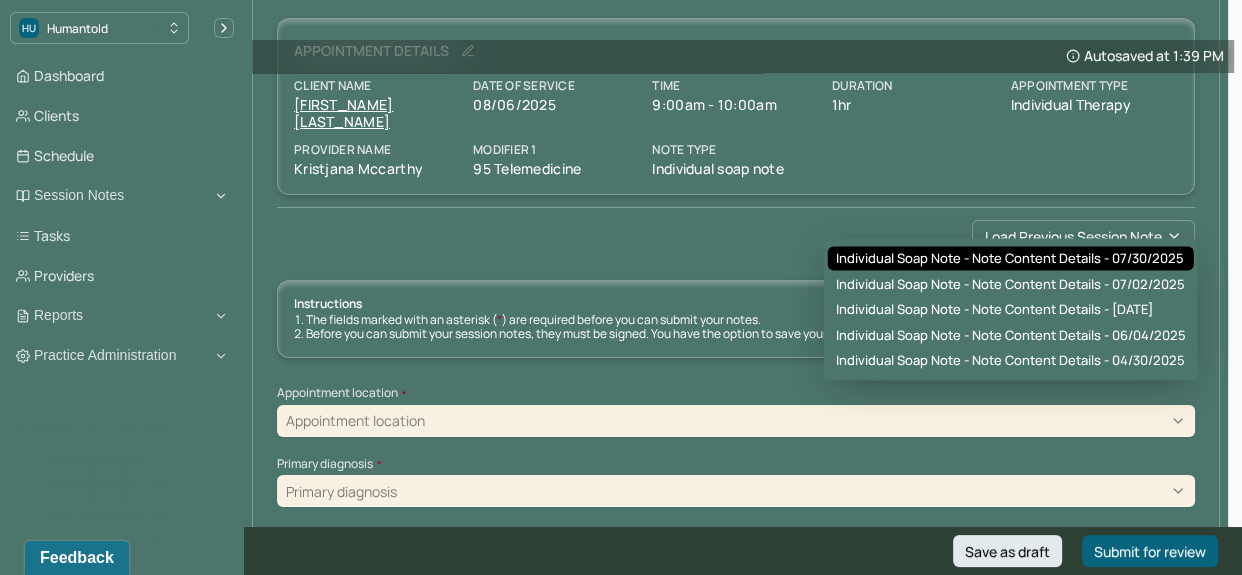 click on "Individual soap note   - Note content Details -   07/30/2025" at bounding box center [1010, 259] 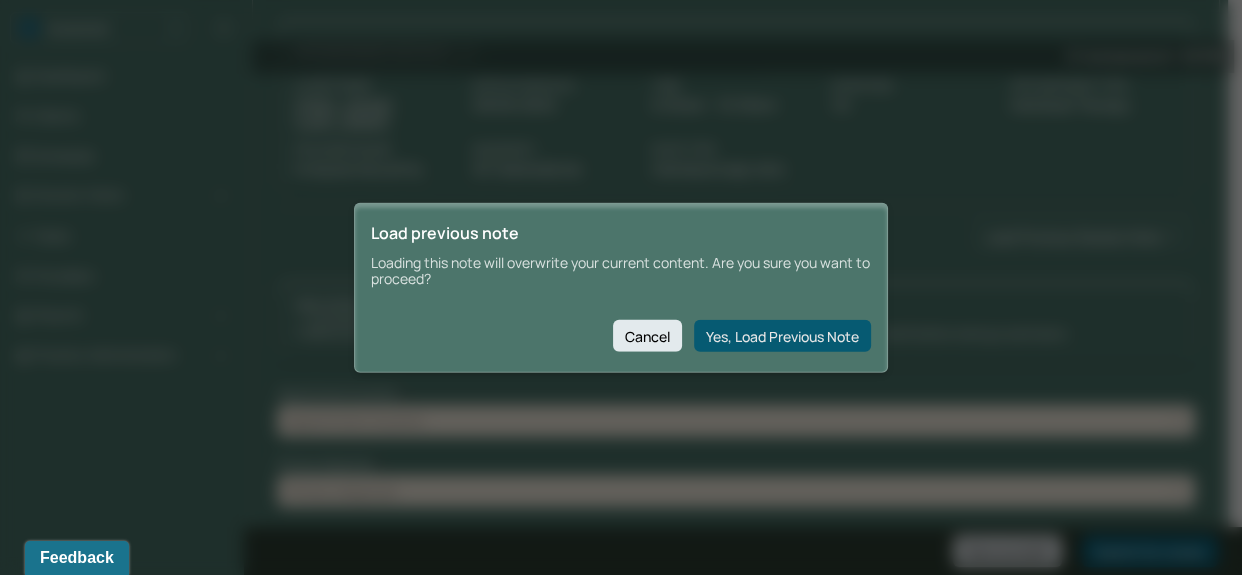 click on "Yes, Load Previous Note" at bounding box center (782, 336) 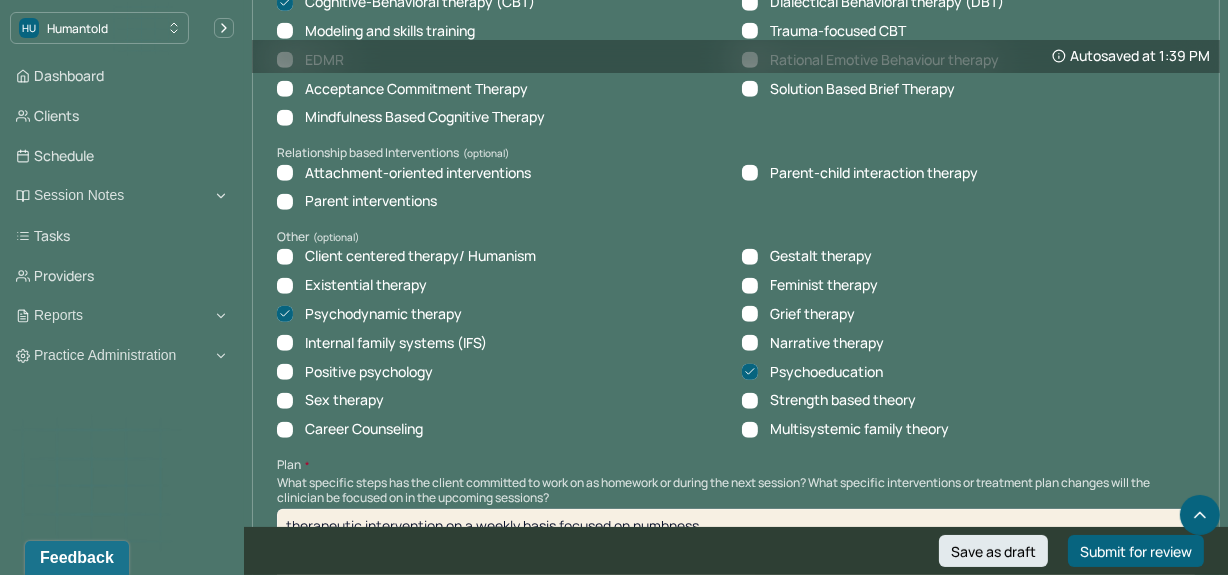 scroll, scrollTop: 2276, scrollLeft: 0, axis: vertical 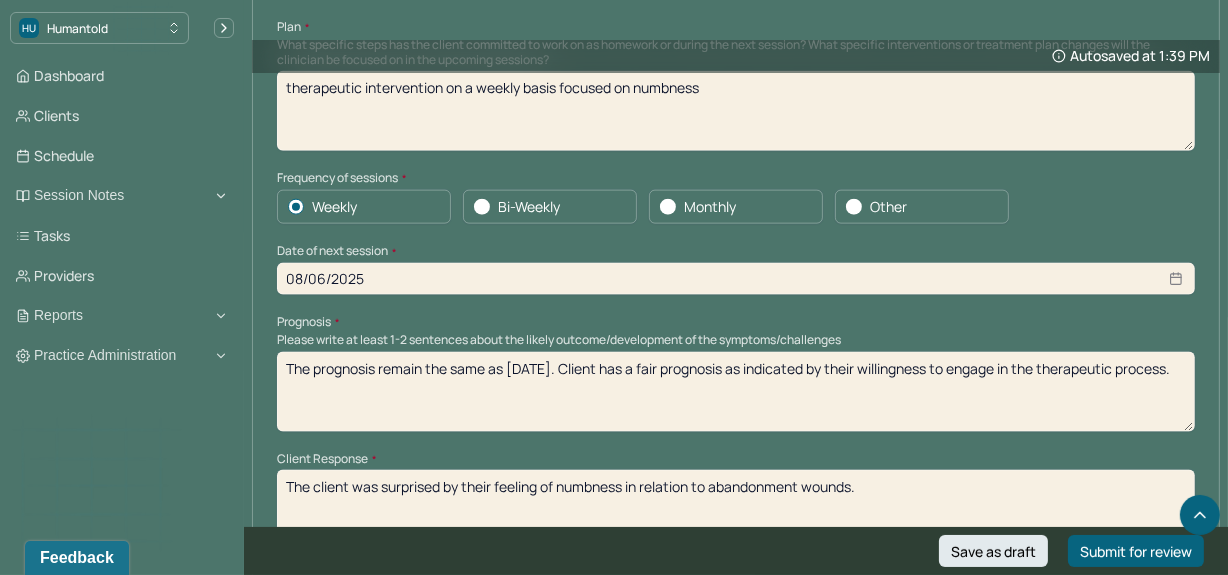click on "The prognosis remain the same as [DATE]. Client has a fair prognosis as indicated by their willingness to engage in the therapeutic process." at bounding box center [736, 392] 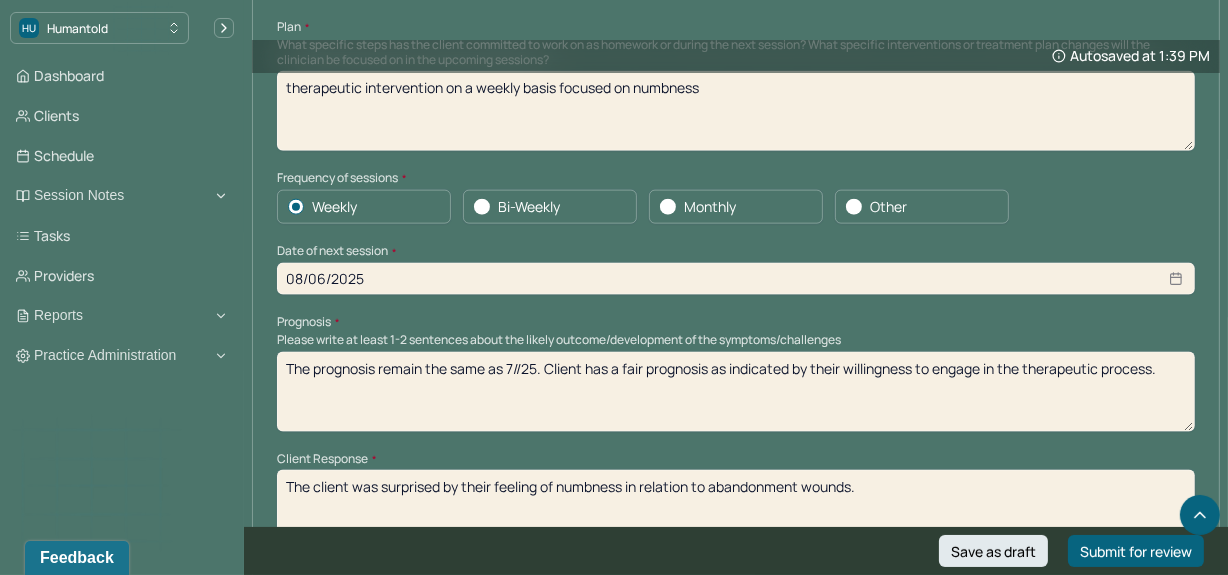 scroll, scrollTop: 2615, scrollLeft: 0, axis: vertical 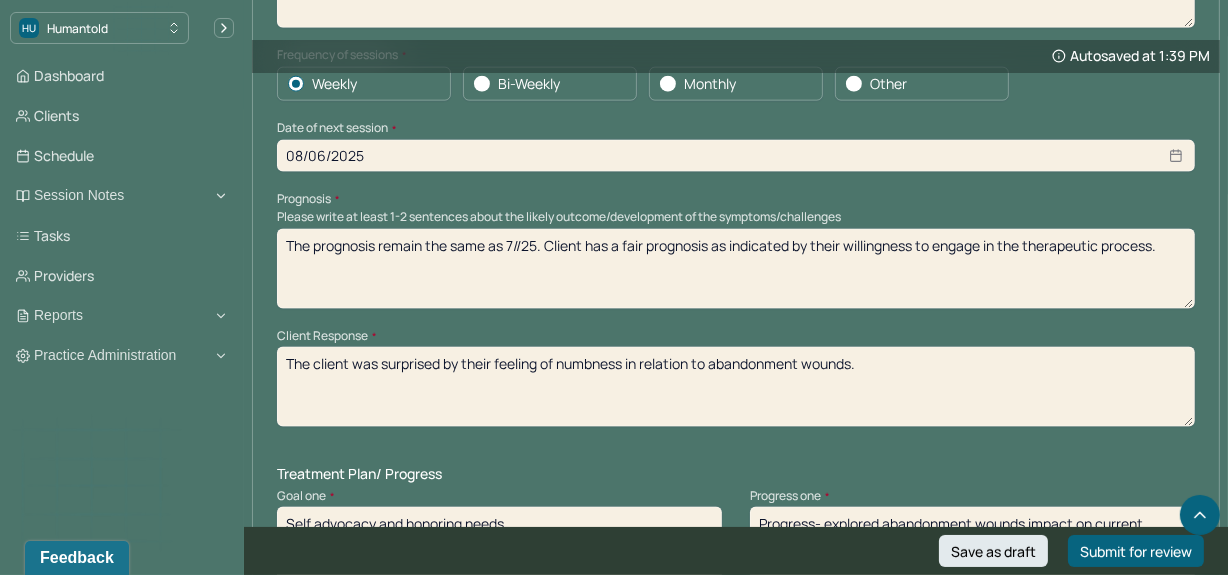 click on "The prognosis remain the same as 7//25. Client has a fair prognosis as indicated by their willingness to engage in the therapeutic process." at bounding box center (736, 269) 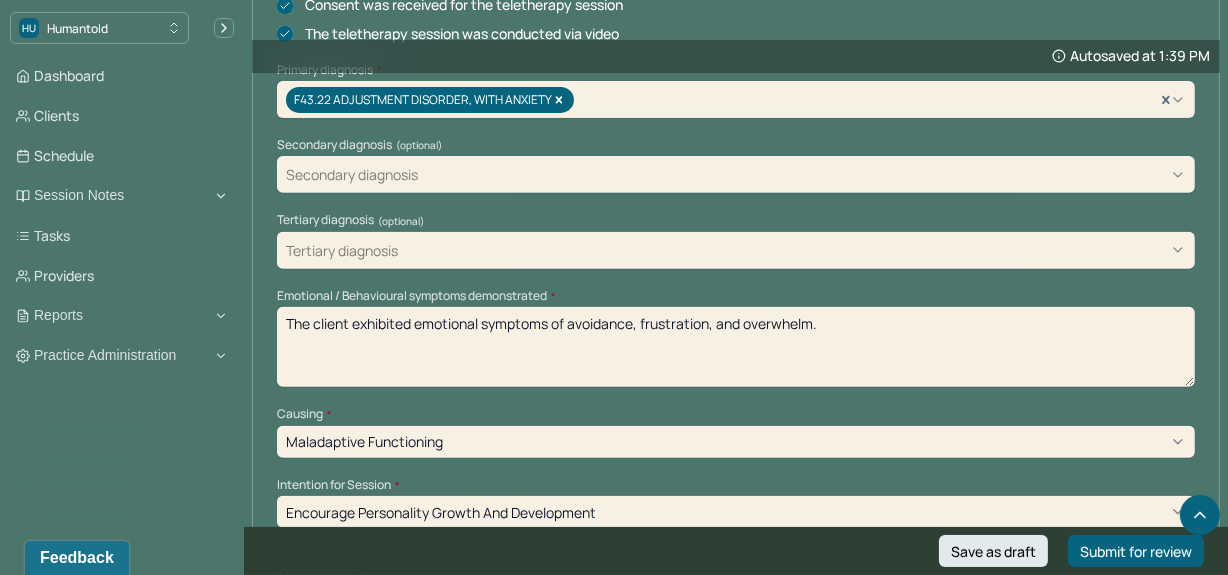 scroll, scrollTop: 690, scrollLeft: 0, axis: vertical 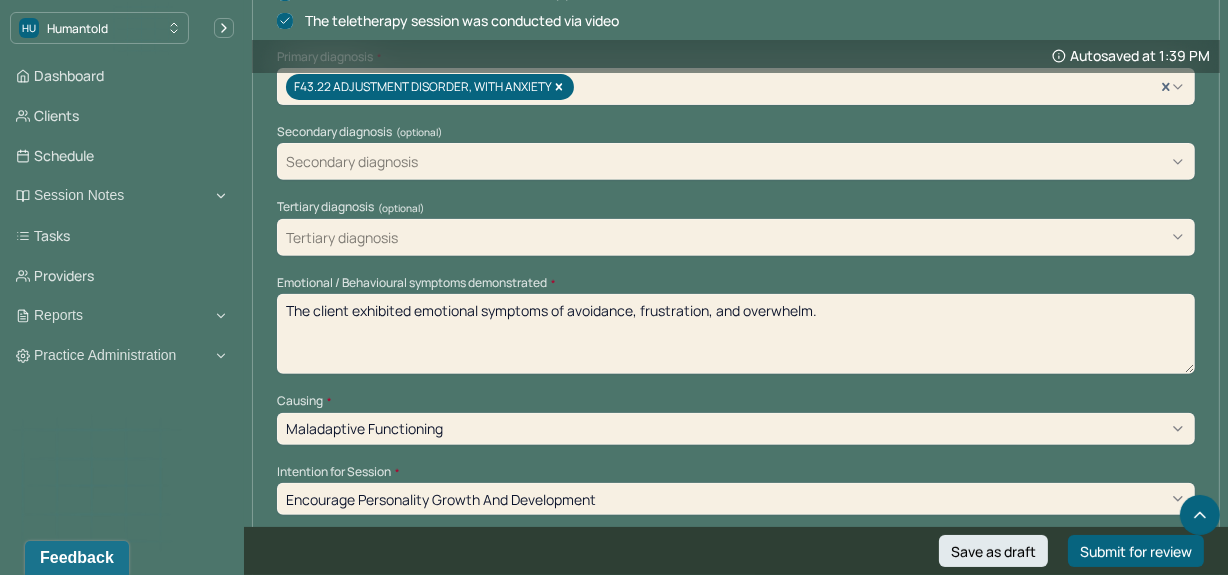 type on "The prognosis remain the same as [DATE]. Client has a fair prognosis as indicated by their willingness to engage in the therapeutic process." 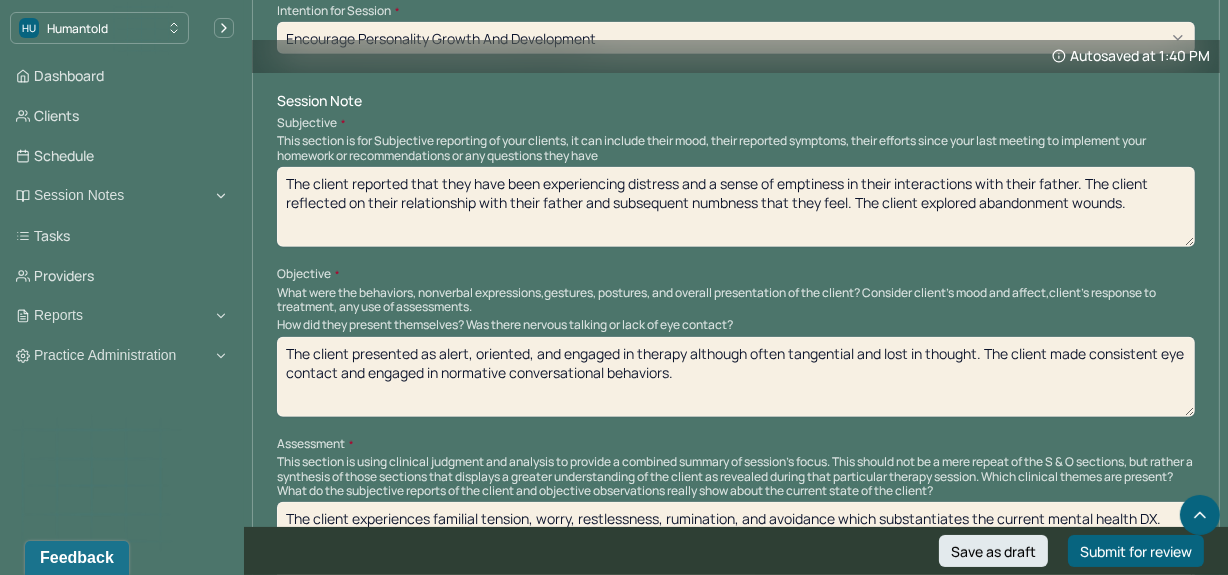 scroll, scrollTop: 1162, scrollLeft: 0, axis: vertical 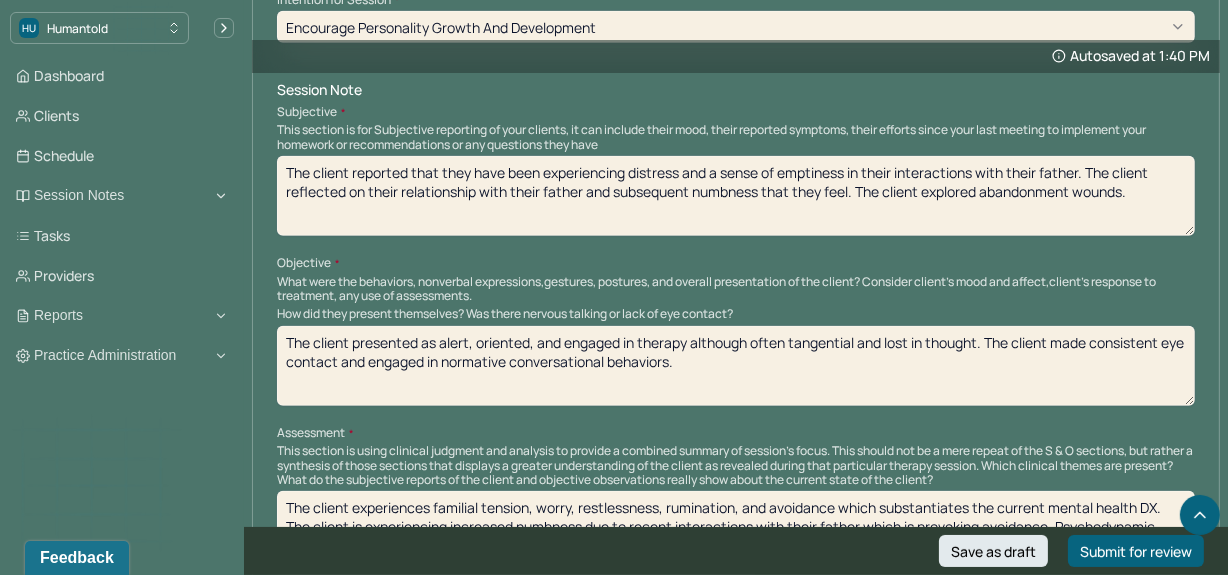 type on "The client demonstrated reflection and avoidance." 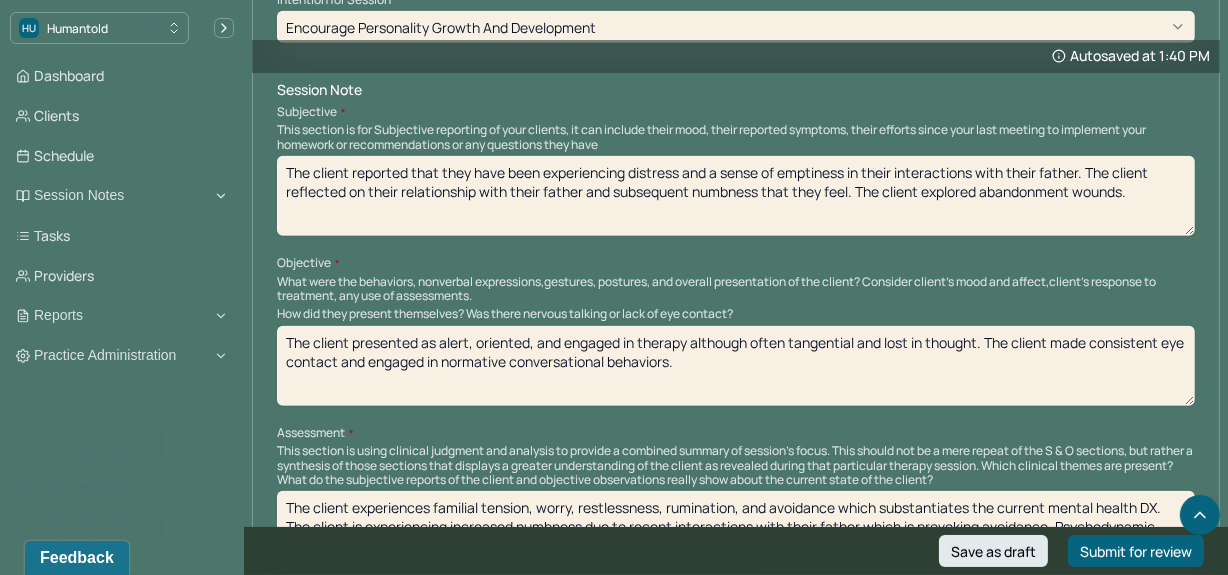 drag, startPoint x: 1160, startPoint y: 198, endPoint x: 413, endPoint y: 155, distance: 748.2366 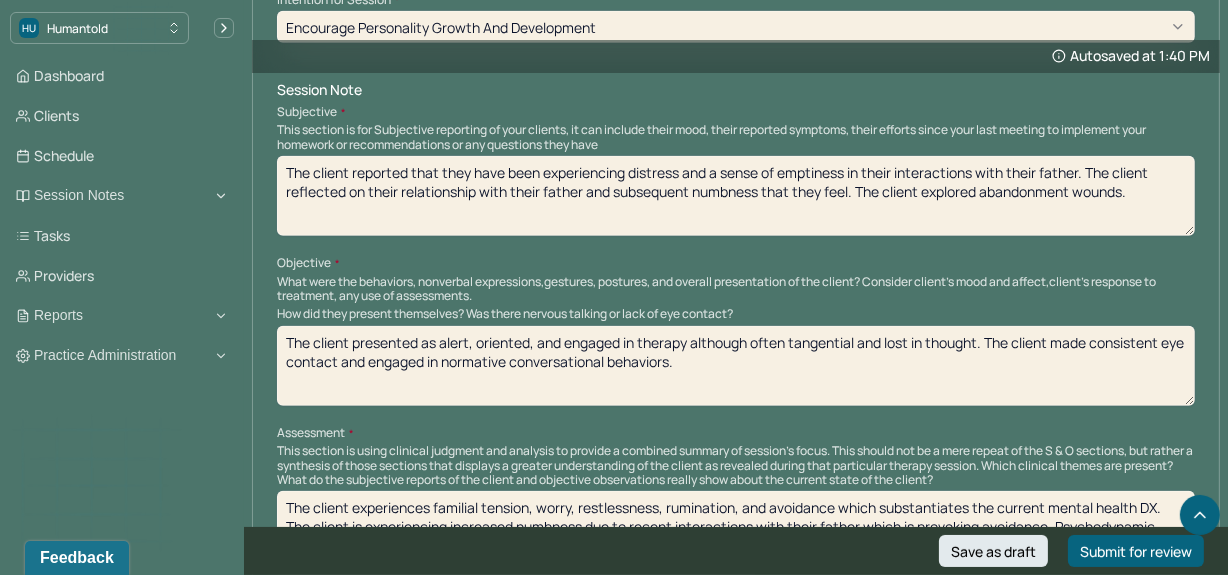 click on "The client reported that they have been experiencing distress and a sense of emptiness in their interactions with their father. The client reflected on their relationship with their father and subsequent numbness that they feel. The client explored abandonment wounds." at bounding box center [736, 196] 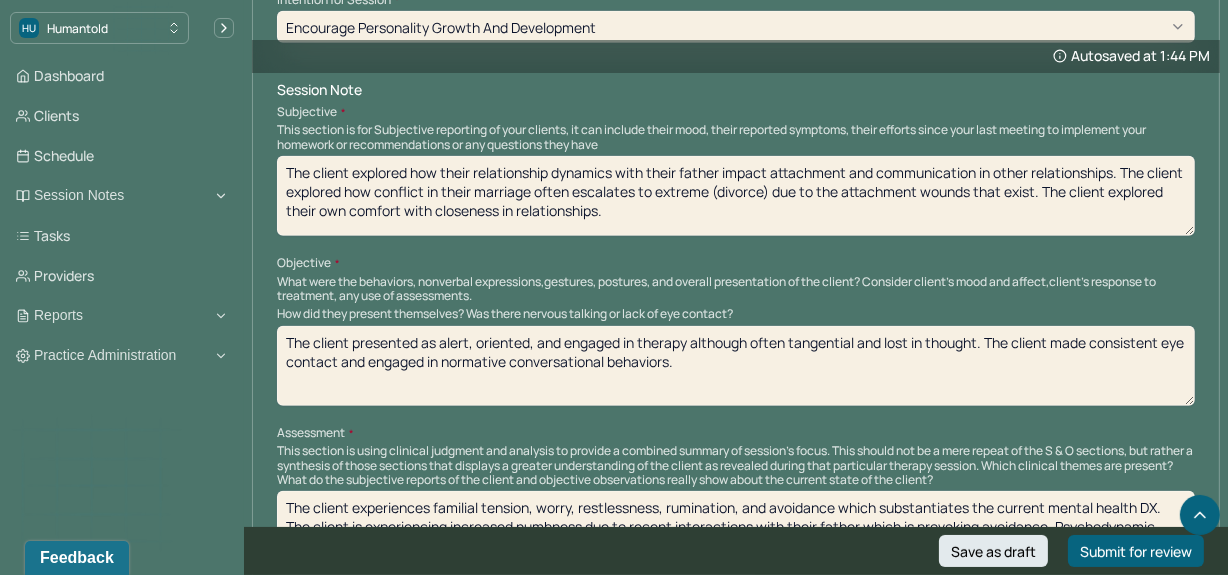 type on "The client explored how their relationship dynamics with their father impact attachment and communication in other relationships. The client explored how conflict in their marriage often escalates to extreme (divorce) due to the attachment wounds that exist. The client explored their own comfort with closeness in relationships." 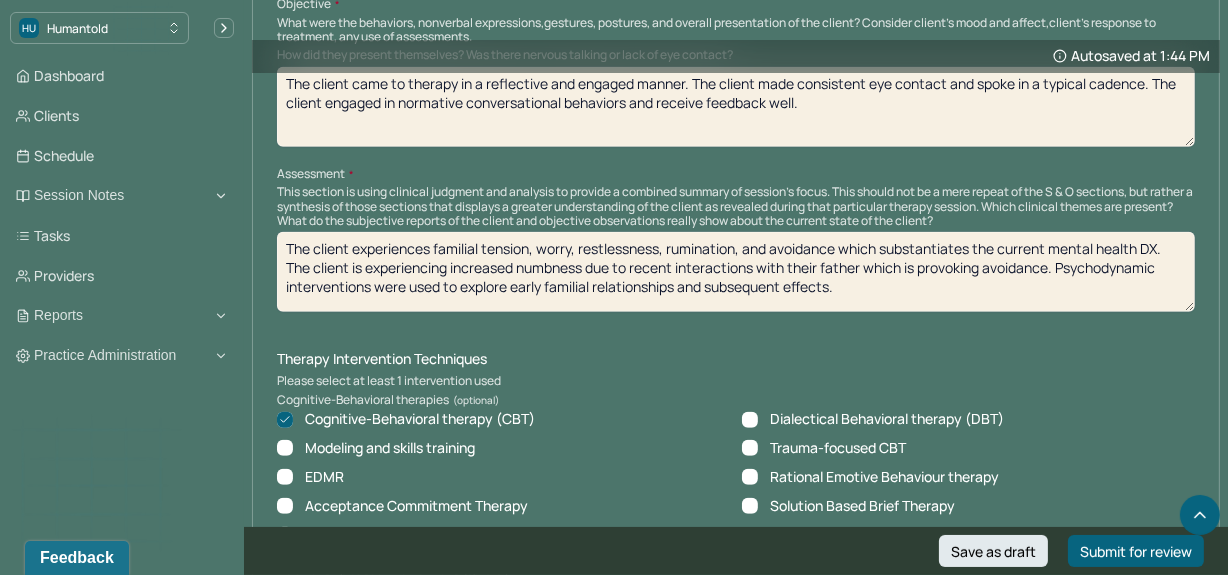 scroll, scrollTop: 1422, scrollLeft: 0, axis: vertical 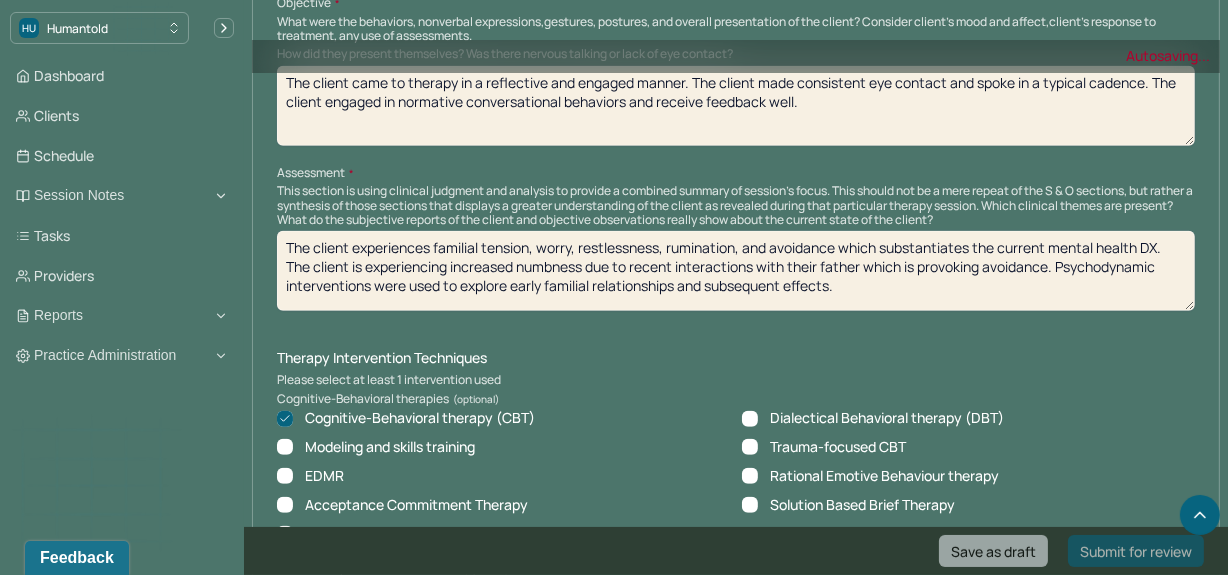 type on "The client came to therapy in a reflective and engaged manner. The client made consistent eye contact and spoke in a typical cadence. The client engaged in normative conversational behaviors and receive feedback well." 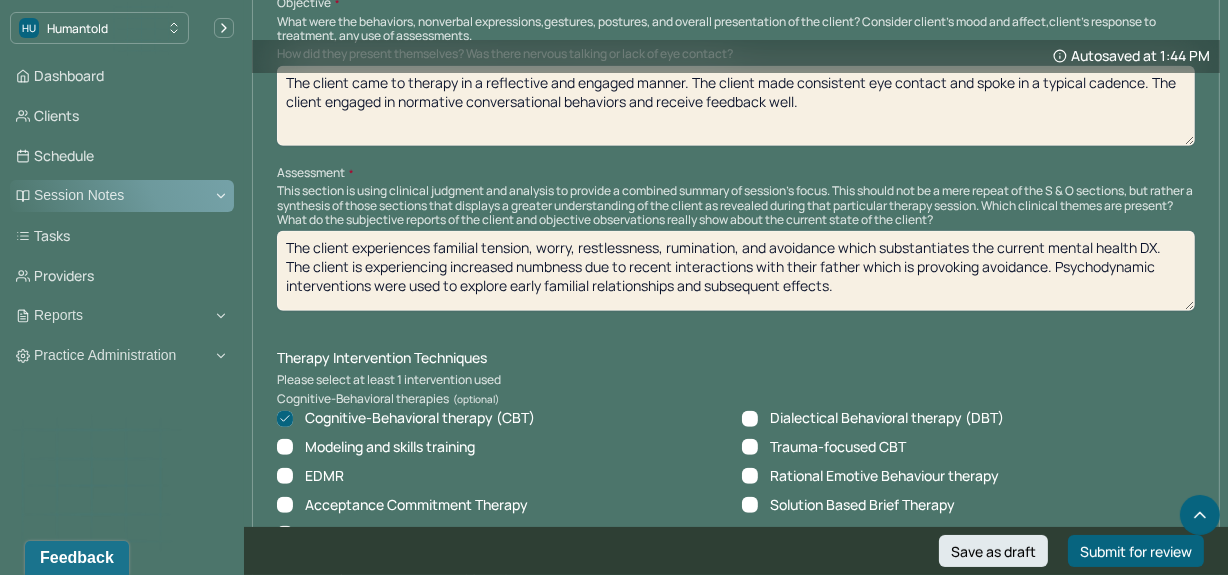 drag, startPoint x: 918, startPoint y: 273, endPoint x: 173, endPoint y: 194, distance: 749.1769 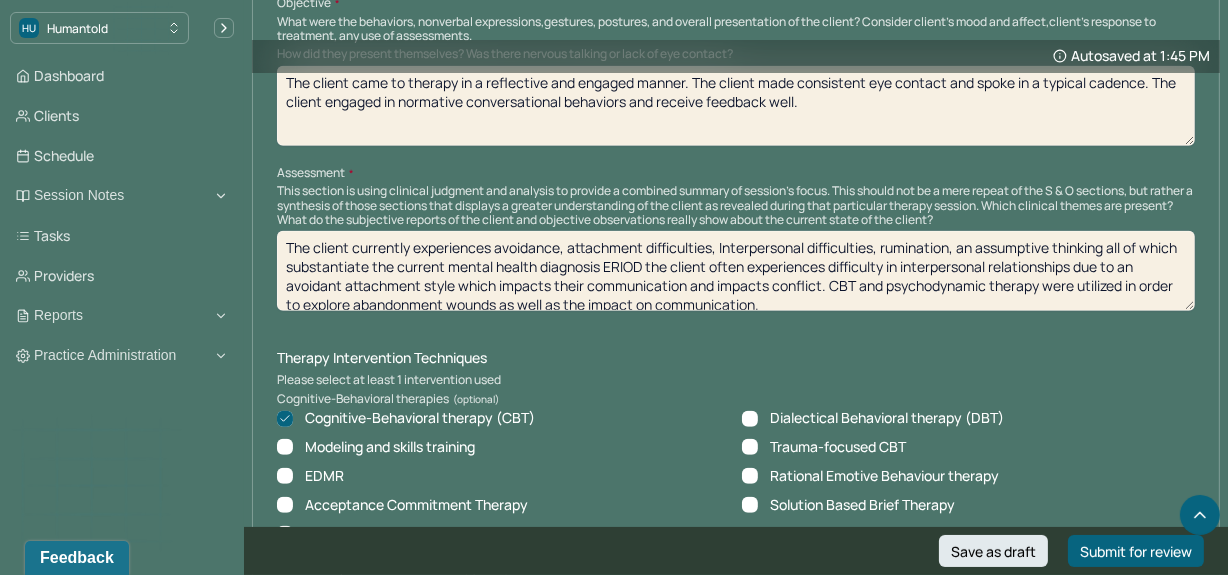 scroll, scrollTop: 4, scrollLeft: 0, axis: vertical 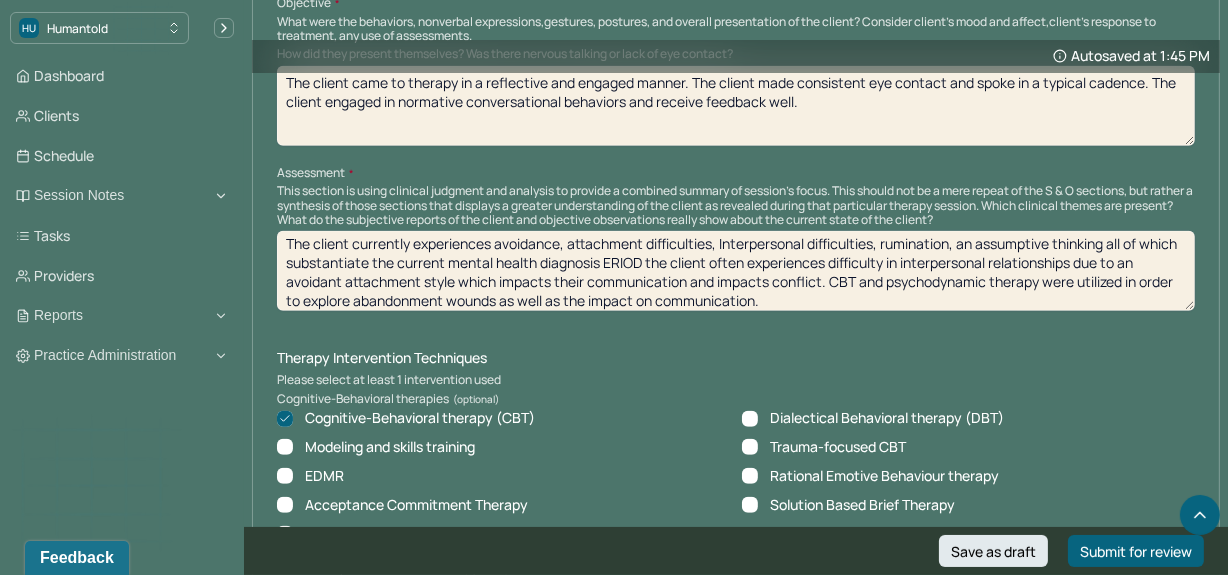 click on "The client currently experiences avoidance, attachment difficulties, Interpersonal difficulties, rumination, an assumptive thinking all of which substantiate the current mental health diagnosis ERIOD the client often experiences difficulty in interpersonal relationships due to an avoidant attachment style which impacts their communication and impacts conflict. CBT and psychodynamic therapy were utilized in order to explore abandonment wounds as well as the impact on communication" at bounding box center [736, 271] 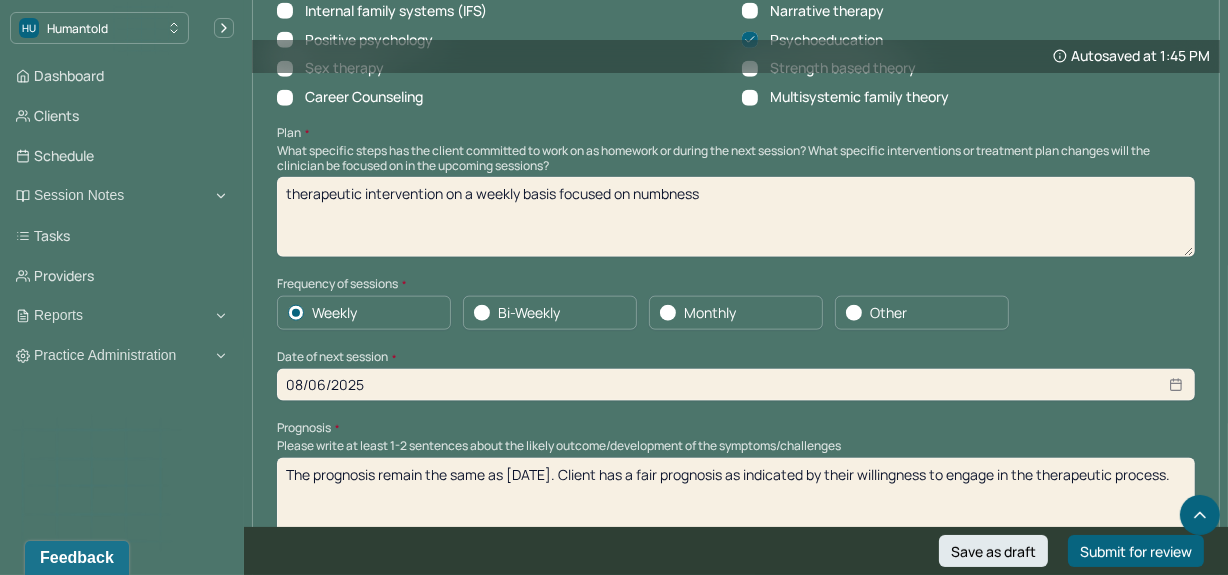 scroll, scrollTop: 2171, scrollLeft: 0, axis: vertical 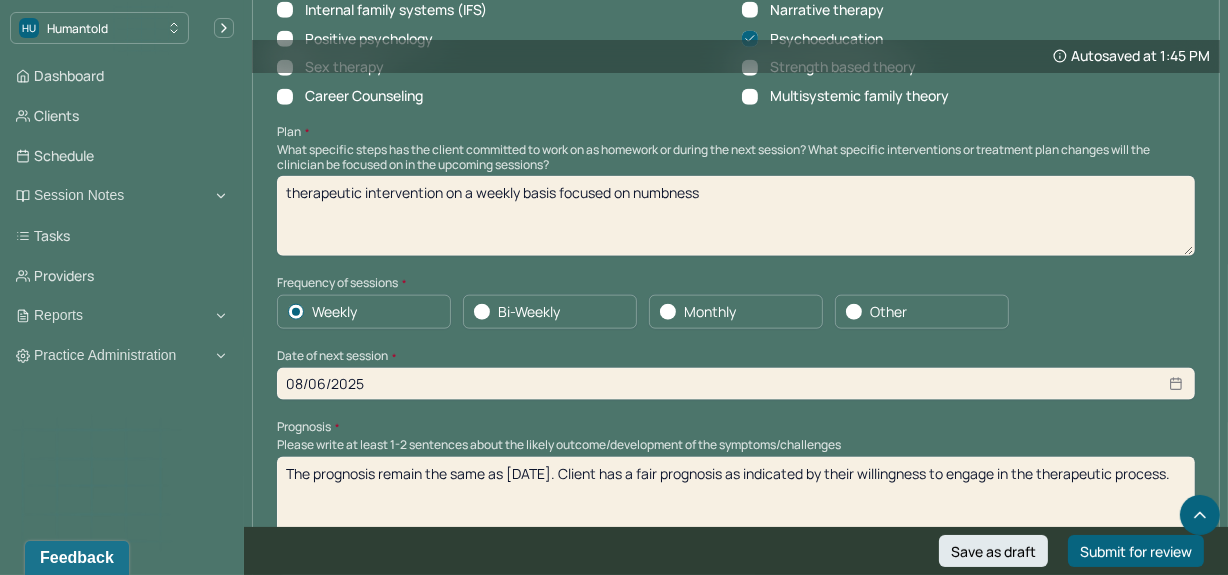 type on "The client currently experiences avoidance, attachment difficulties, Interpersonal difficulties, rumination, an assumptive thinking all of which substantiate the current mental health diagnosis. The client often experiences difficulty in interpersonal relationships due to an avoidant attachment style which impacts their communication and impacts conflict. CBT and psychodynamic therapy were utilized in order to explore abandonment wounds as well as the impact on communication." 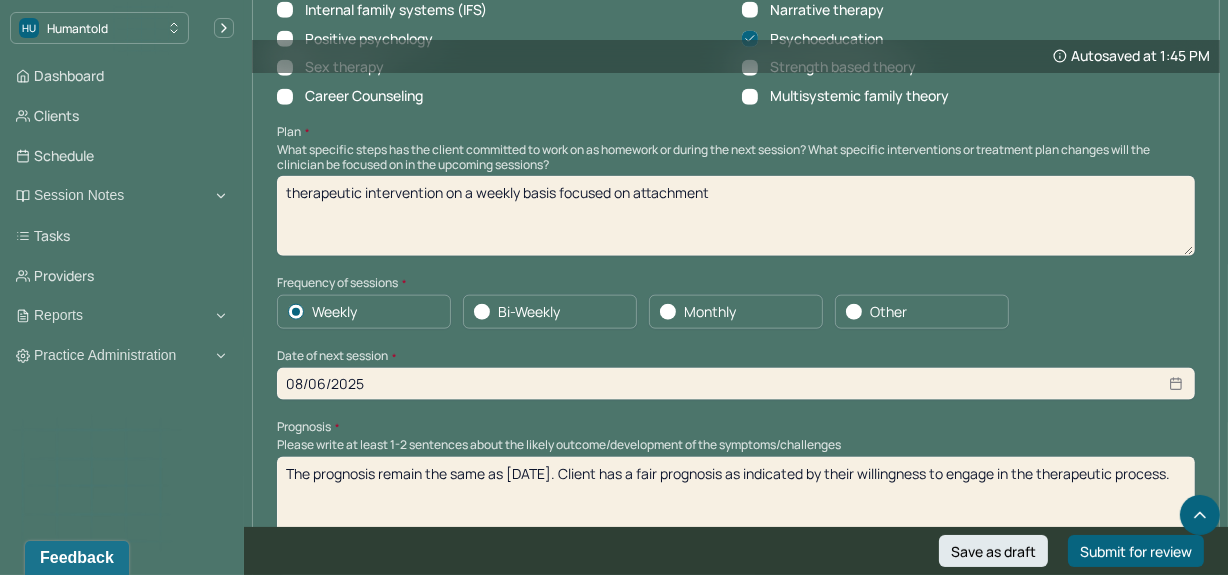 type on "therapeutic intervention on a weekly basis focused on attachment" 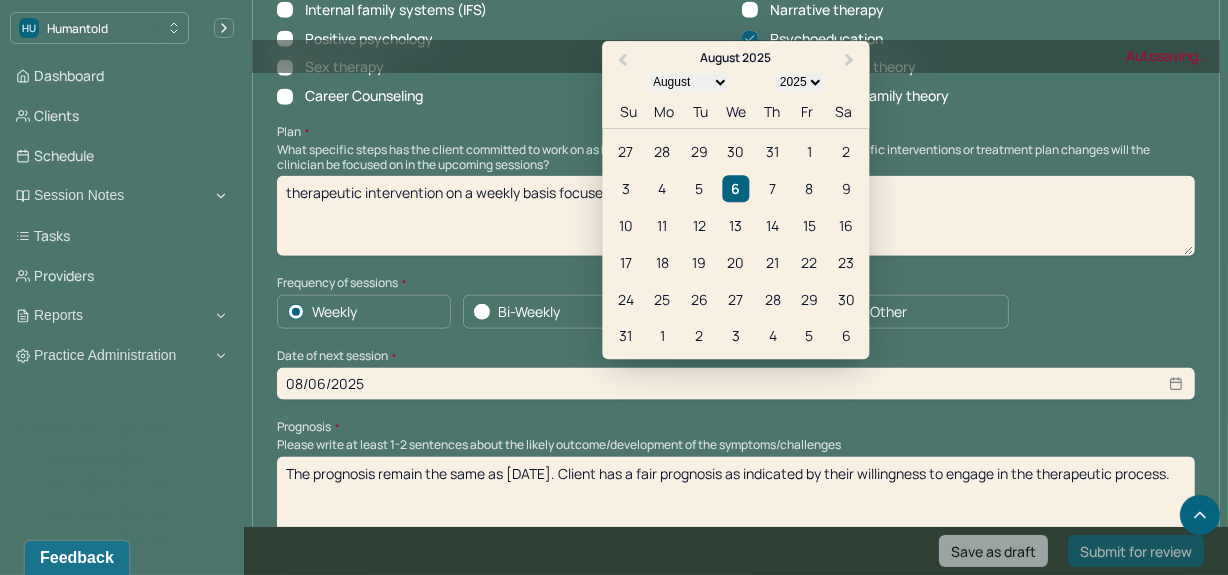 click on "08/06/2025" at bounding box center [736, 384] 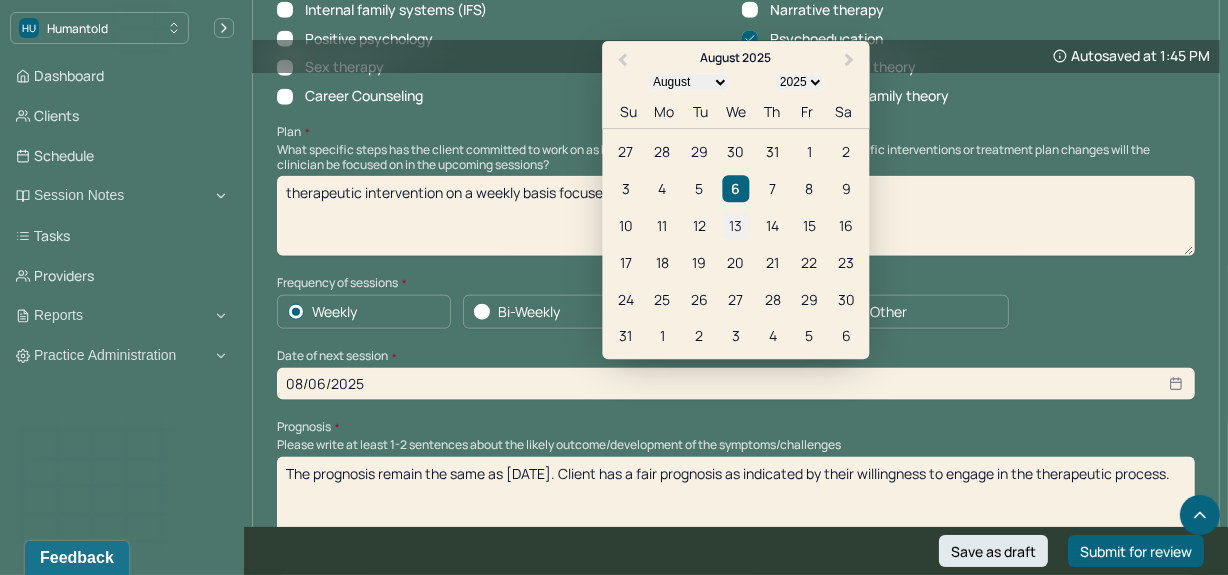 click on "13" at bounding box center [735, 226] 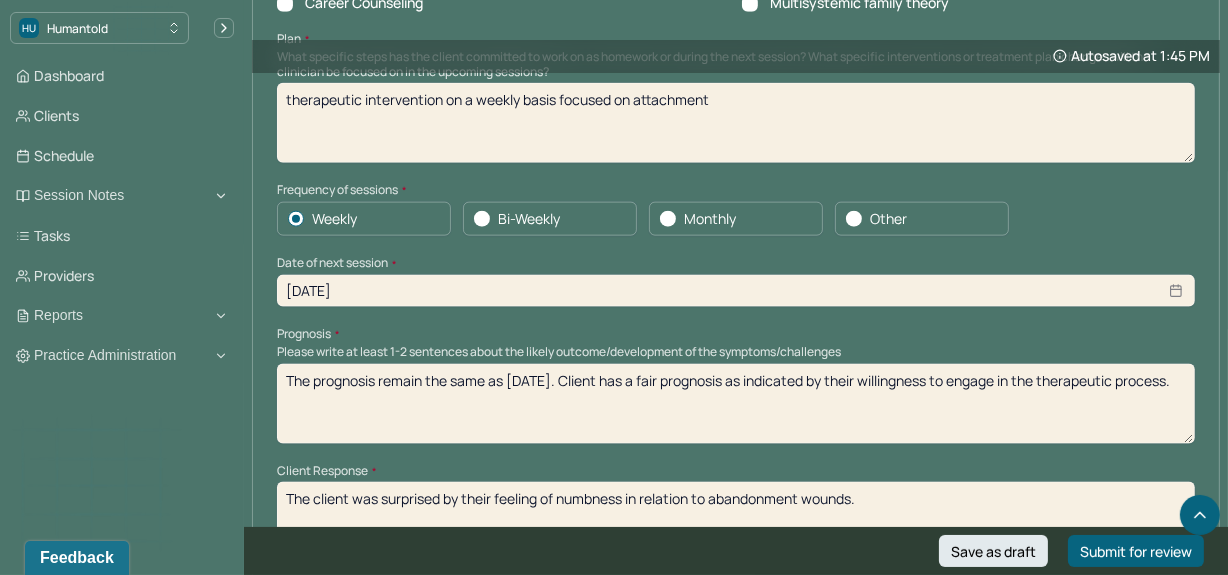 scroll, scrollTop: 2265, scrollLeft: 0, axis: vertical 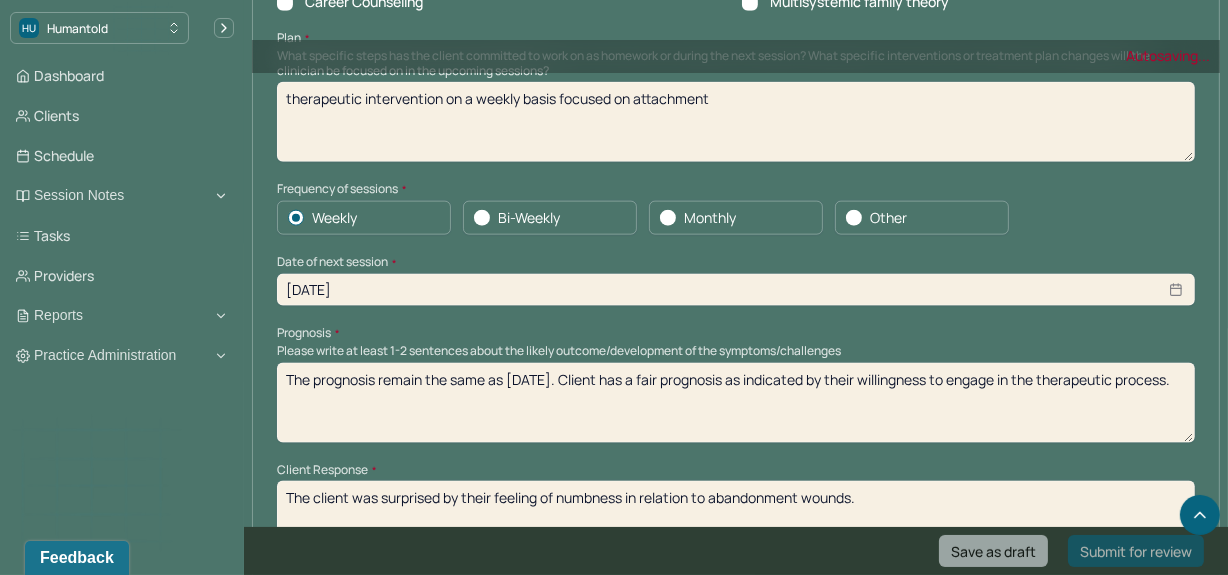 click on "[DATE]" at bounding box center [736, 290] 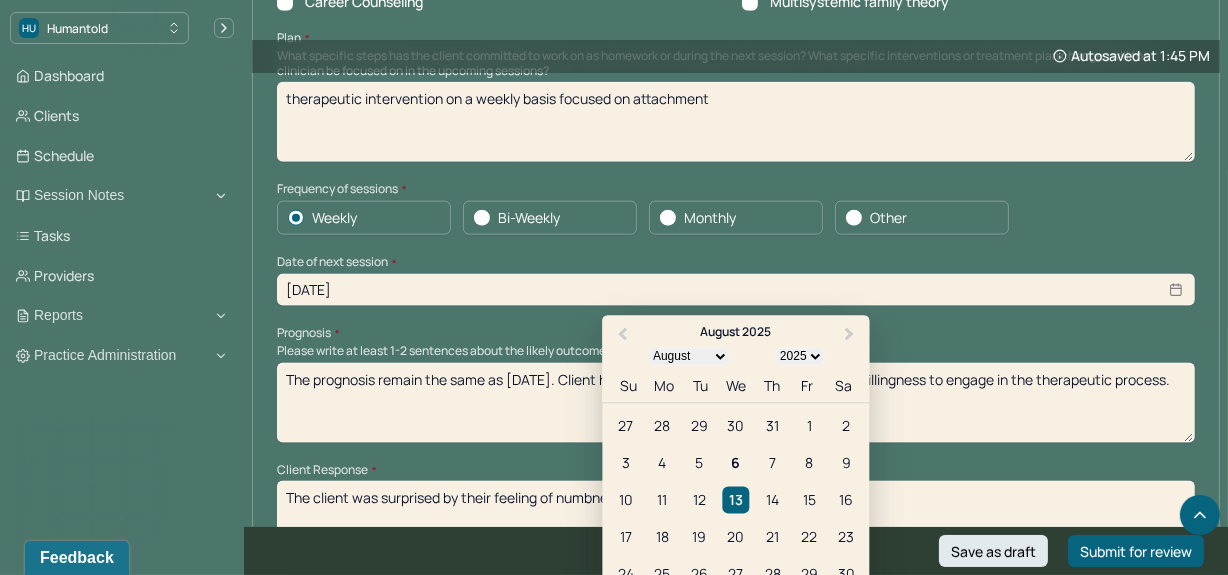 drag, startPoint x: 520, startPoint y: 184, endPoint x: 542, endPoint y: 189, distance: 22.561028 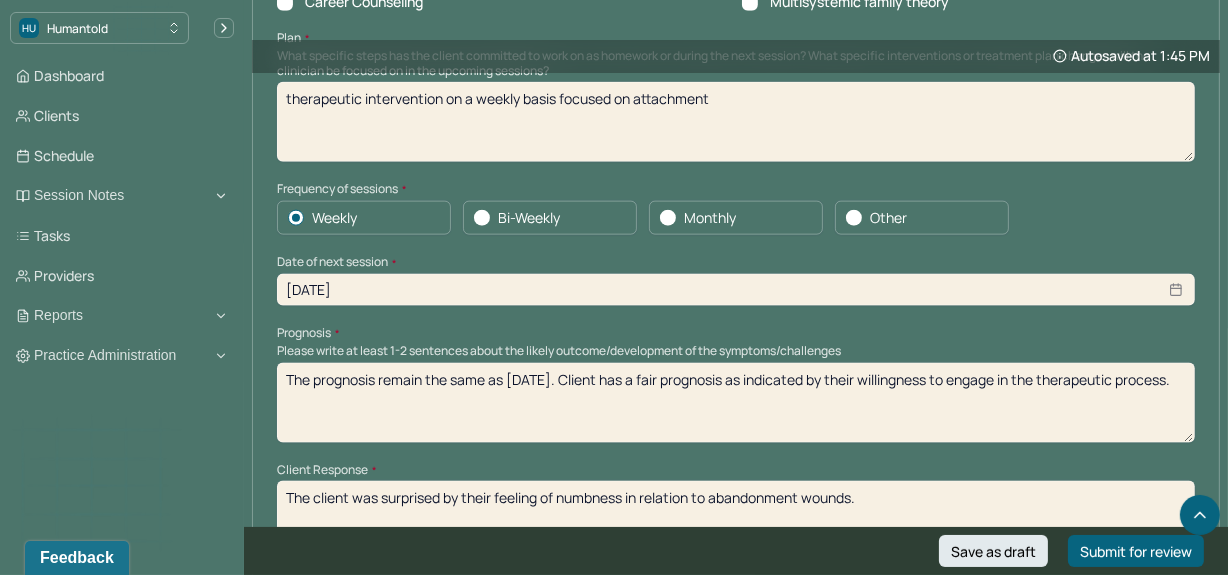 click on "Bi-Weekly" at bounding box center [529, 218] 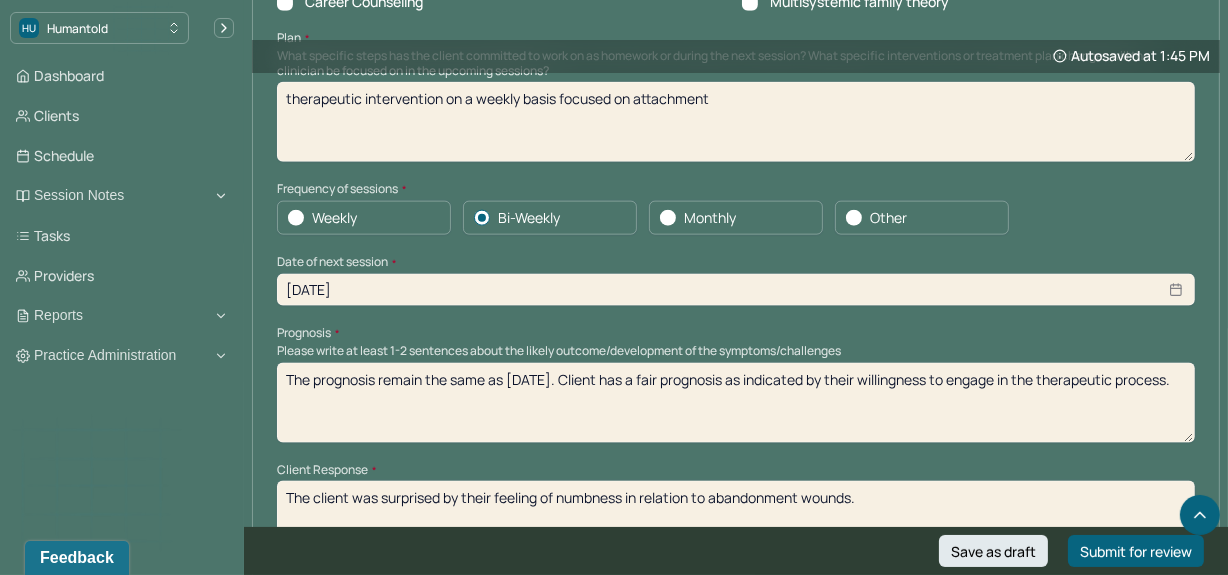 select on "7" 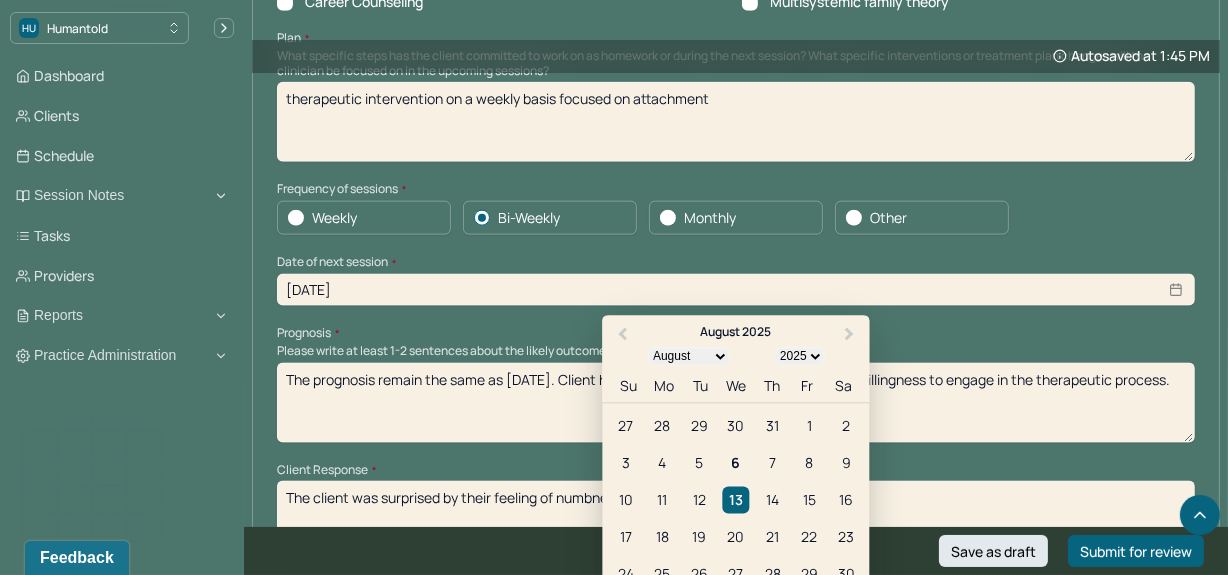 click on "[DATE]" at bounding box center (736, 290) 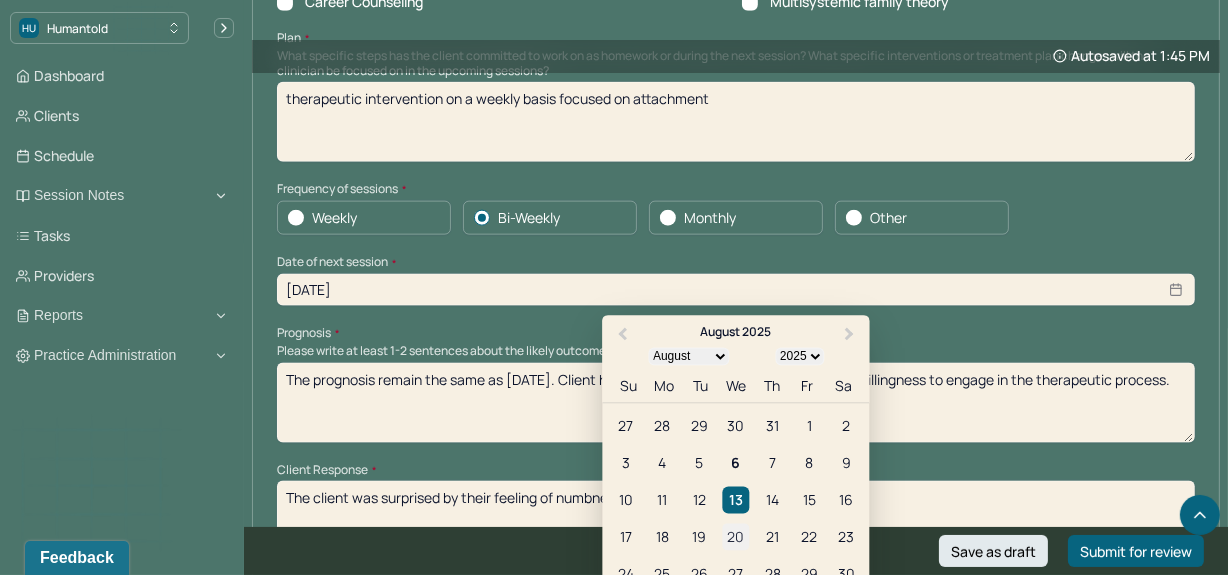 click on "20" at bounding box center (735, 537) 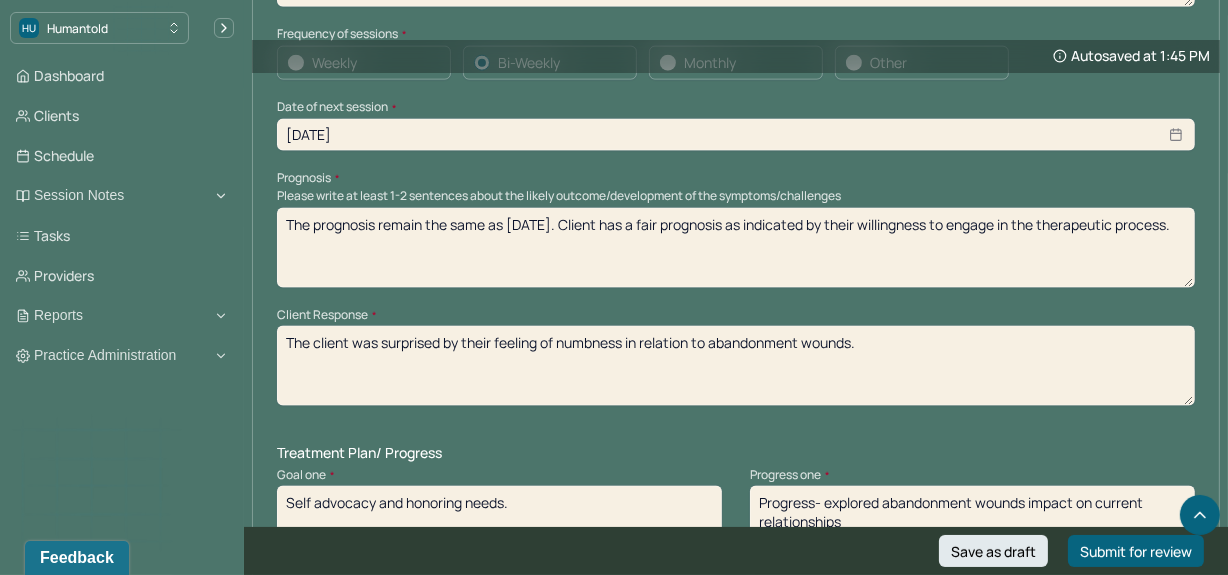 scroll, scrollTop: 2462, scrollLeft: 0, axis: vertical 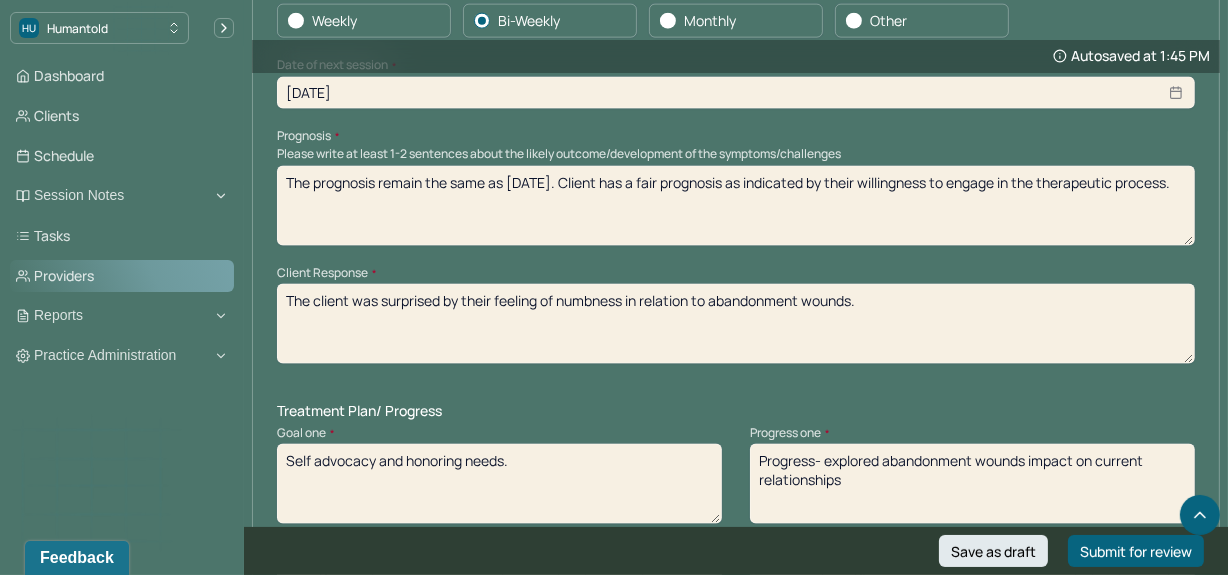 drag, startPoint x: 1060, startPoint y: 302, endPoint x: 180, endPoint y: 290, distance: 880.0818 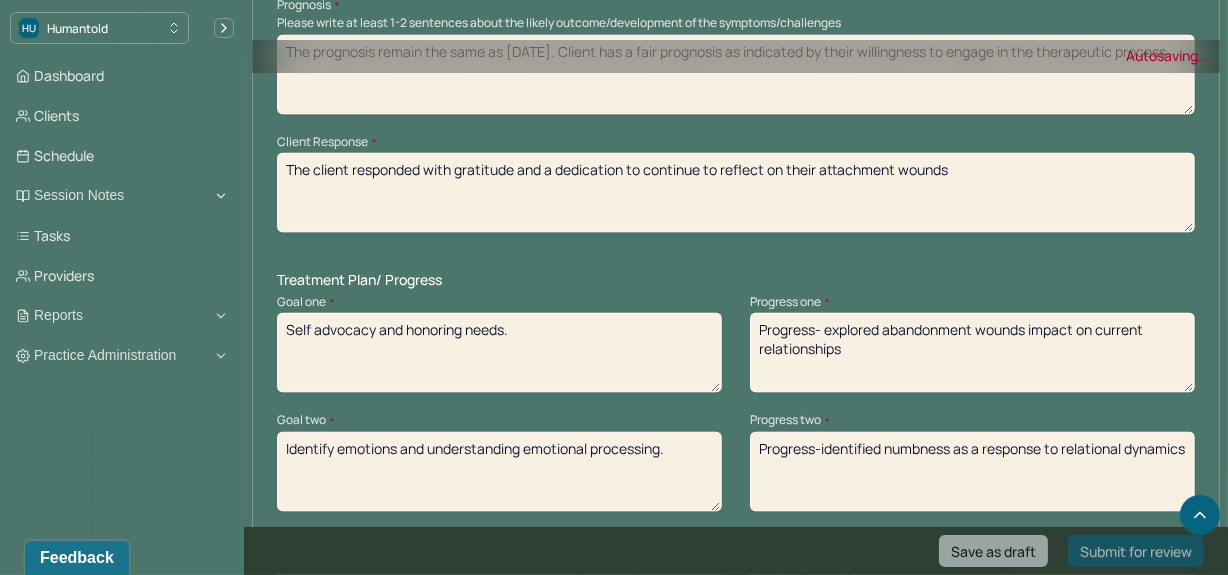 scroll, scrollTop: 2596, scrollLeft: 0, axis: vertical 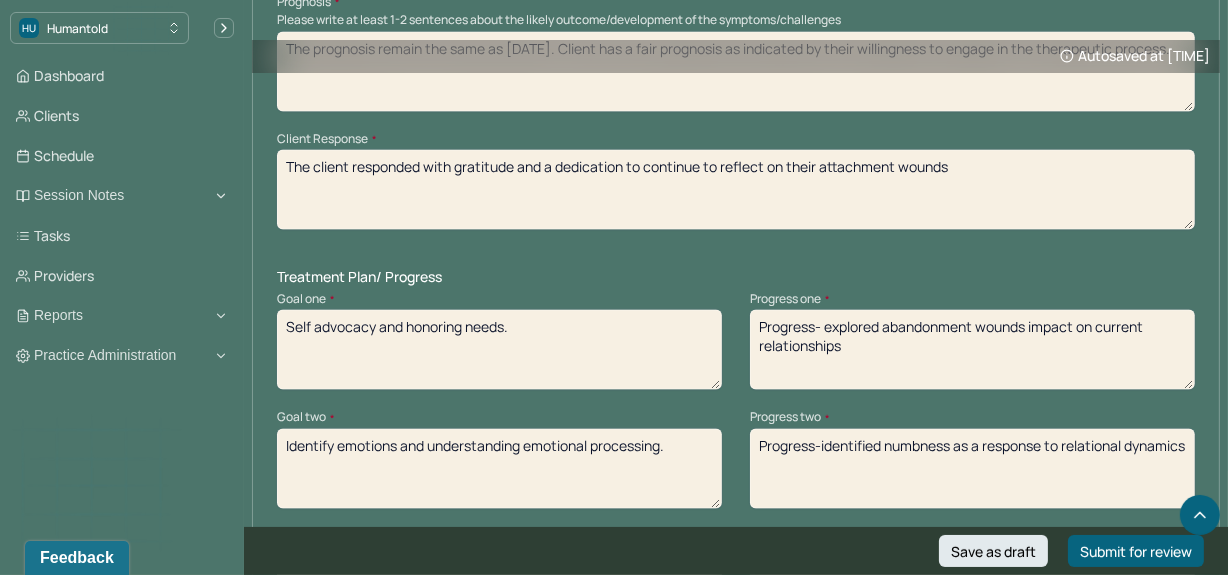 type on "The client responded with gratitude and a dedication to continue to reflect on their attachment wounds" 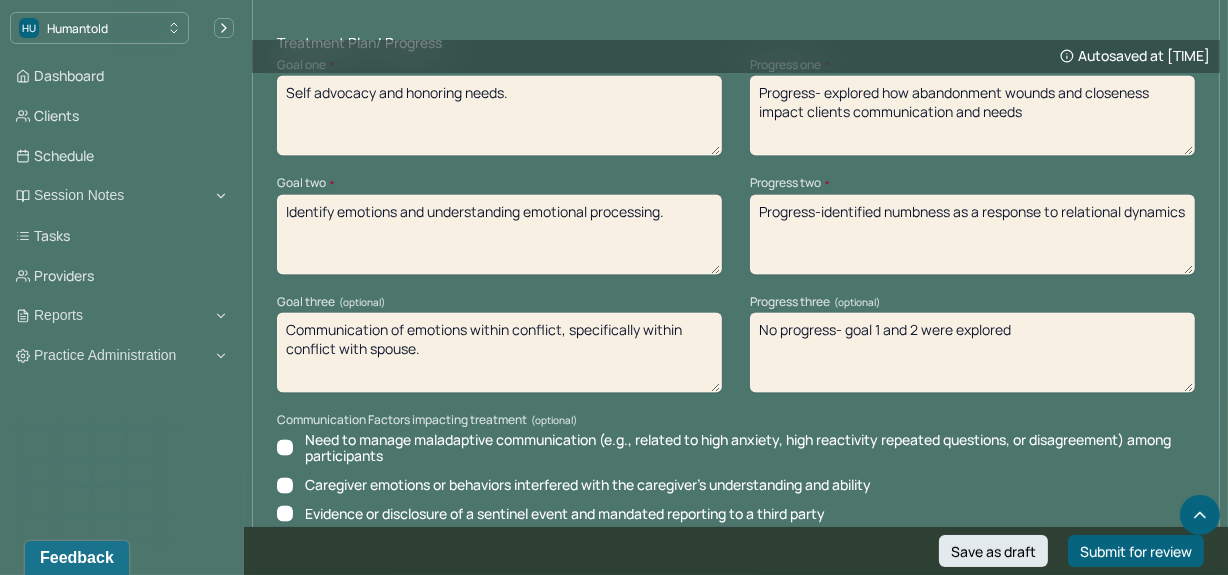 scroll, scrollTop: 2830, scrollLeft: 0, axis: vertical 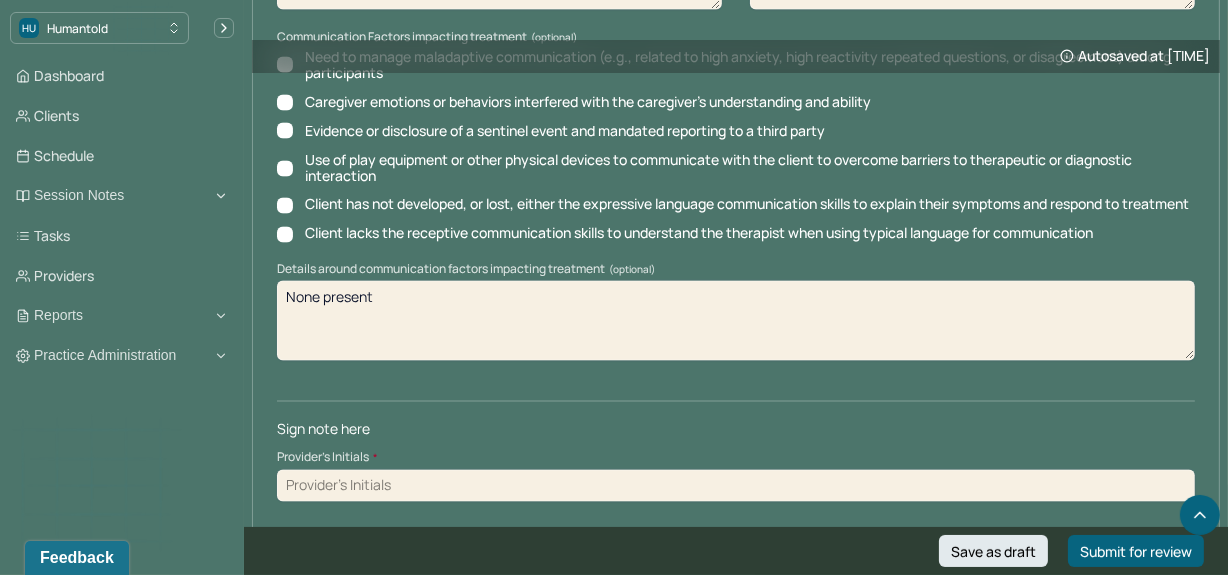 type on "Progress-explored clients feeling of nervousness when confronted with their souses need for closeness" 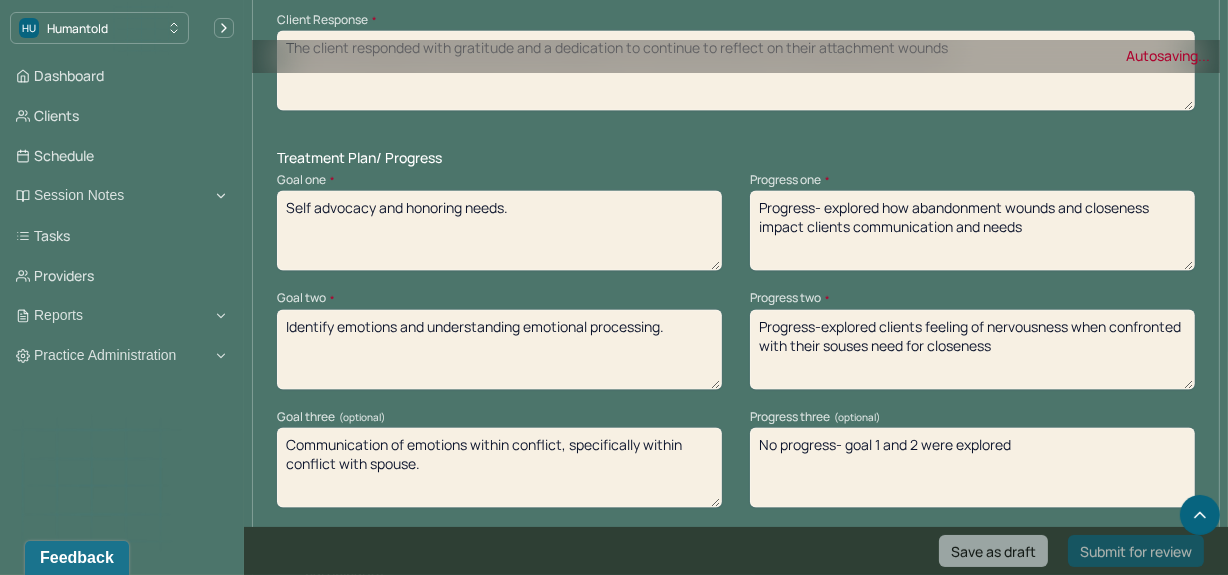 scroll, scrollTop: 2714, scrollLeft: 0, axis: vertical 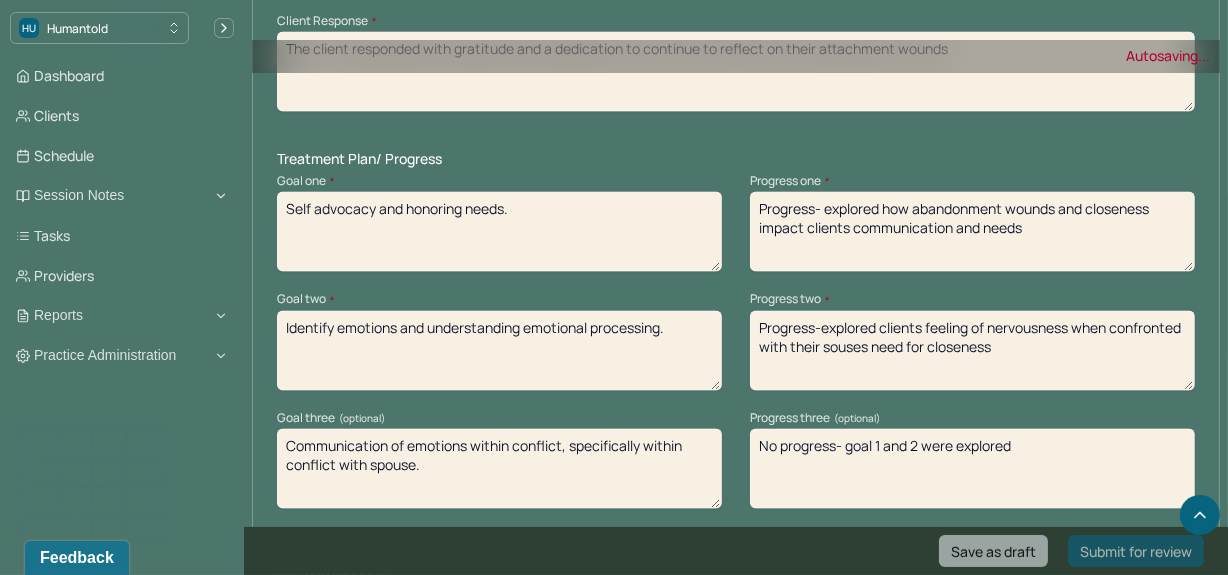 type on "kem" 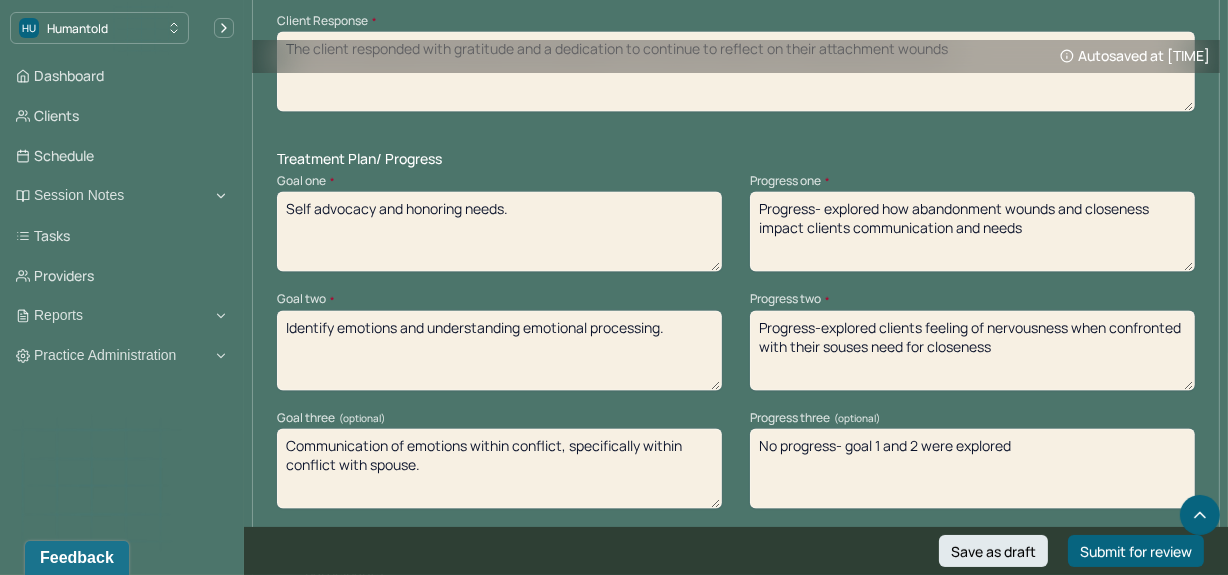 drag, startPoint x: 810, startPoint y: 426, endPoint x: 657, endPoint y: 420, distance: 153.1176 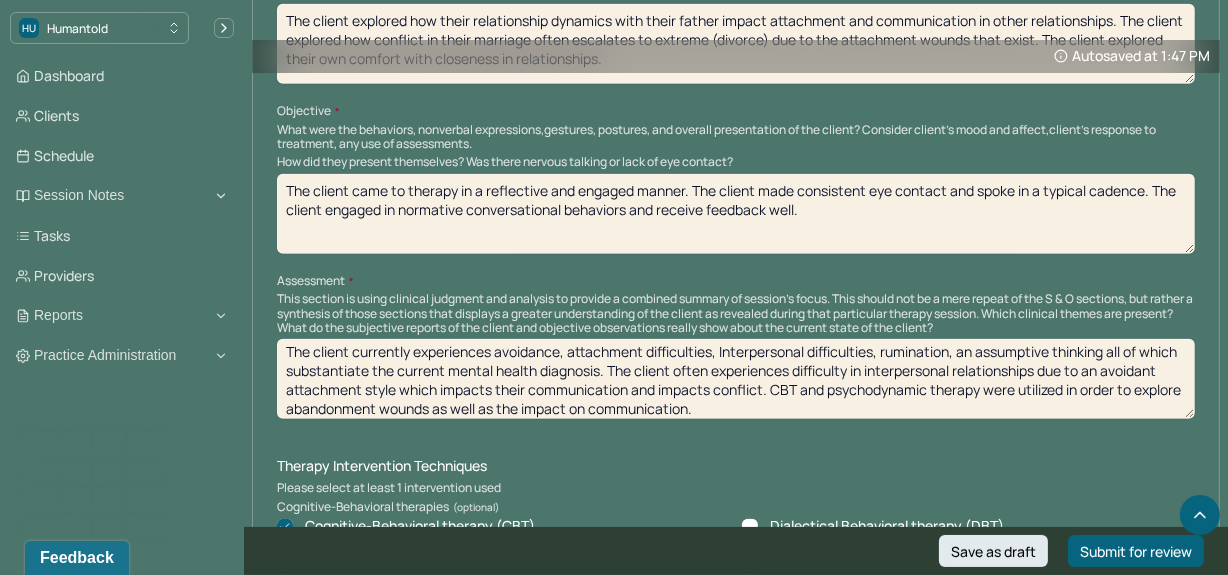 scroll, scrollTop: 1306, scrollLeft: 0, axis: vertical 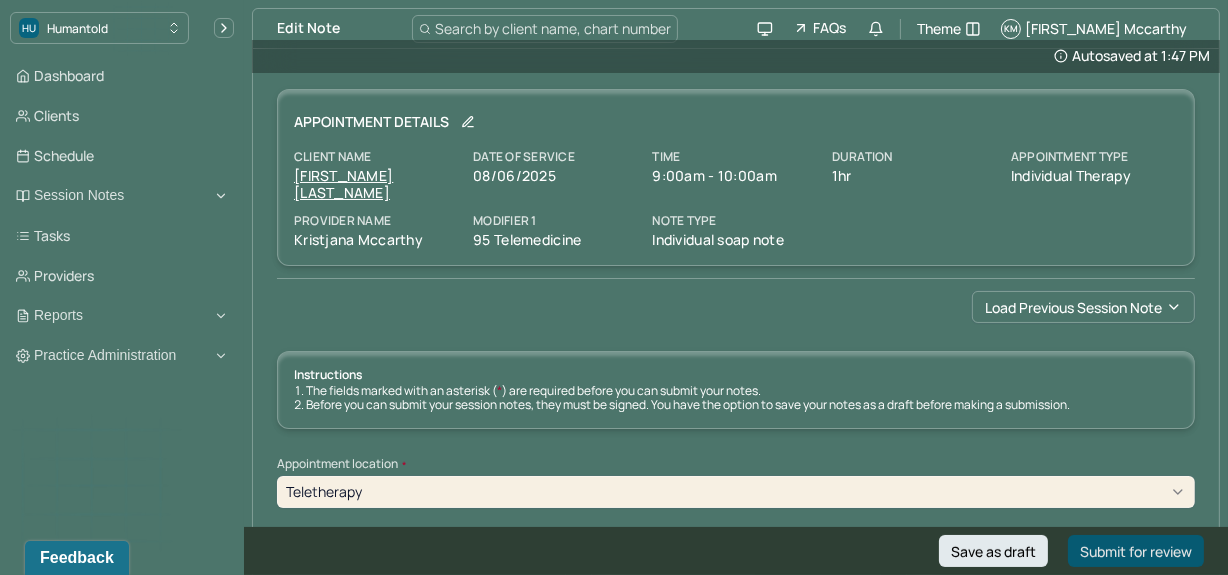type on "Progress- explored communication in the context of abandonment wounds from childhood provoking defenses" 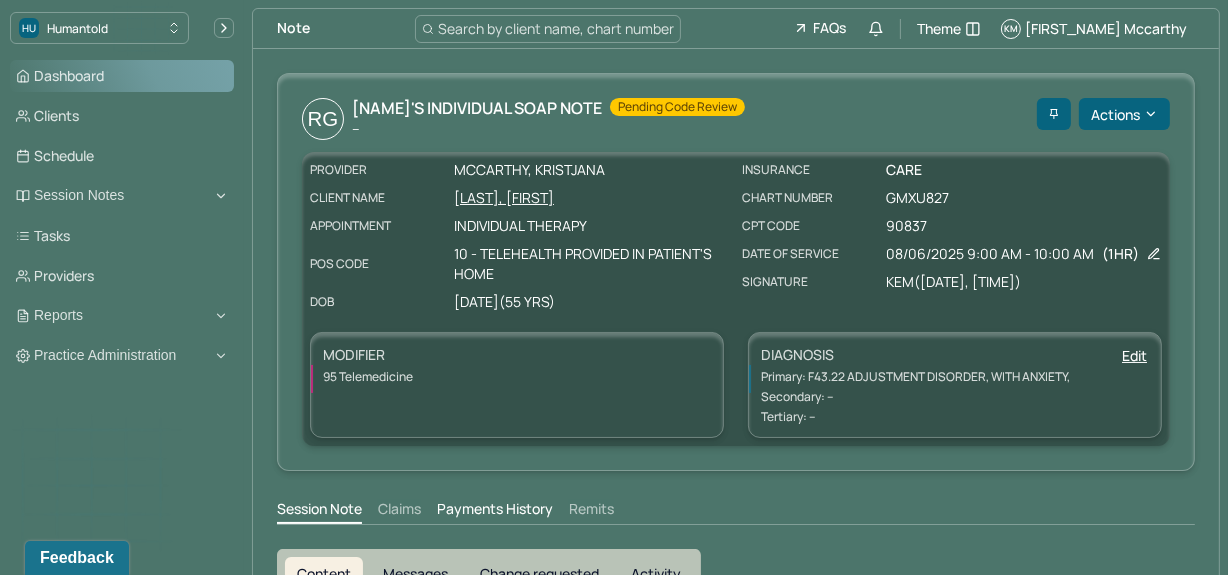 click on "Dashboard" at bounding box center (122, 76) 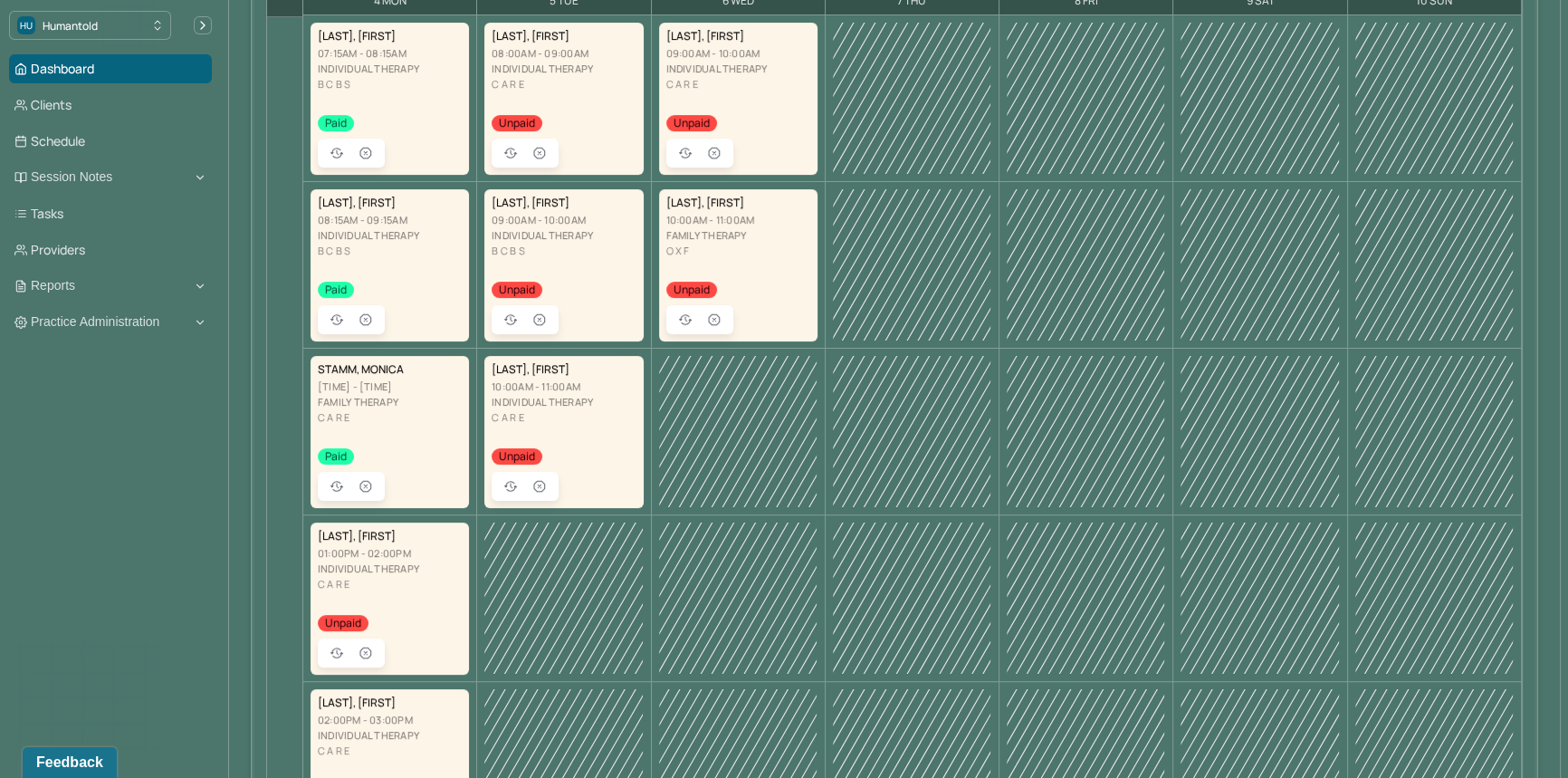 scroll, scrollTop: 0, scrollLeft: 0, axis: both 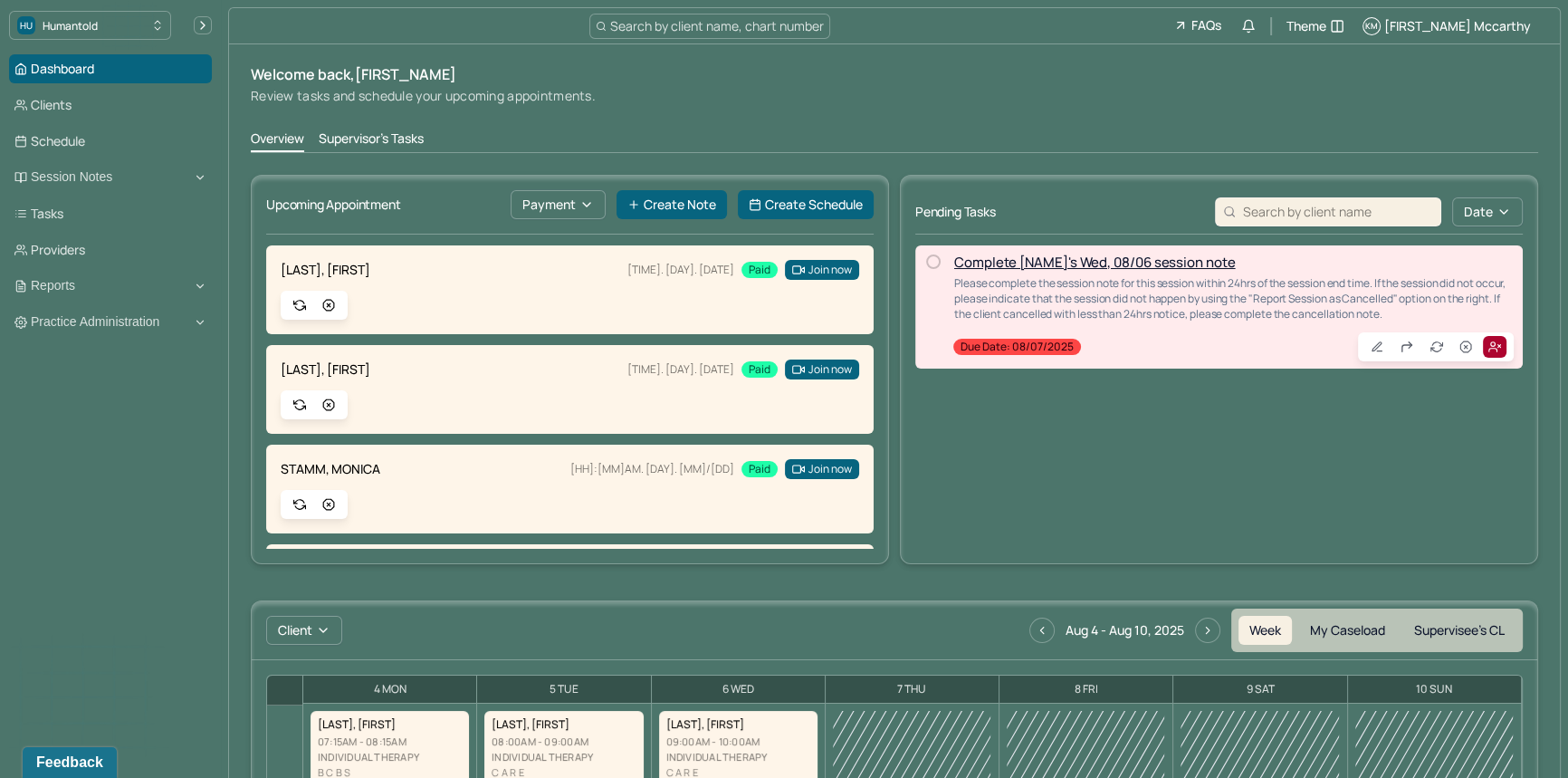click on "Complete [NAME]'s Wed, 08/06 session note" at bounding box center (1095, 262) 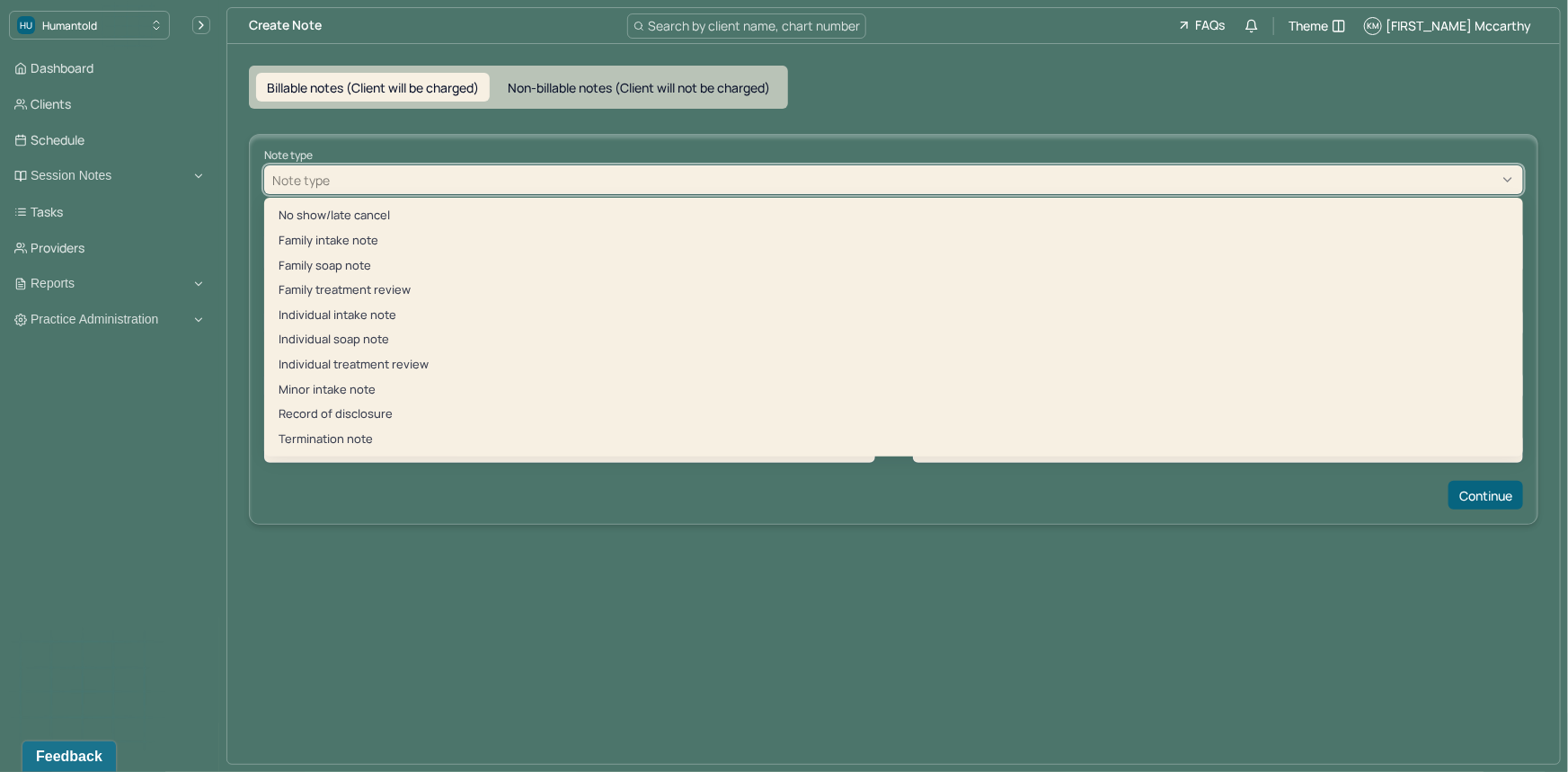 click at bounding box center (924, 180) 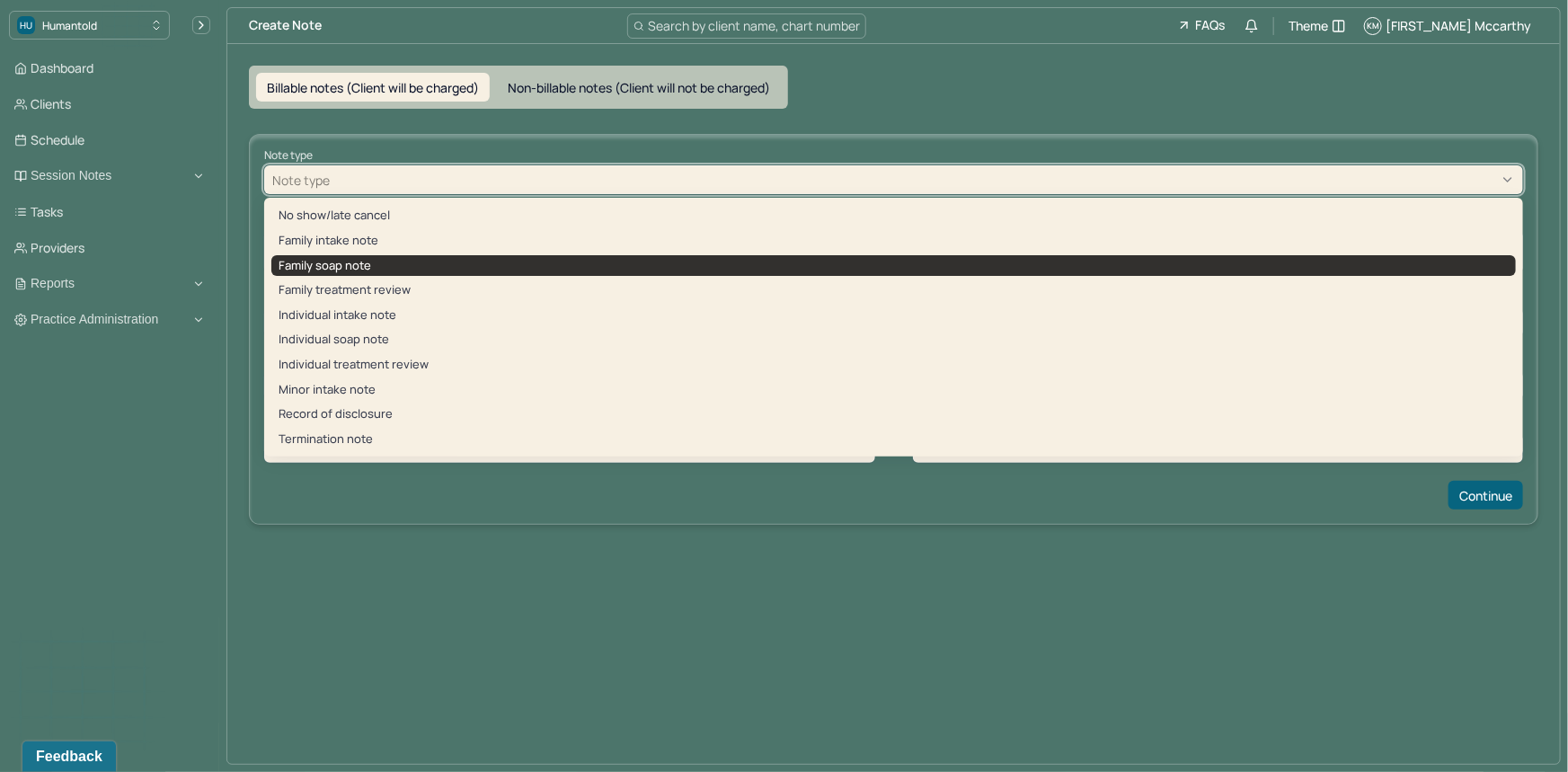 click on "Family soap note" at bounding box center (893, 266) 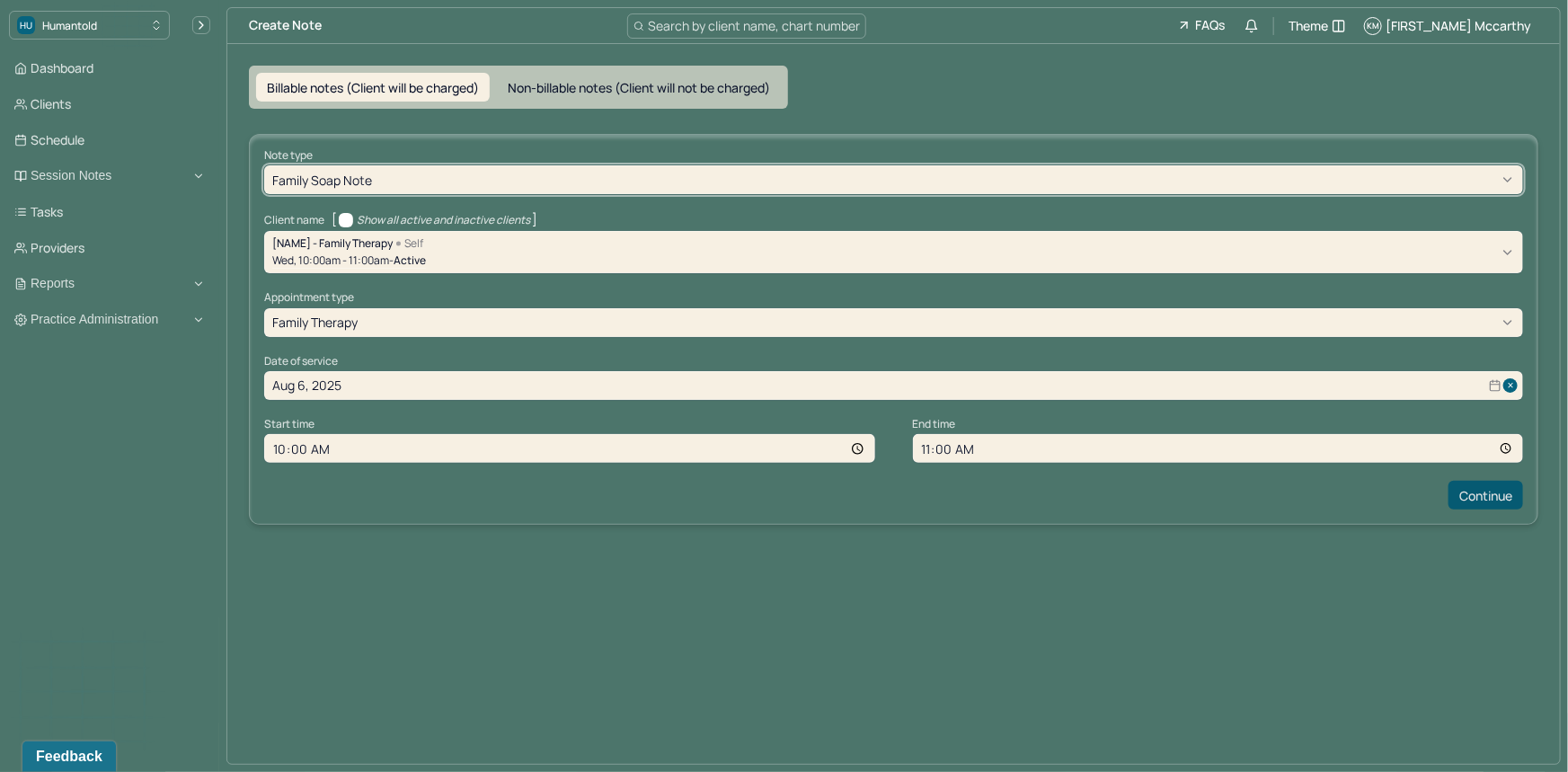 click on "Continue" at bounding box center (1485, 495) 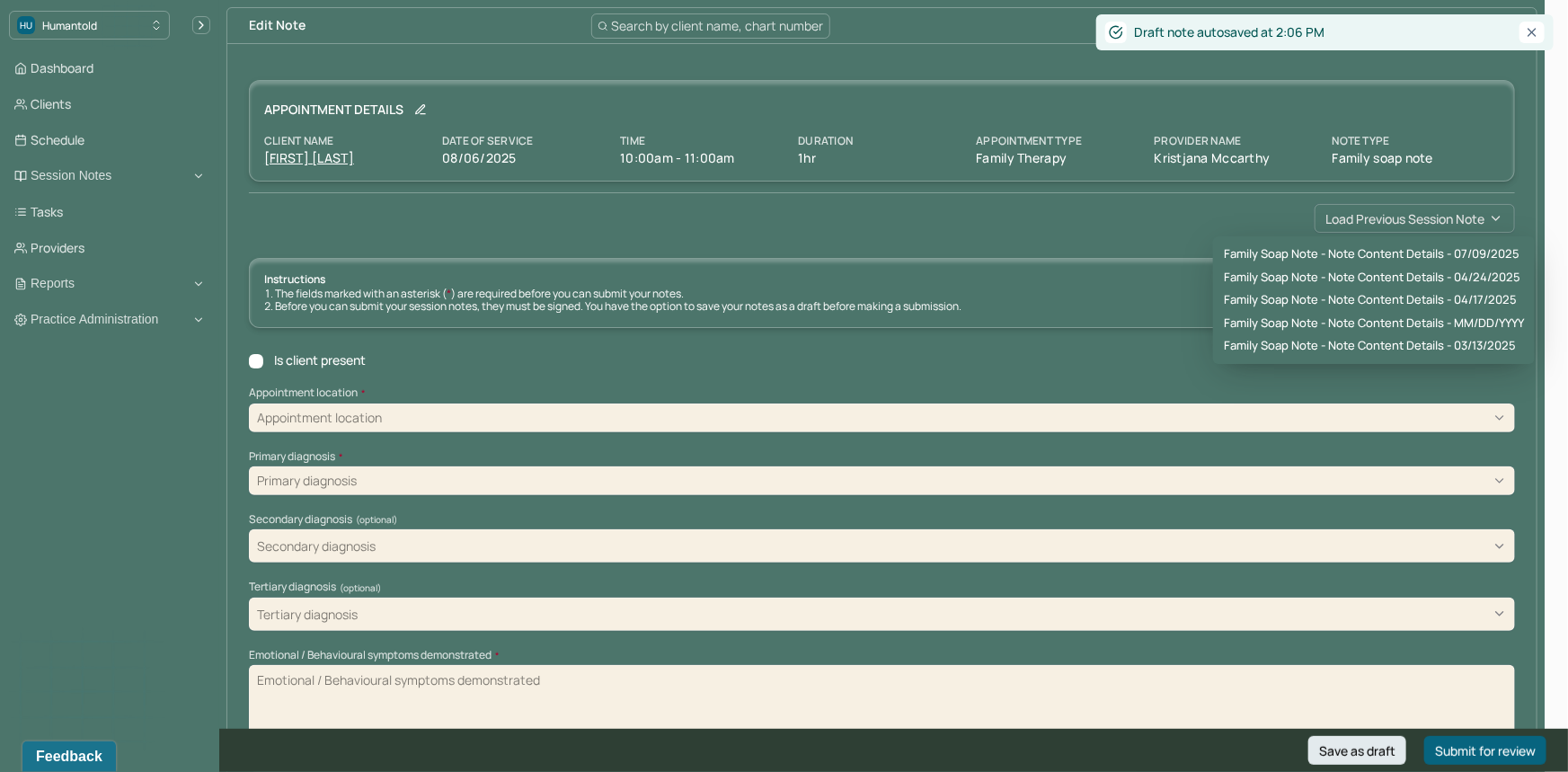 click on "Load previous session note" at bounding box center [1414, 218] 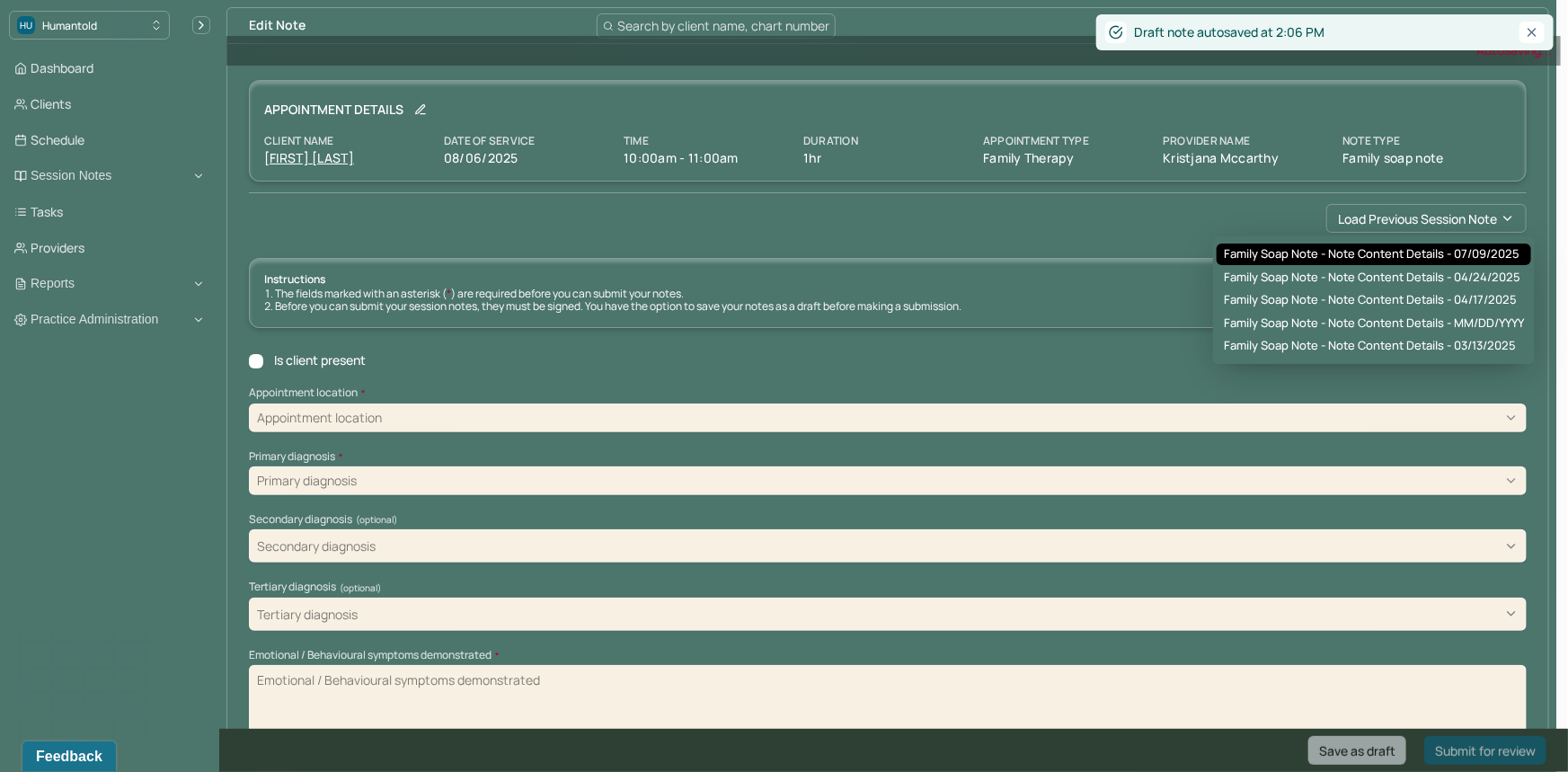 click on "Family soap note   - Note content Details -   [DATE]" at bounding box center [1371, 254] 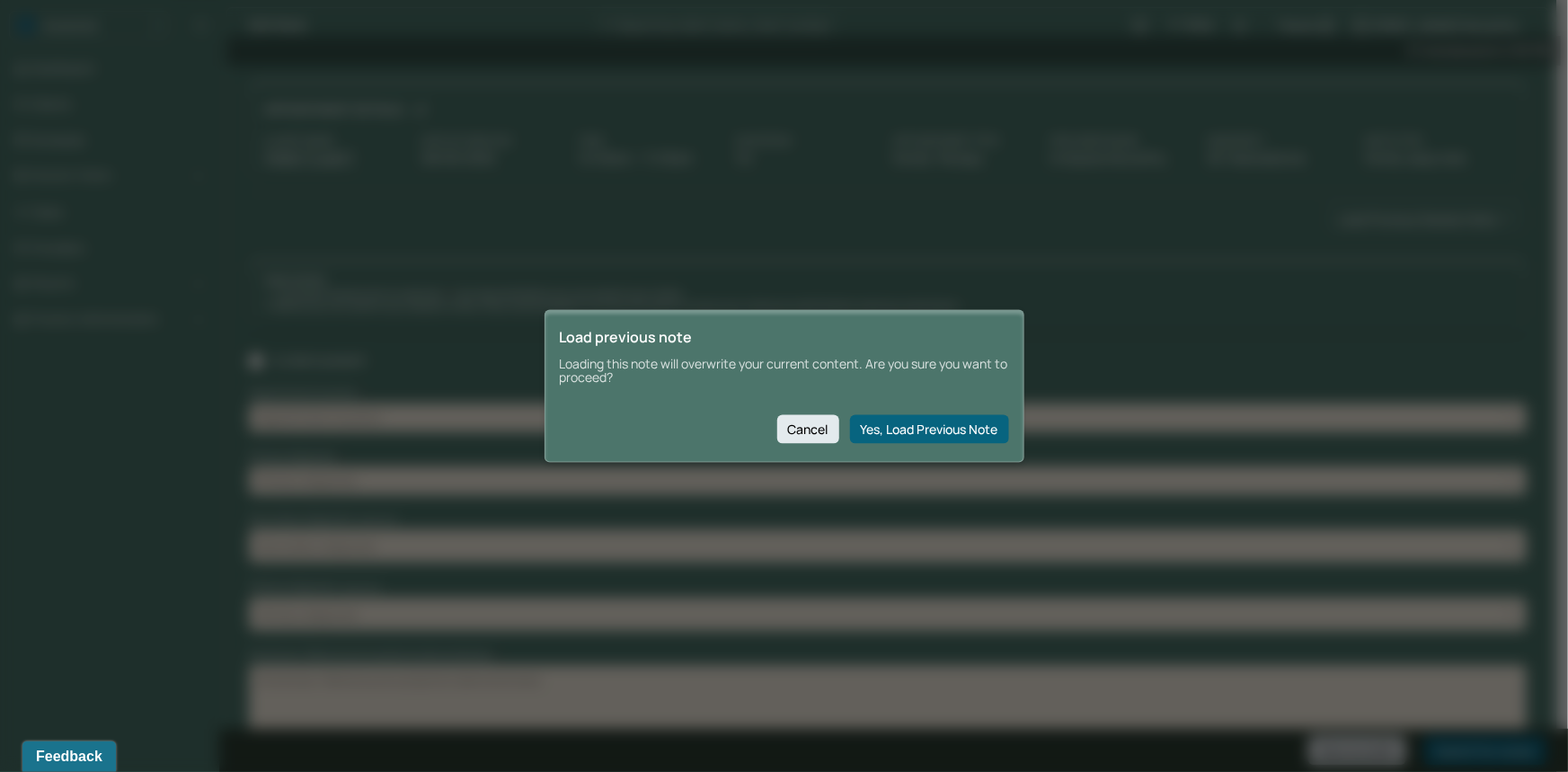 click on "Yes, Load Previous Note" at bounding box center (929, 430) 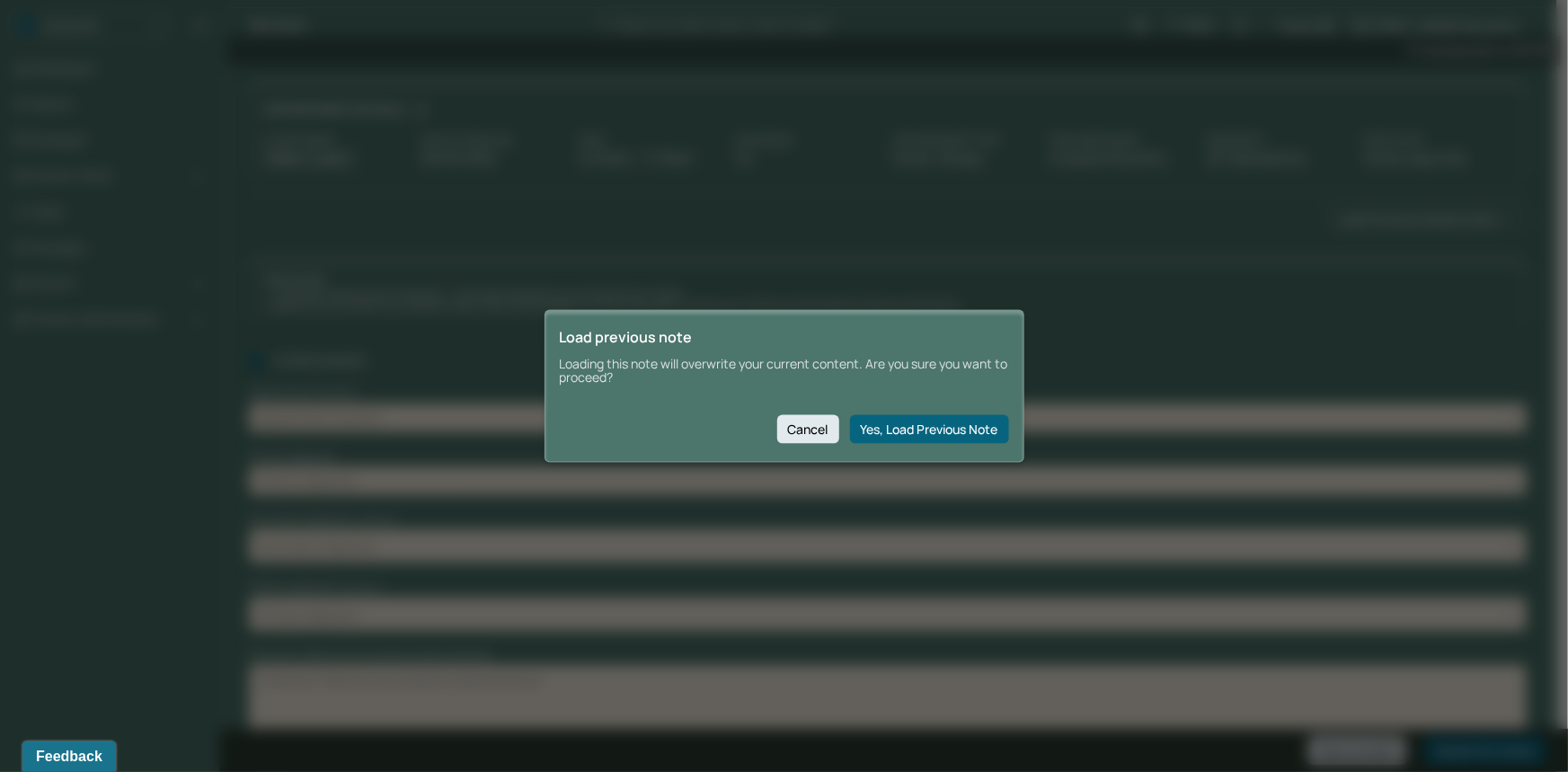checkbox on "true" 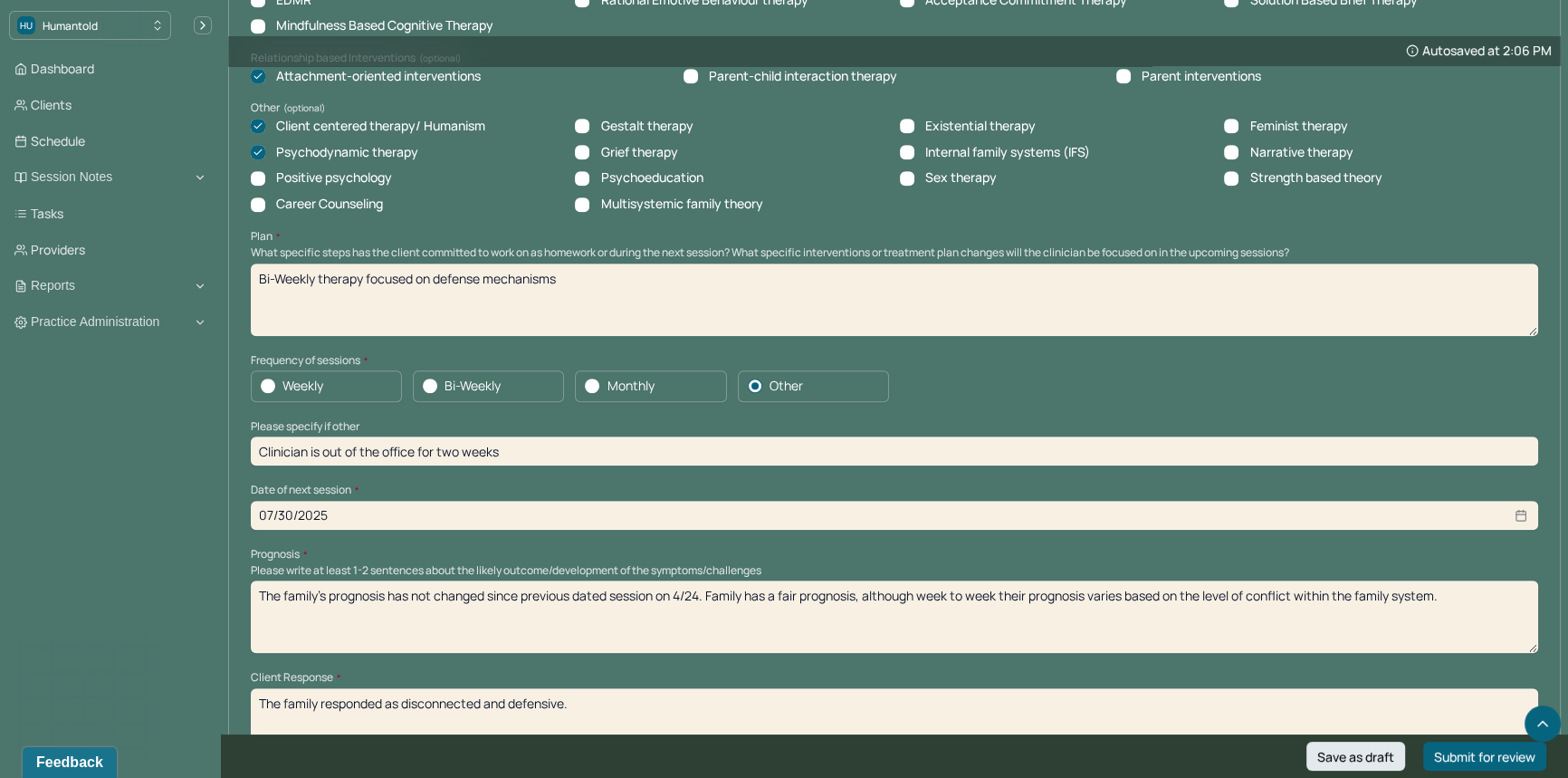scroll, scrollTop: 1632, scrollLeft: 0, axis: vertical 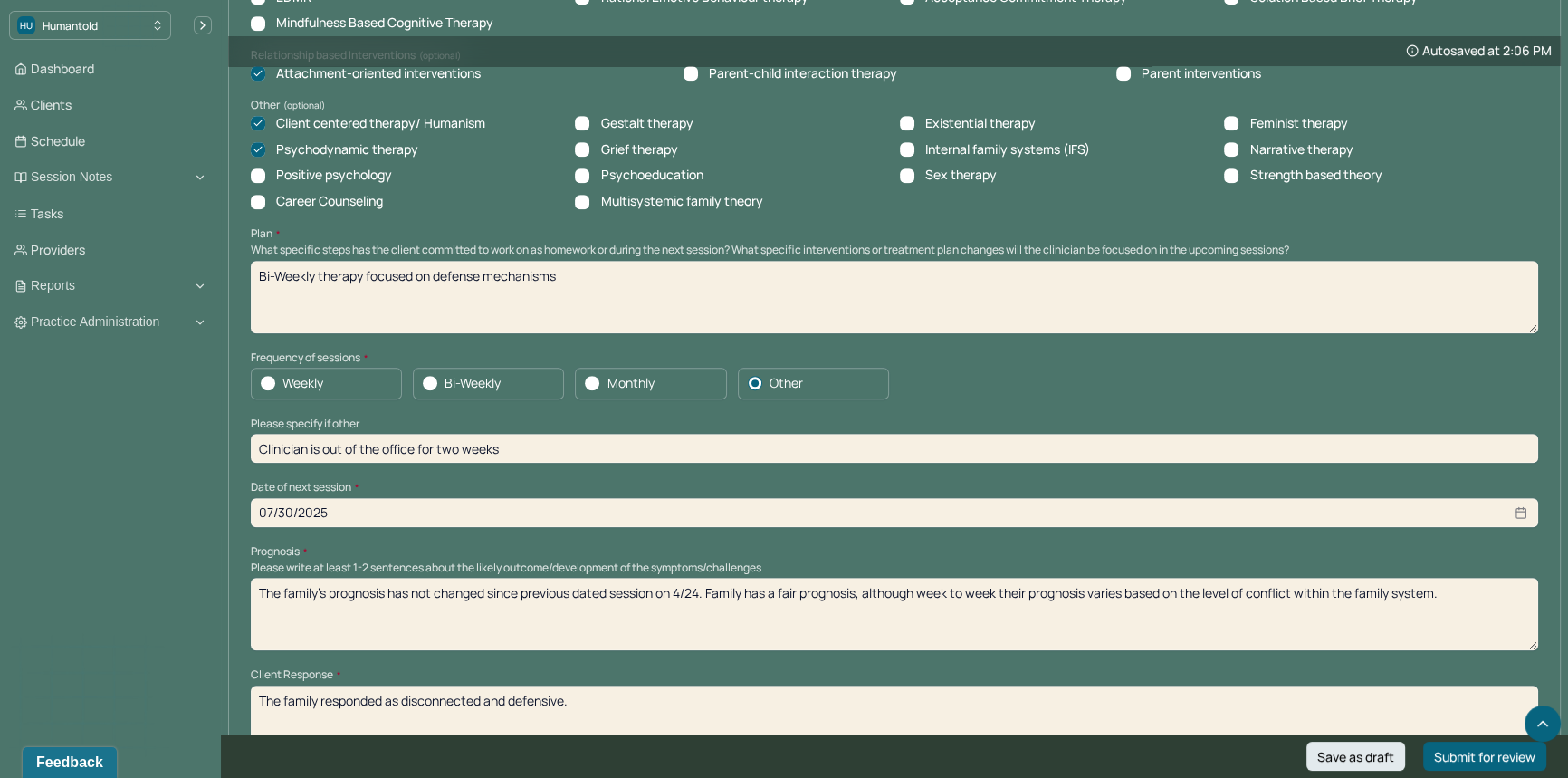 click on "The family's prognosis has not changed since previous dated session on 4/24. Family has a fair prognosis, although week to week their prognosis varies based on the level of conflict within the family system." at bounding box center [894, 614] 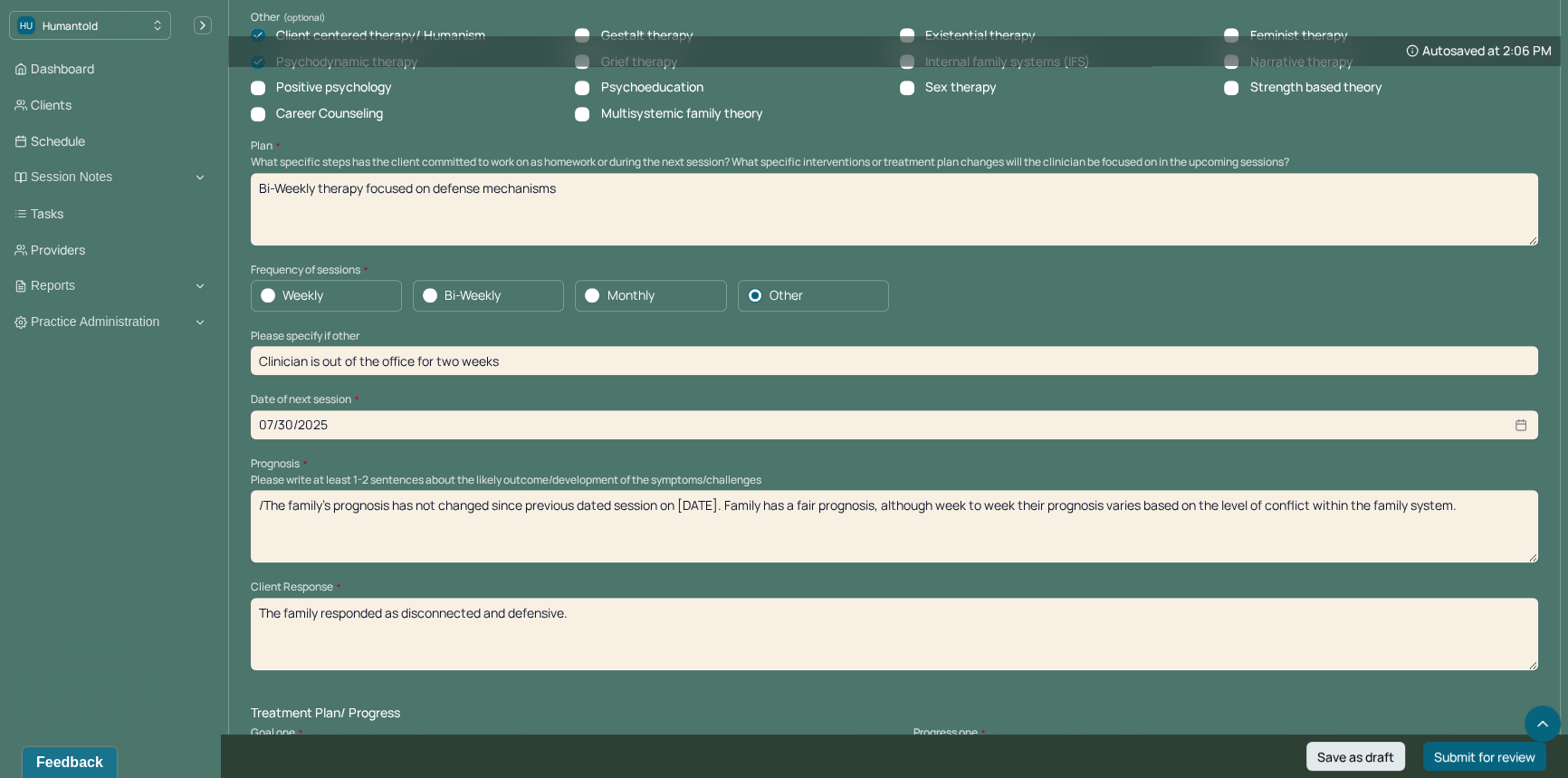 scroll, scrollTop: 1719, scrollLeft: 0, axis: vertical 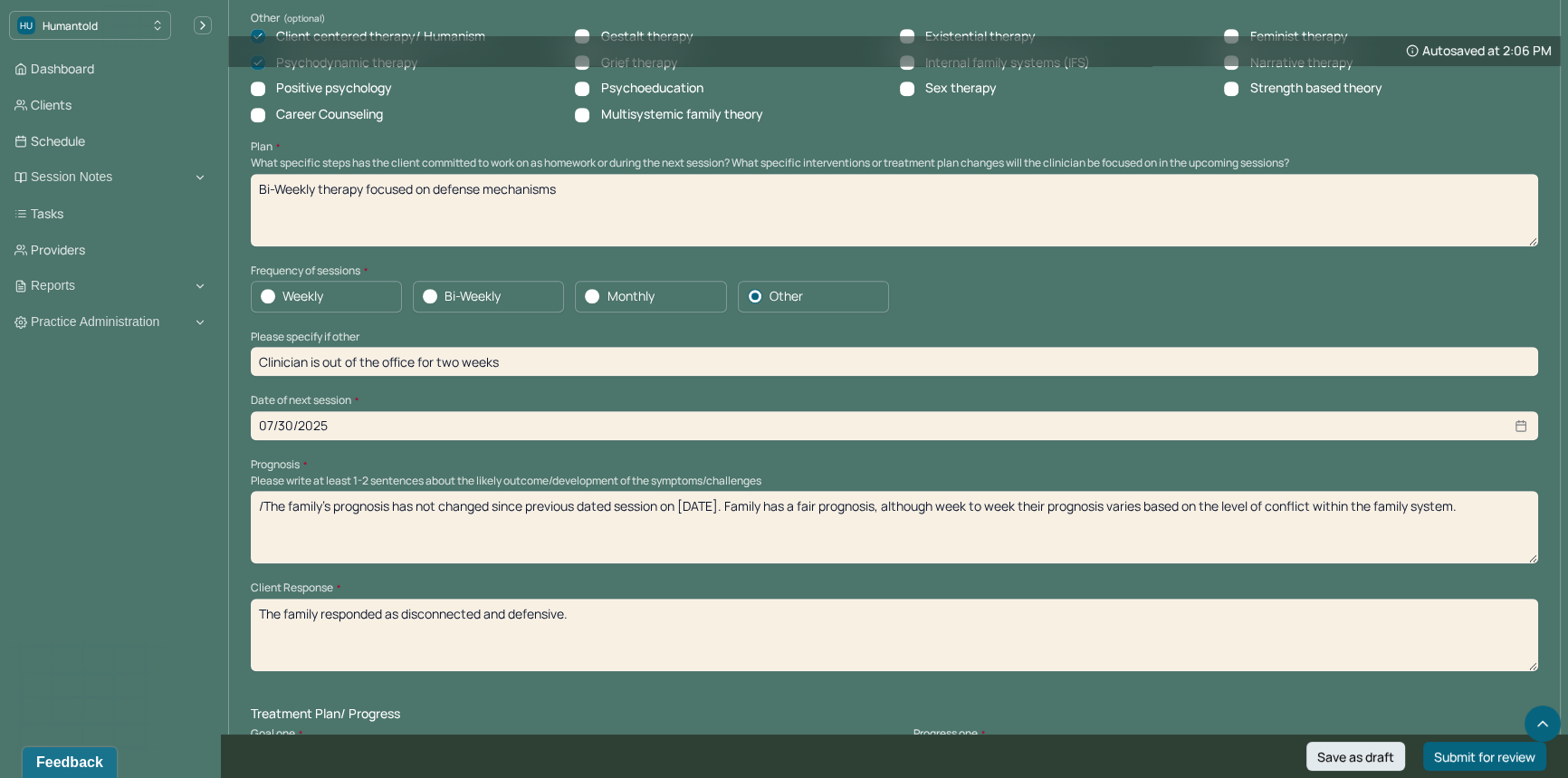drag, startPoint x: 711, startPoint y: 504, endPoint x: 685, endPoint y: 504, distance: 26 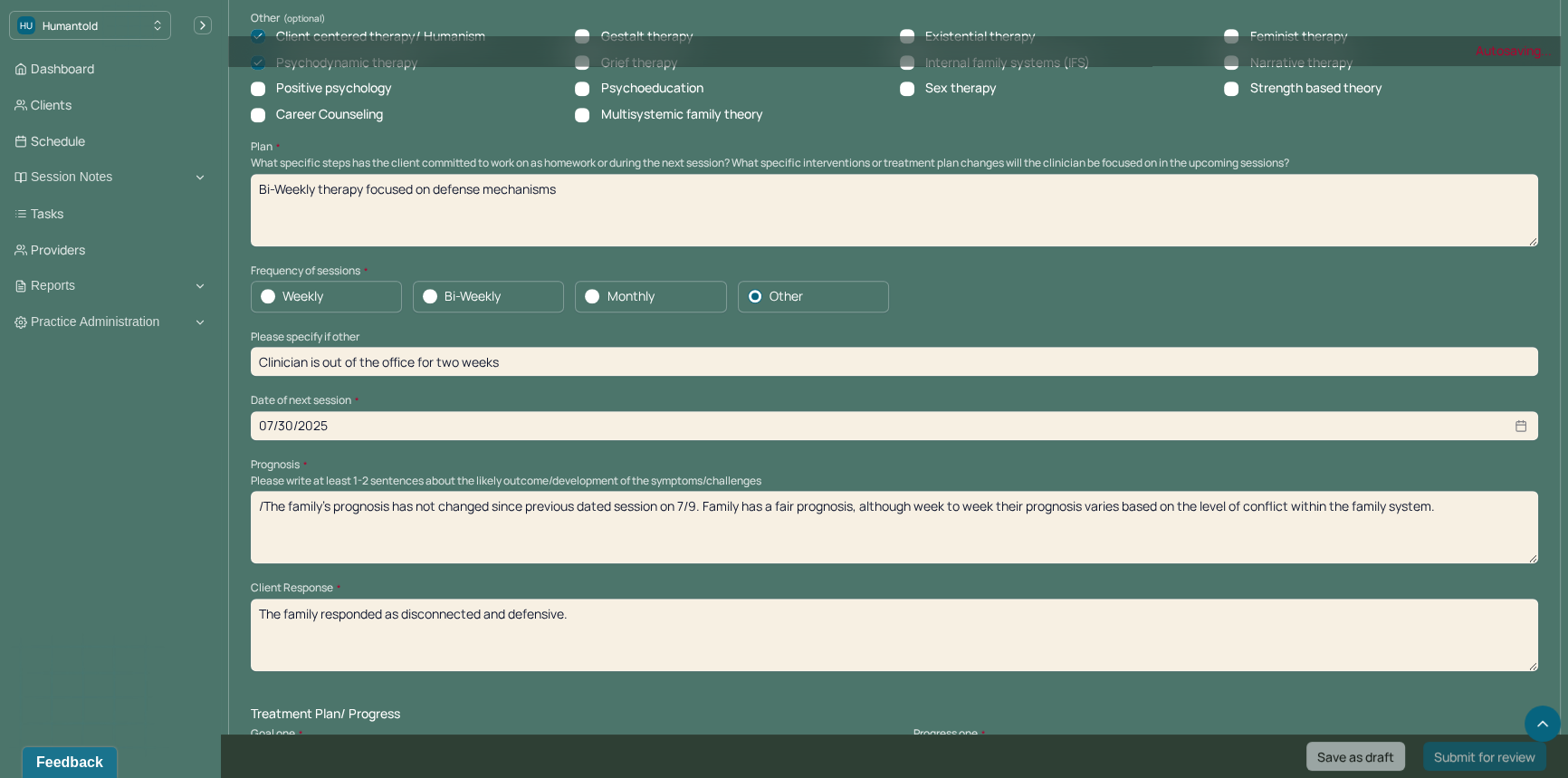 type on "/The family's prognosis has not changed since previous dated session on 7/9. Family has a fair prognosis, although week to week their prognosis varies based on the level of conflict within the family system." 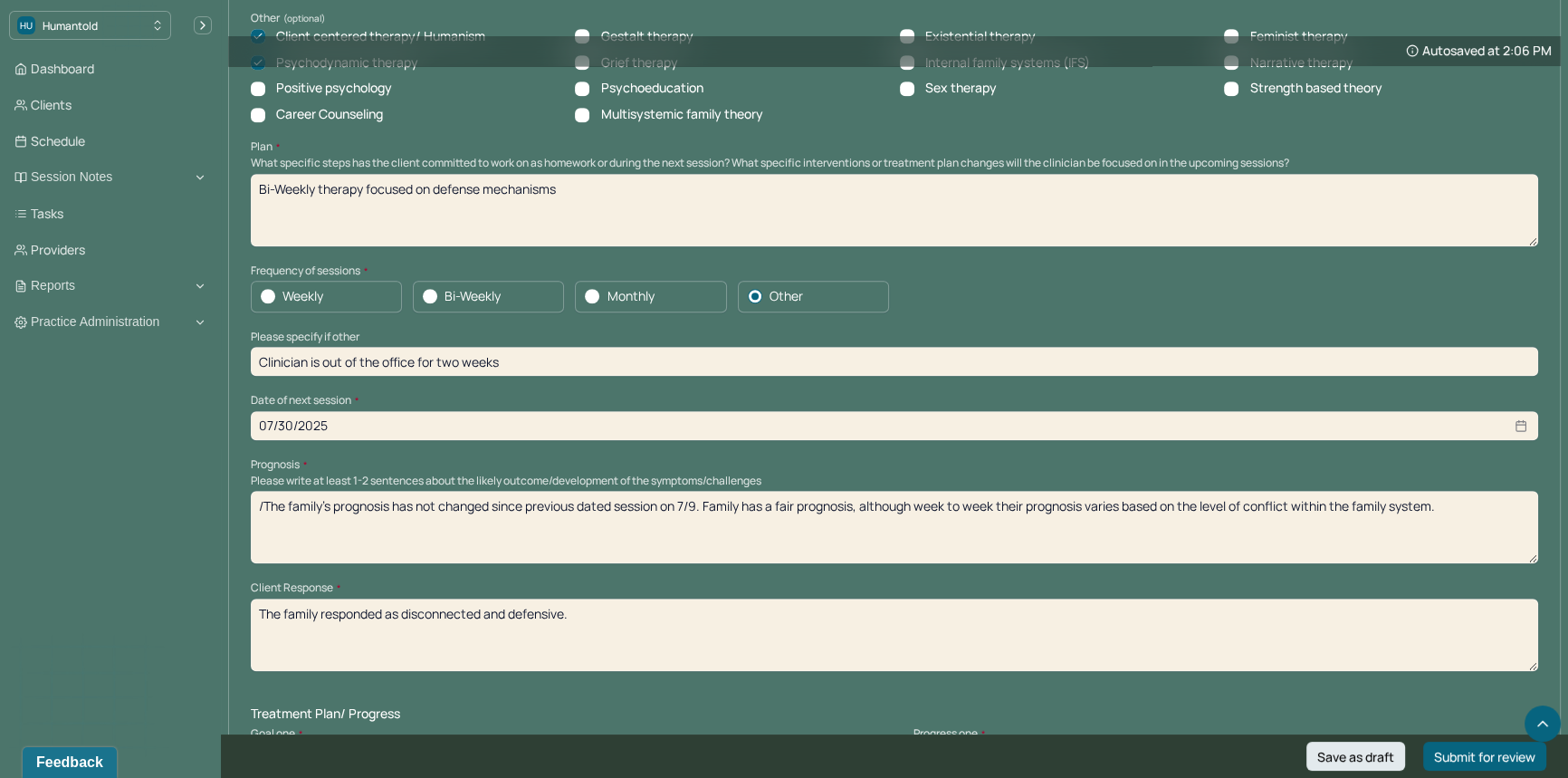 click on "Bi-Weekly" at bounding box center (488, 296) 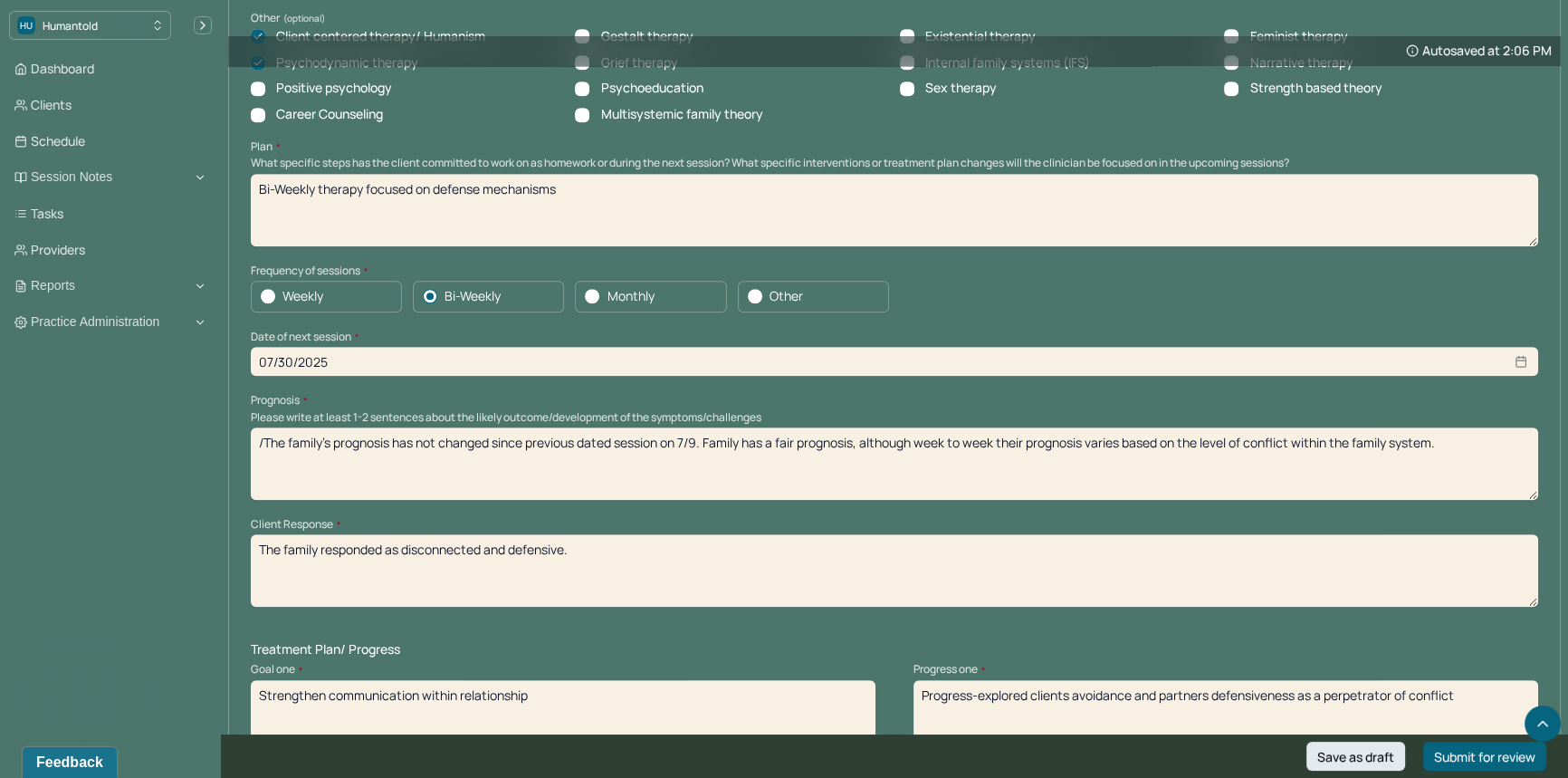 select on "7" 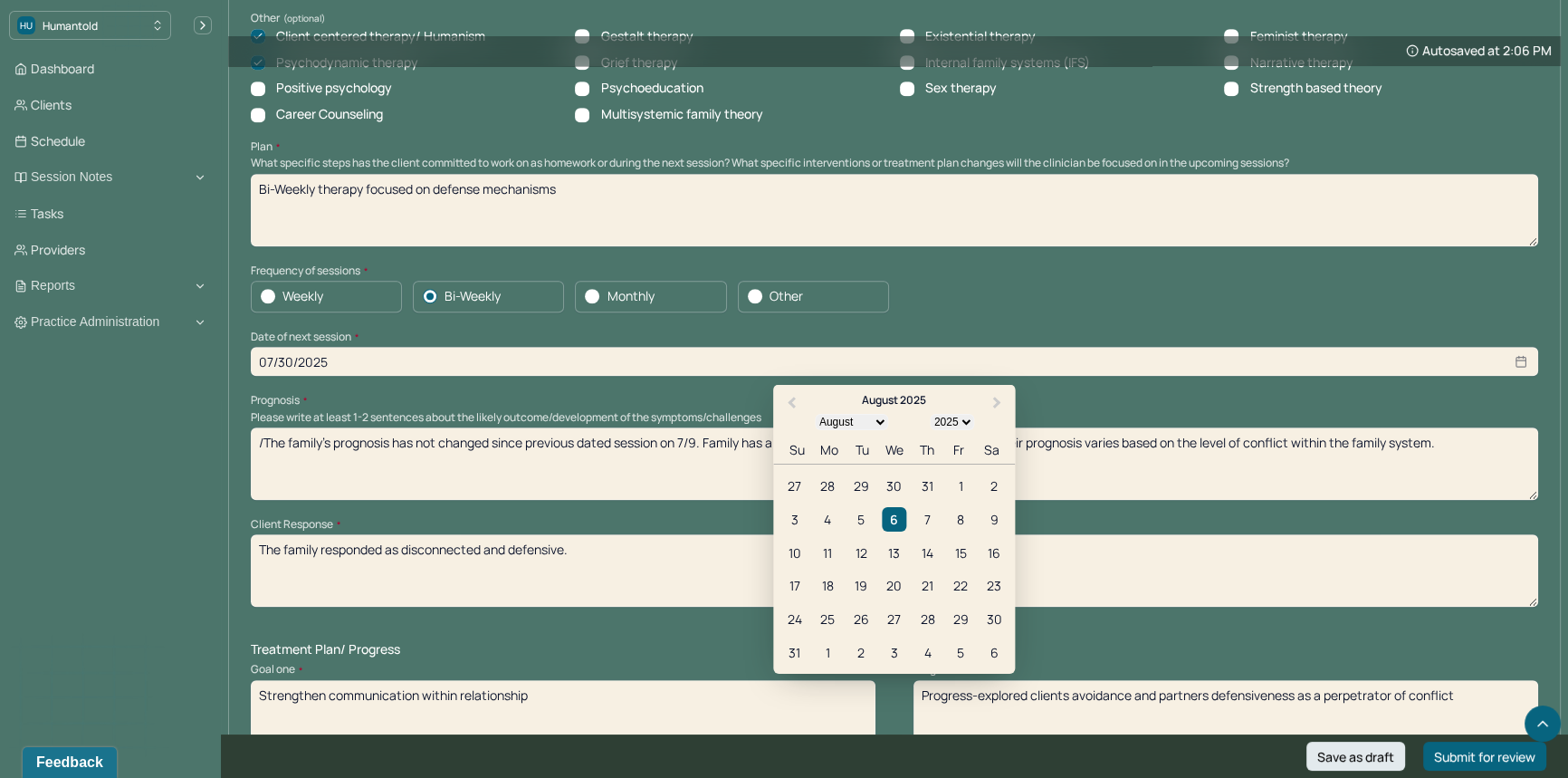 click on "07/30/2025" at bounding box center (894, 361) 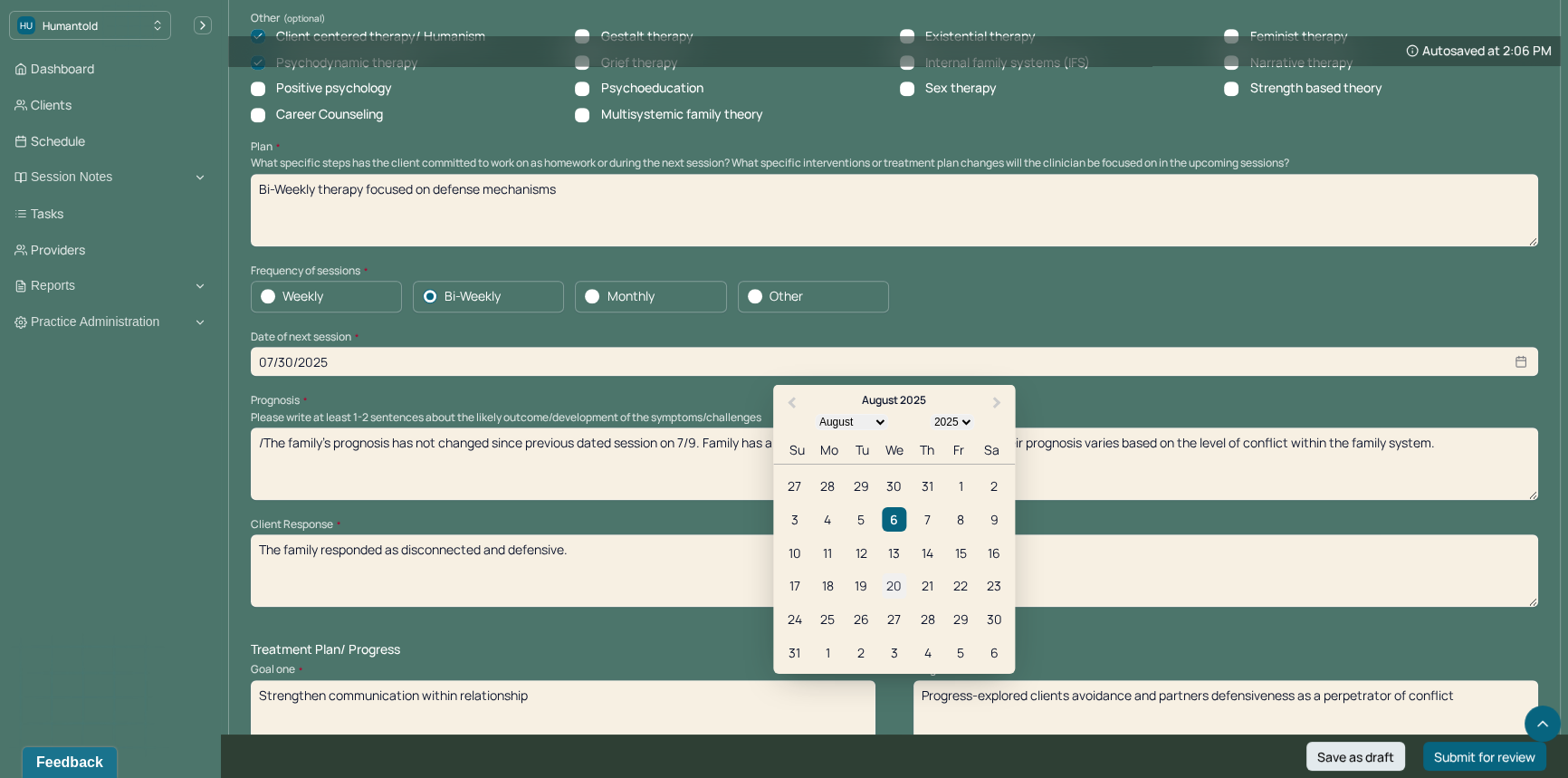click on "20" at bounding box center [894, 585] 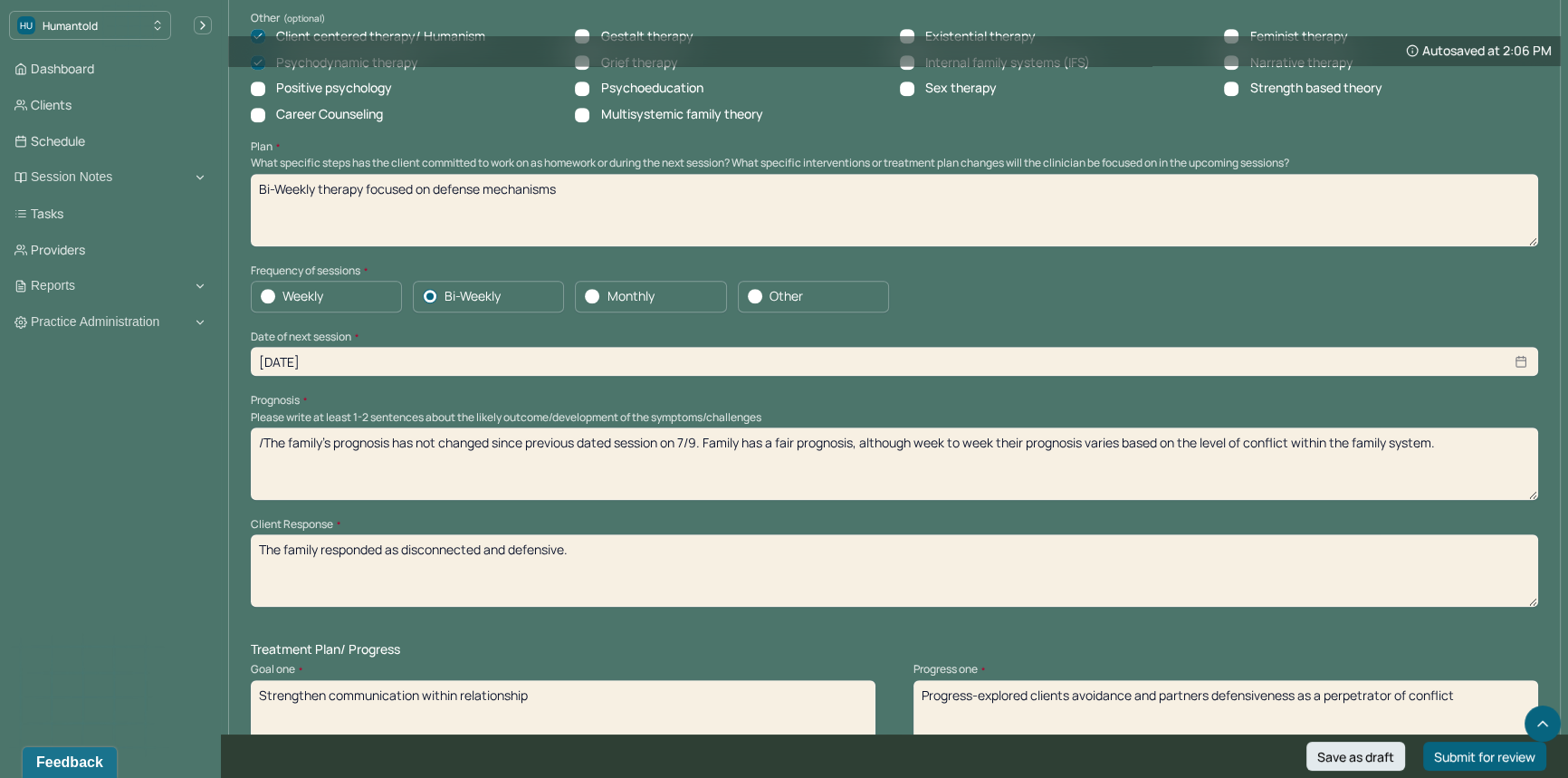 click on "/The family's prognosis has not changed since previous dated session on 7/9. Family has a fair prognosis, although week to week their prognosis varies based on the level of conflict within the family system." at bounding box center [894, 464] 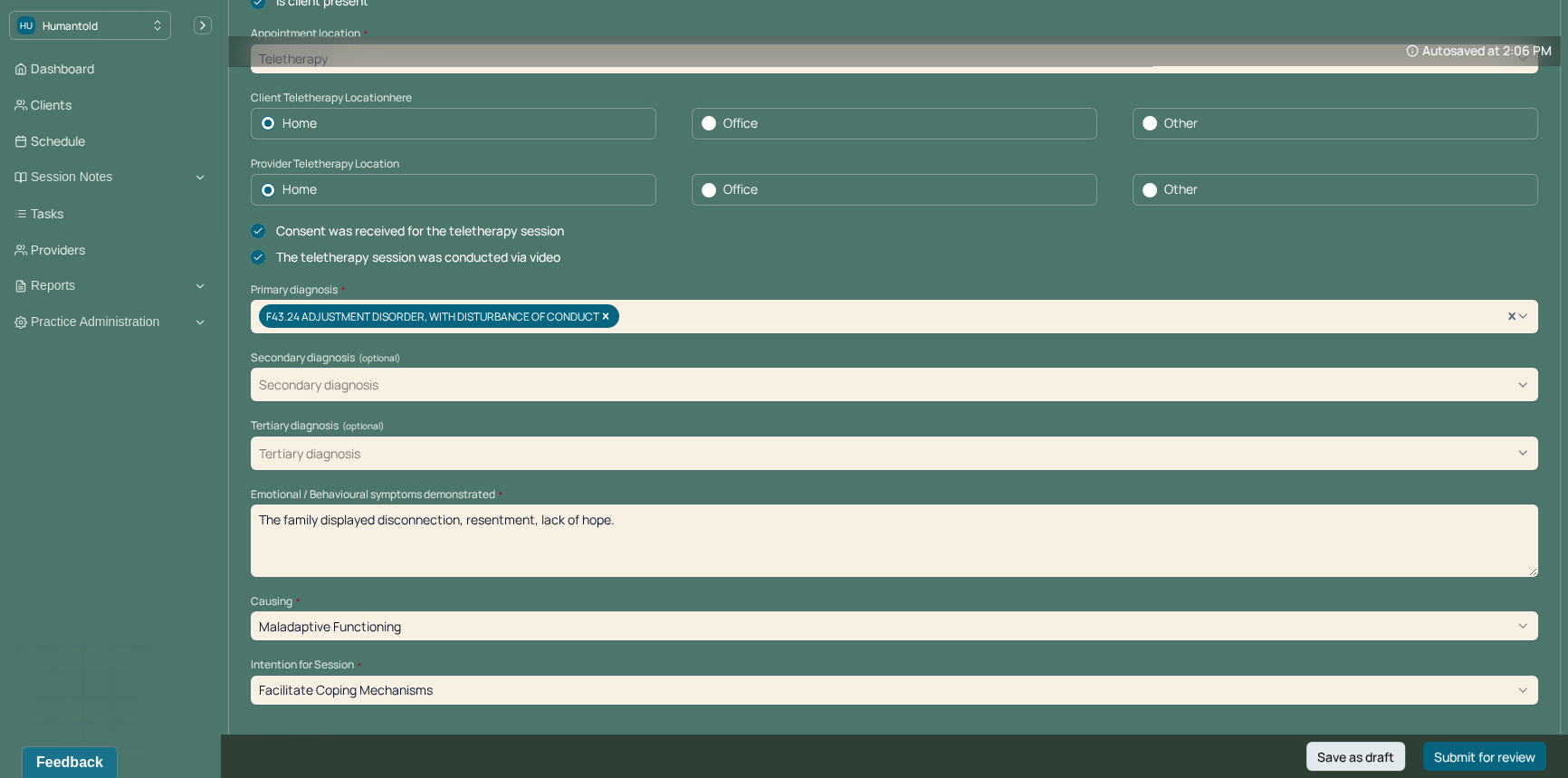 scroll, scrollTop: 376, scrollLeft: 0, axis: vertical 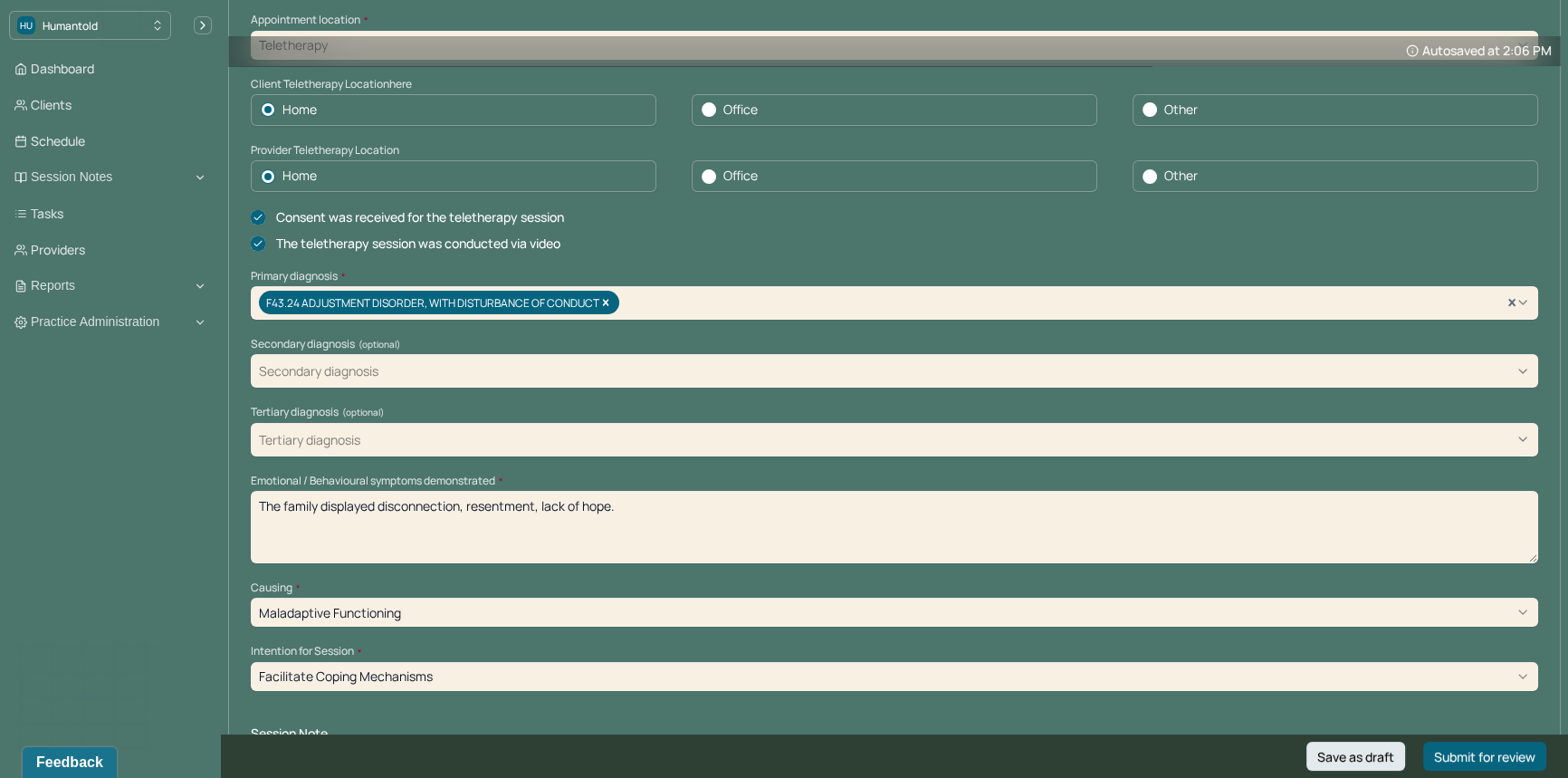 type on "The family's prognosis has not changed since previous dated session on 7/9. Family has a fair prognosis, although week to week their prognosis varies based on the level of conflict within the family system." 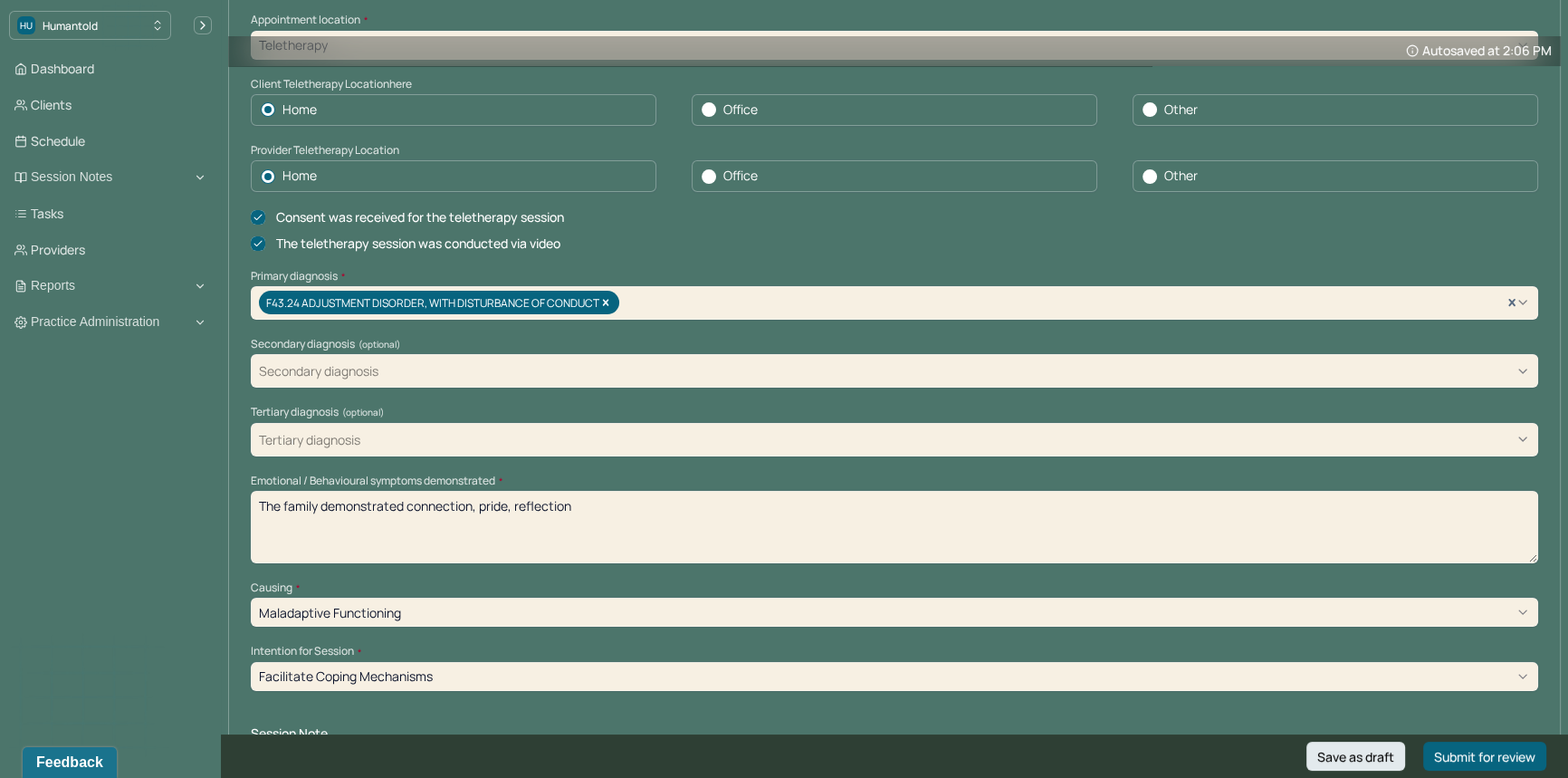 click on "The family demonstrated connection, pride, reflection" at bounding box center (894, 527) 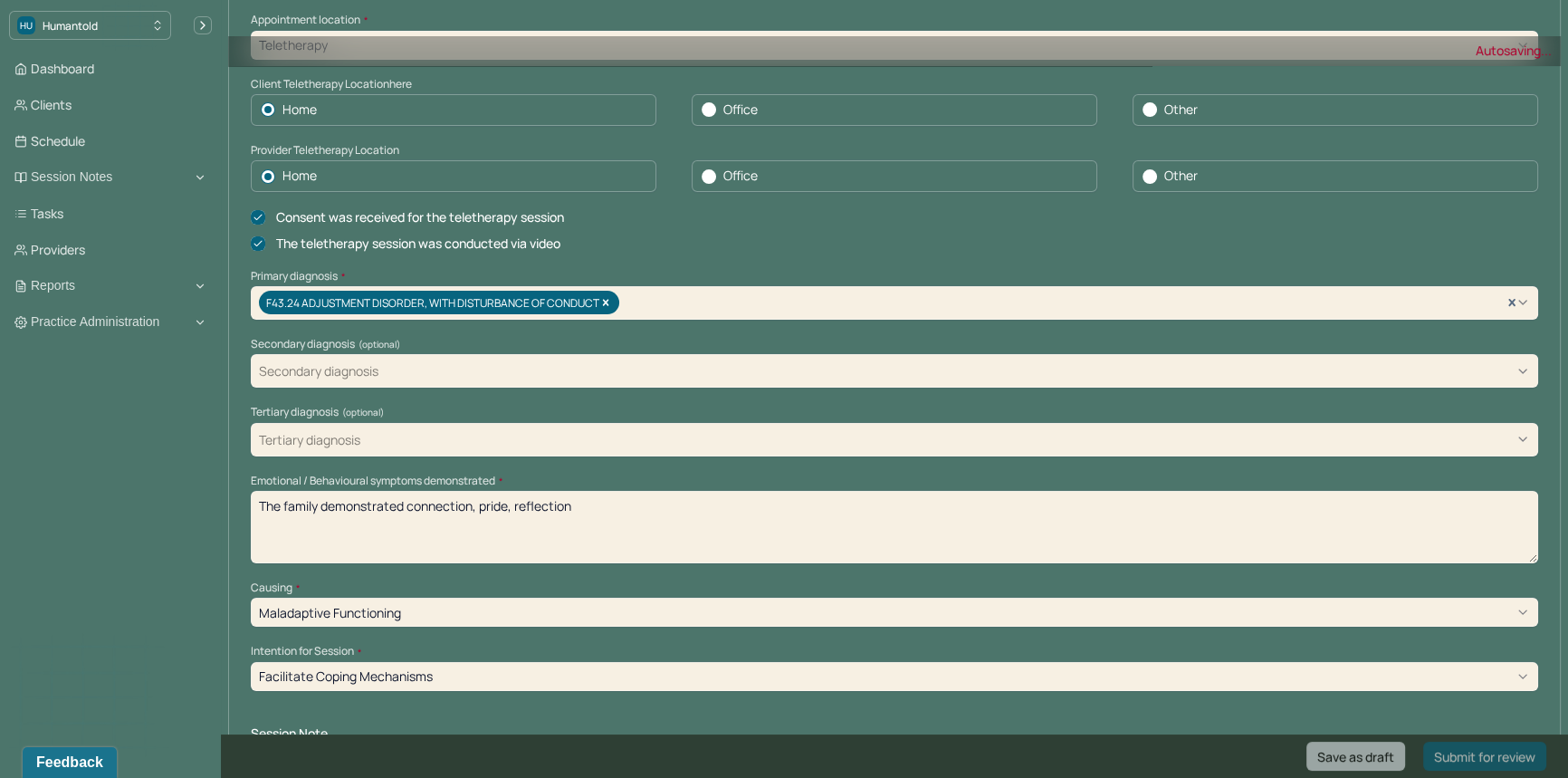 click on "The family demonstrated connection, pride, reflection" at bounding box center [894, 527] 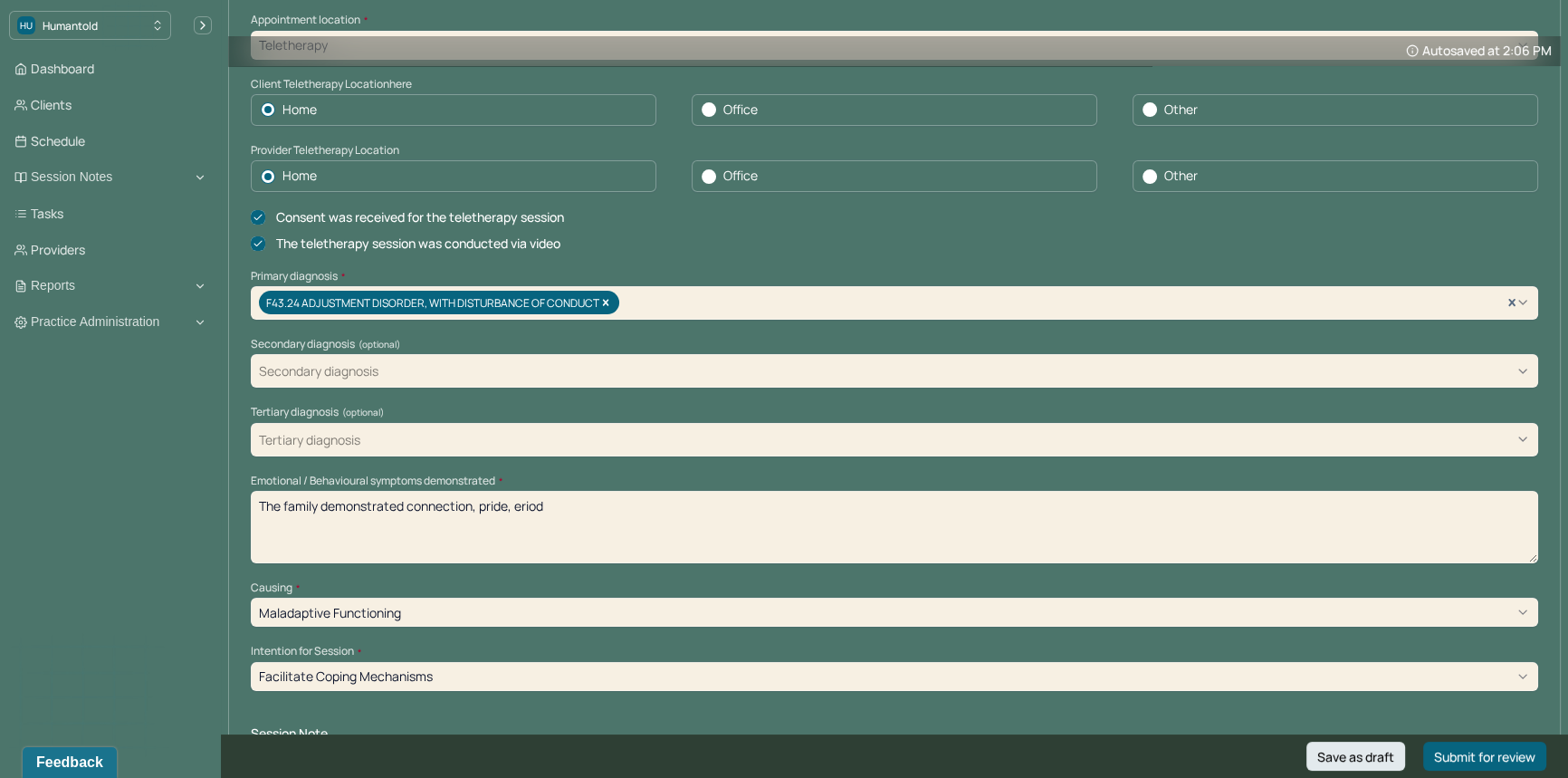 click on "The family demonstrated connection, pride, reflection eriod" at bounding box center [894, 527] 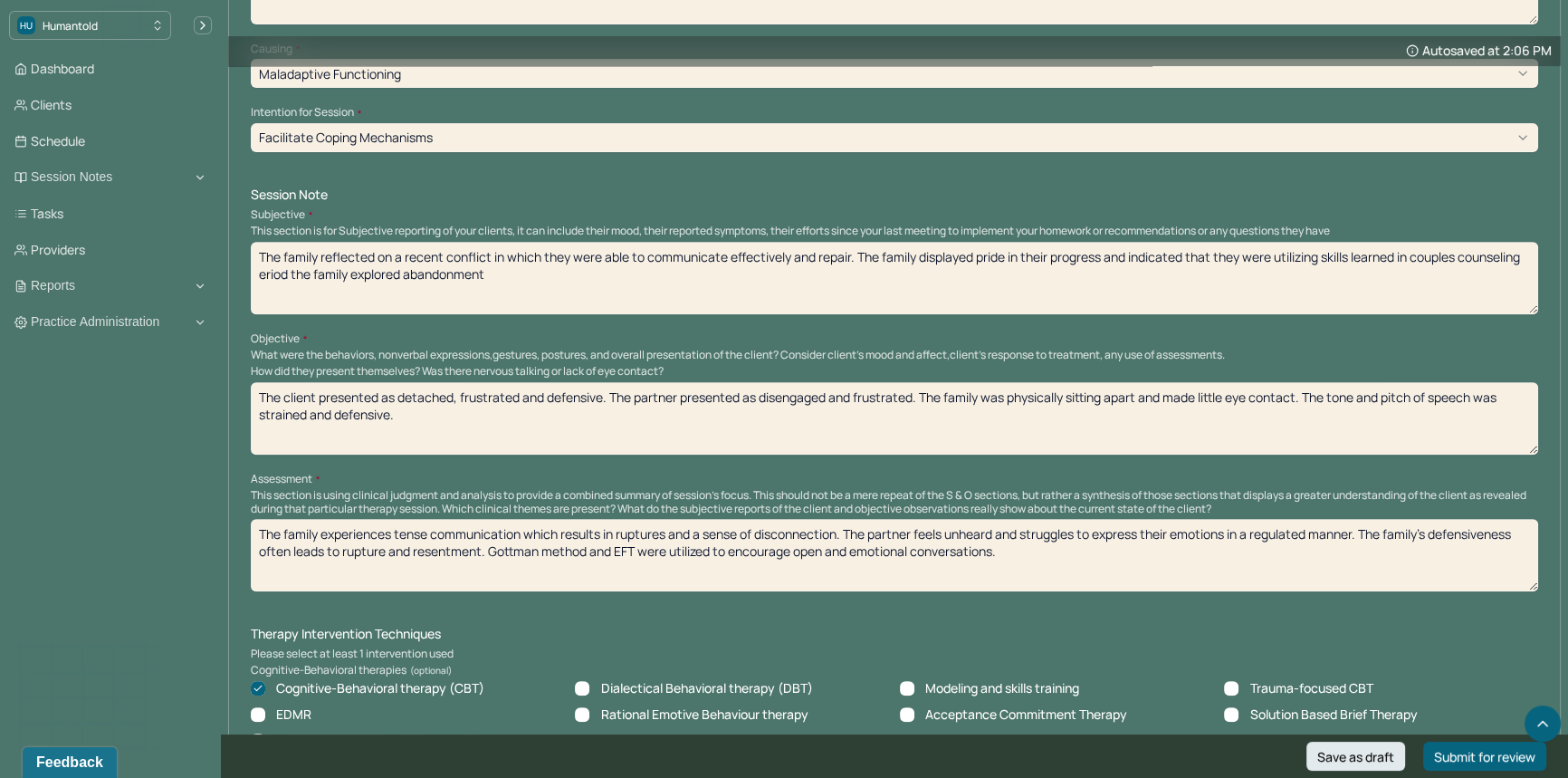 scroll, scrollTop: 915, scrollLeft: 0, axis: vertical 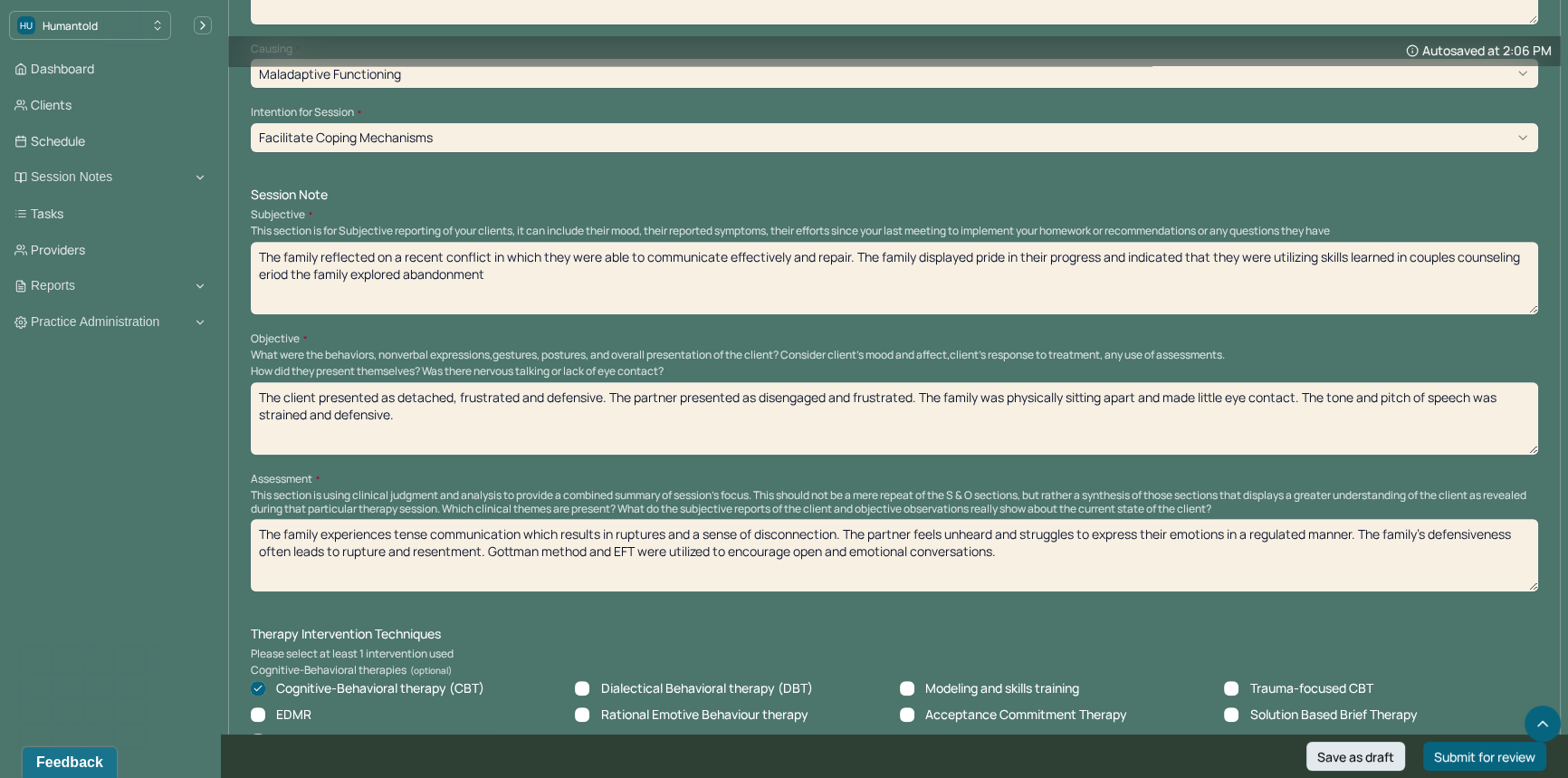 type on "The family demonstrated connection, pride, reflection." 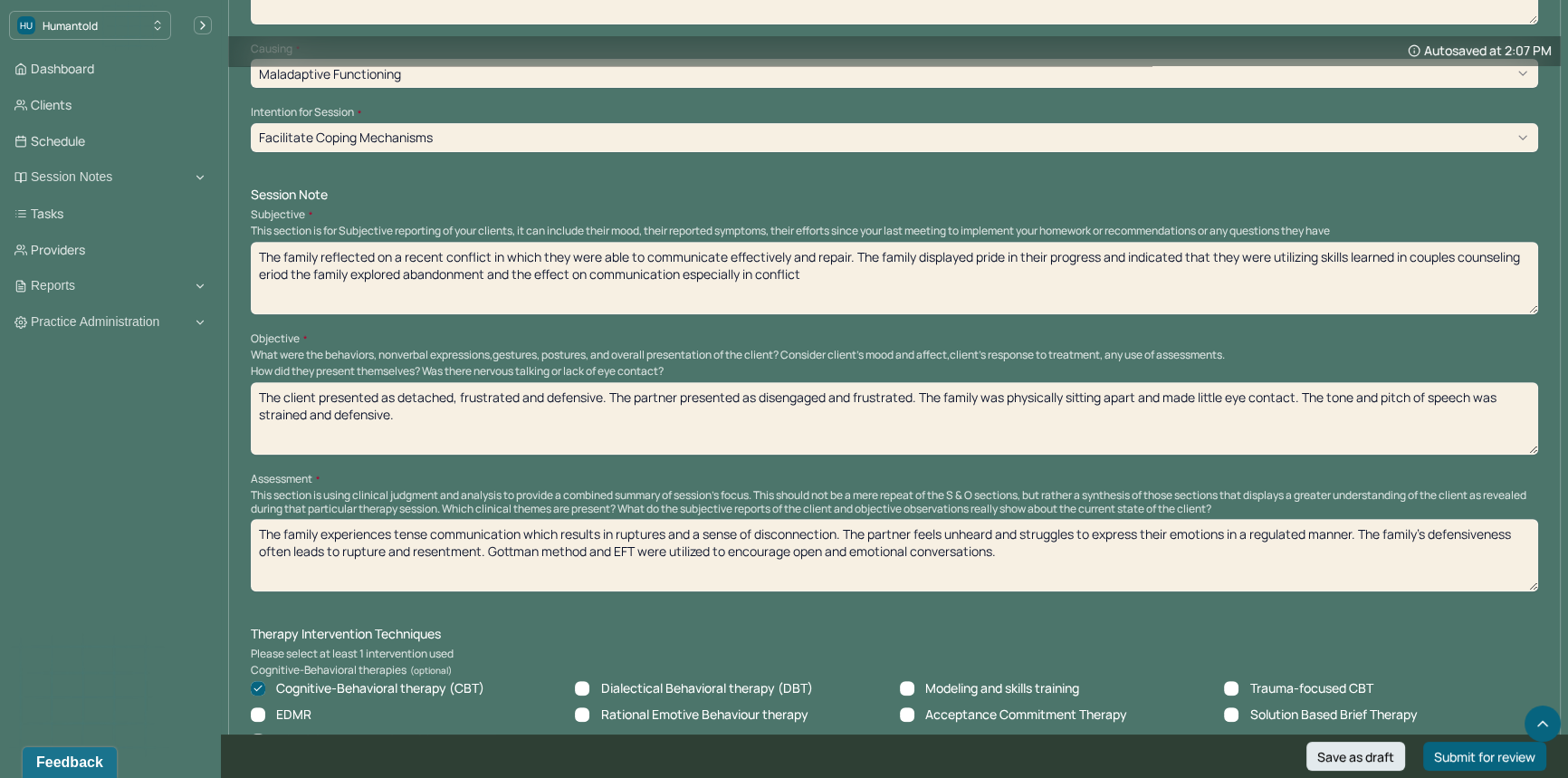 click on "The family reflected on a recent conflict in which they were able to communicate effectively and repair. The family displayed pride in their progress and indicated that they were utilizing skills learned in couples counseling eriod The family explored abandonment" at bounding box center [894, 278] 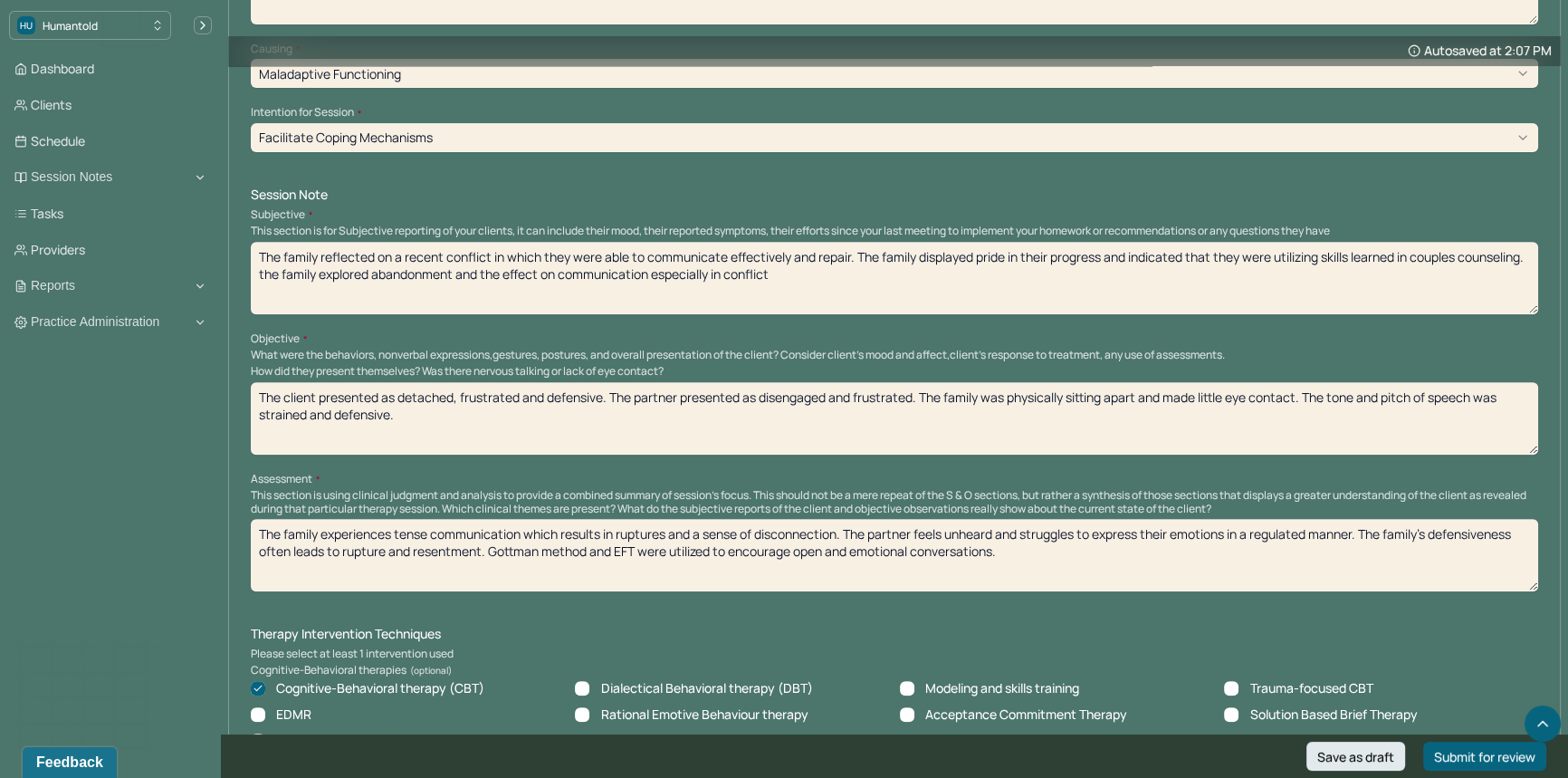 click on "The family reflected on a recent conflict in which they were able to communicate effectively and repair. The family displayed pride in their progress and indicated that they were utilizing skills learned in couples counseling . the family explored abandonment and the effect on communication especially in conflict" at bounding box center (894, 278) 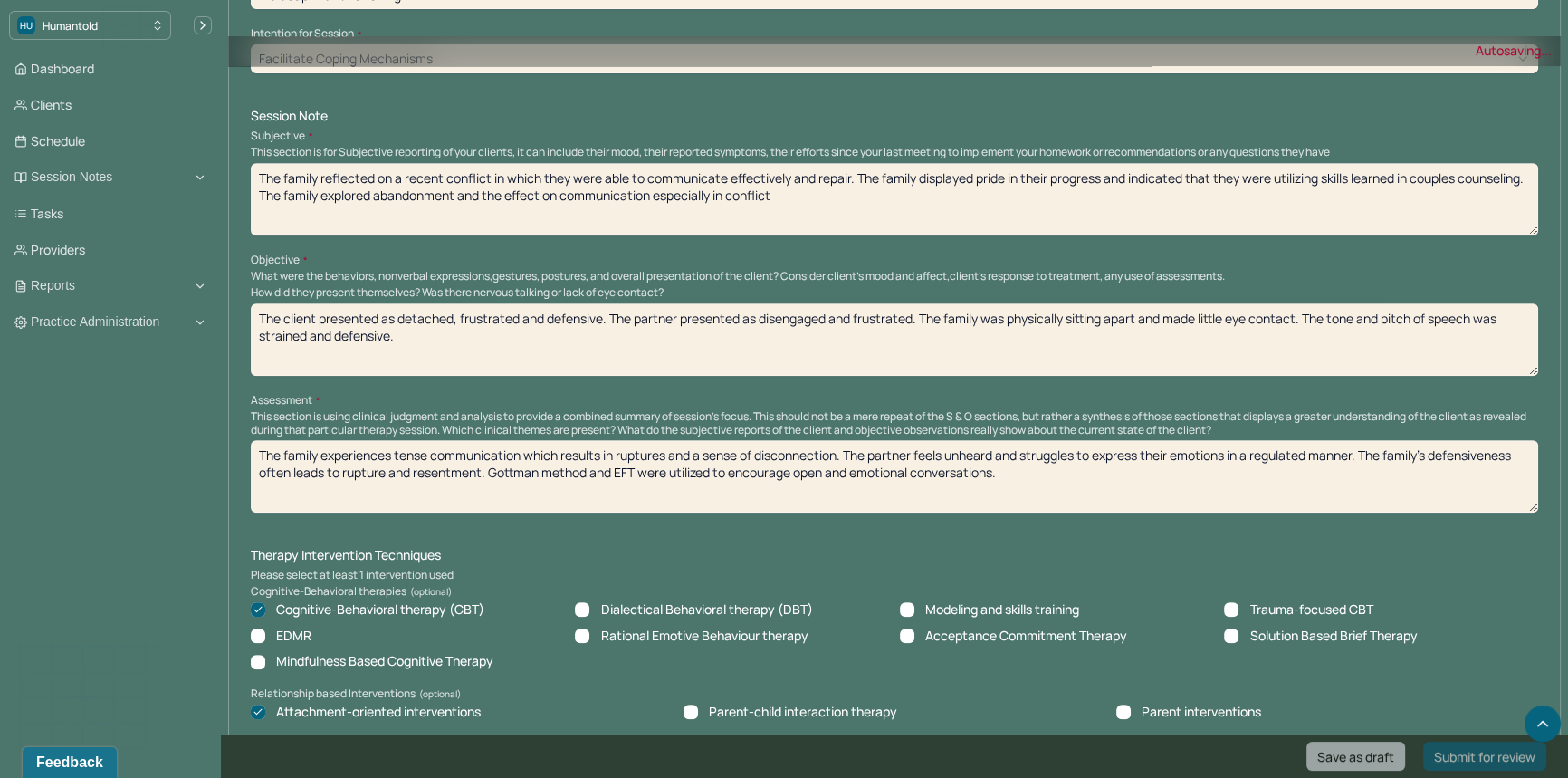 scroll, scrollTop: 994, scrollLeft: 0, axis: vertical 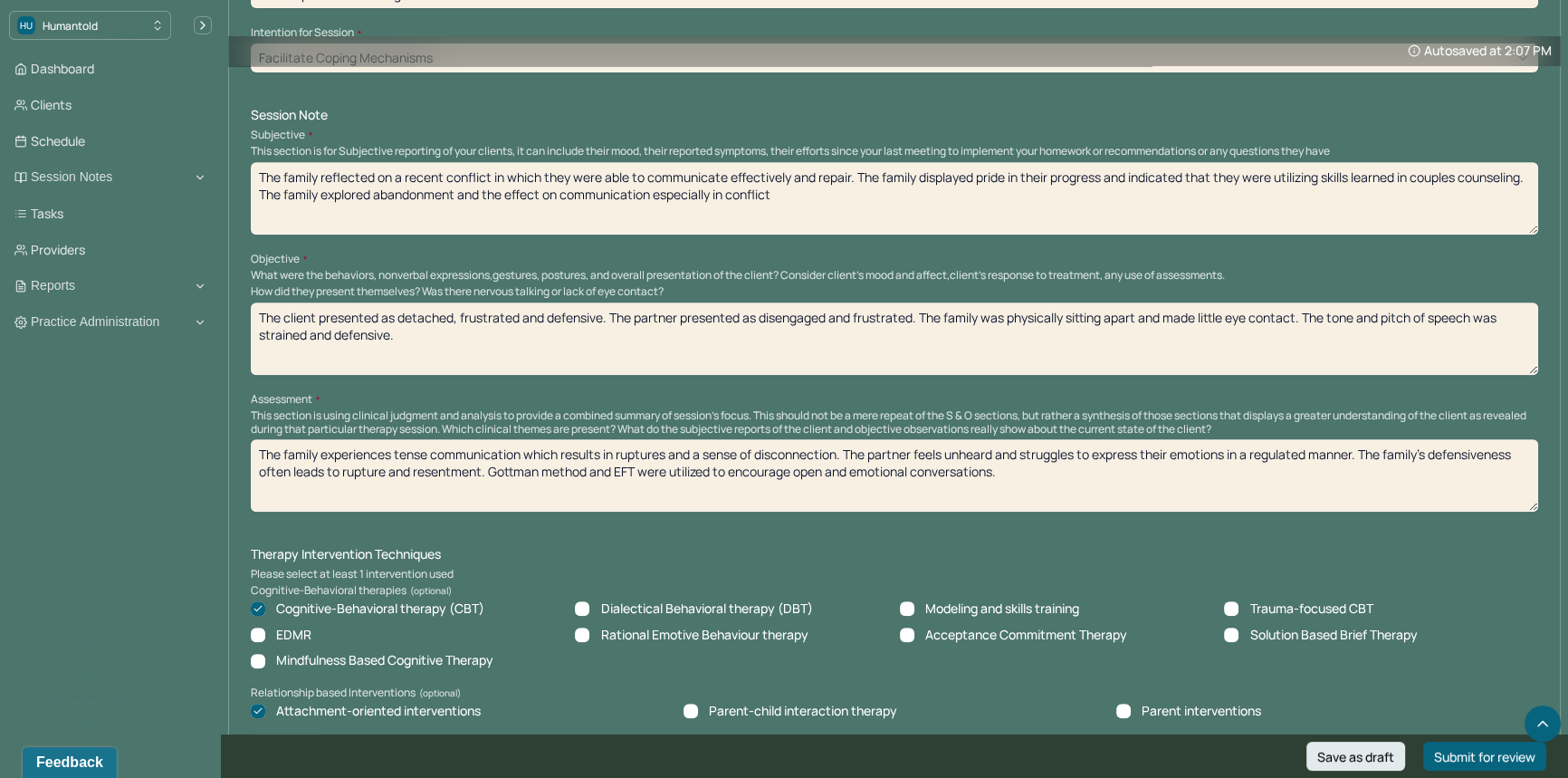 type on "The family reflected on a recent conflict in which they were able to communicate effectively and repair. The family displayed pride in their progress and indicated that they were utilizing skills learned in couples counseling. The family explored abandonment and the effect on communication especially in conflict" 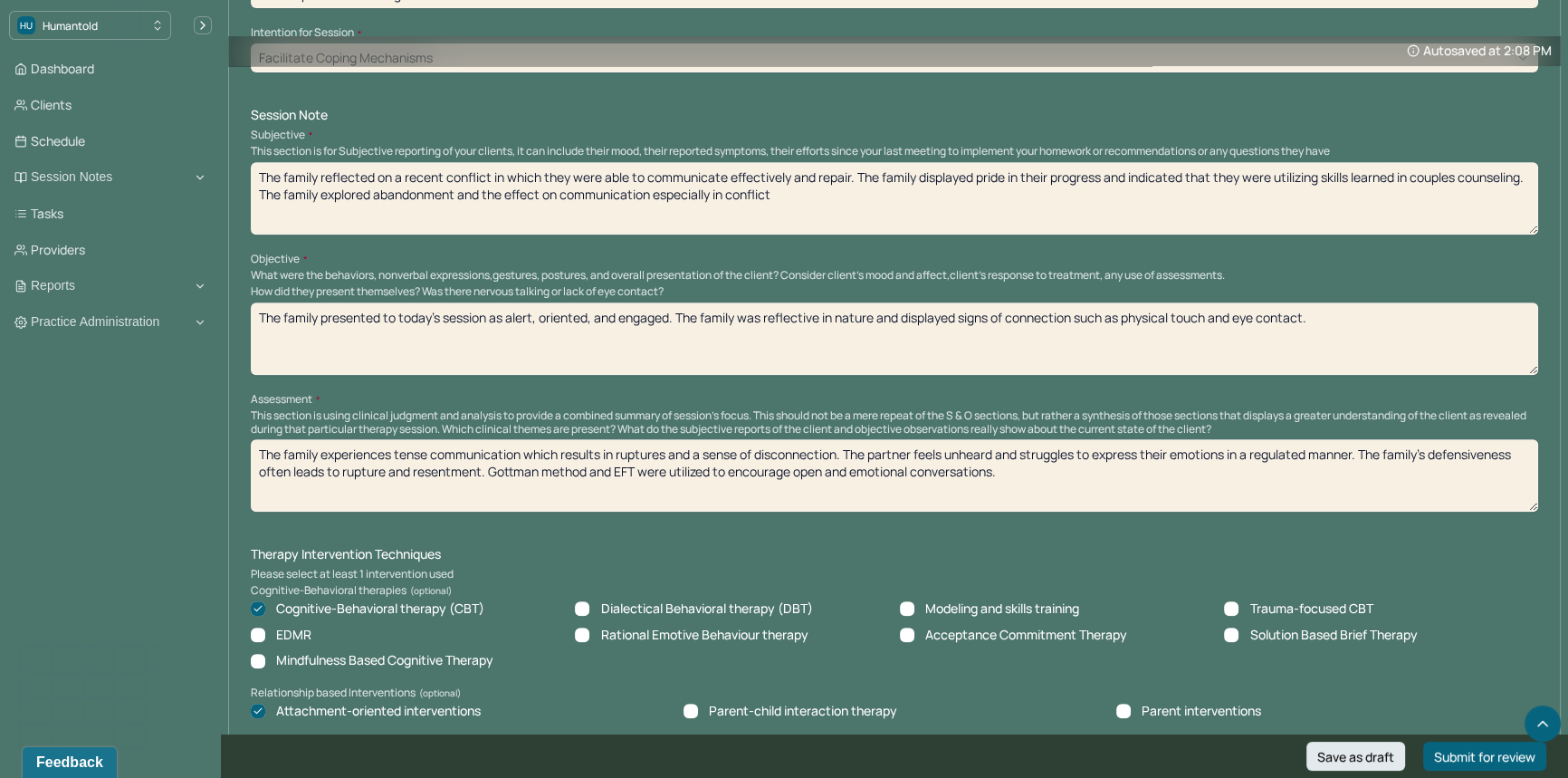 type on "The family presented to today's session as alert, oriented, and engaged. The family was reflective in nature and displayed signs of connection such as physical touch and eye contact." 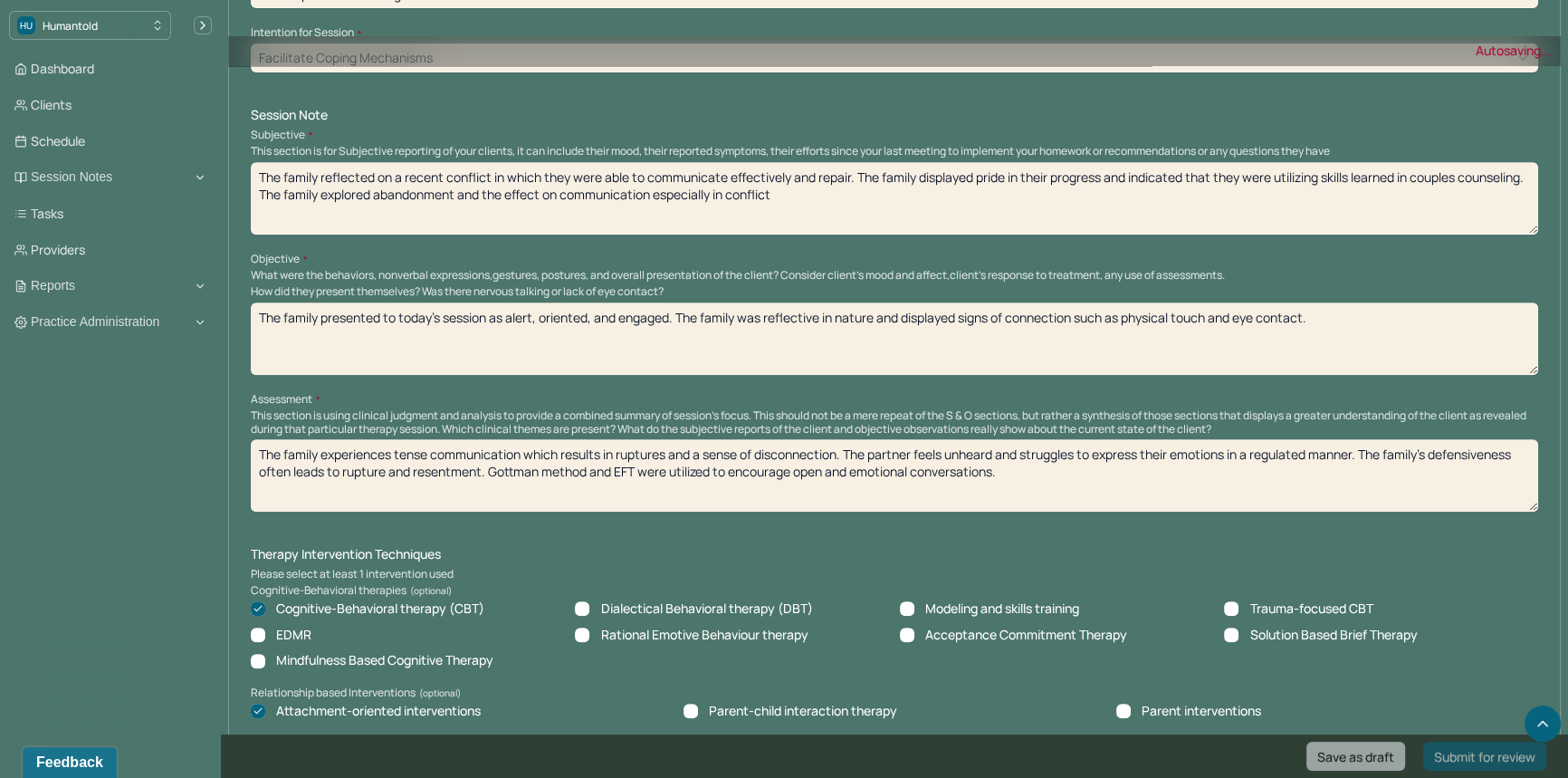 click on "Instructions The fields marked with an asterisk ( * ) are required before you can submit your notes. Before you can submit your session notes, they must be signed. You have the option to save your notes as a draft before making a submission. Is client present Appointment location * Teletherapy Client Teletherapy Location here Home Office Other Provider Teletherapy Location Home Office Other Consent was received for the teletherapy session The teletherapy session was conducted via video Primary diagnosis * F43.24 ADJUSTMENT DISORDER, WITH DISTURBANCE OF CONDUCT Secondary diagnosis (optional) Secondary diagnosis Tertiary diagnosis (optional) Tertiary diagnosis Emotional / Behavioural symptoms demonstrated * The family demonstrated connection, pride, reflection. Causing * Maladaptive Functioning Intention for Session * Facilitate coping mechanisms Session Note Subjective Objective How did they present themselves? Was there nervous talking or lack of eye contact? Assessment Therapy Intervention Techniques EDMR *" at bounding box center [894, 686] 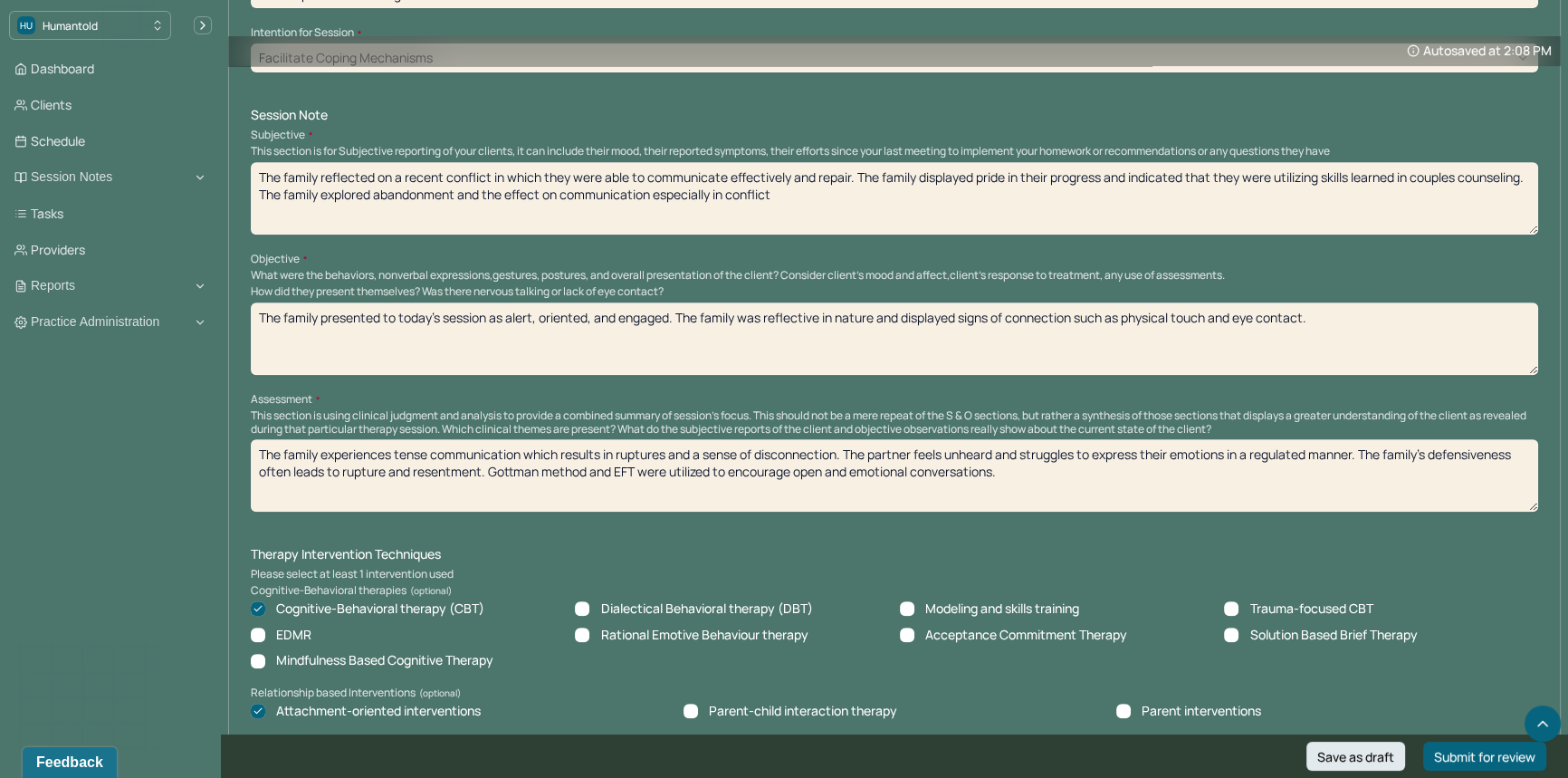 drag, startPoint x: 1036, startPoint y: 489, endPoint x: 235, endPoint y: 446, distance: 802.1534 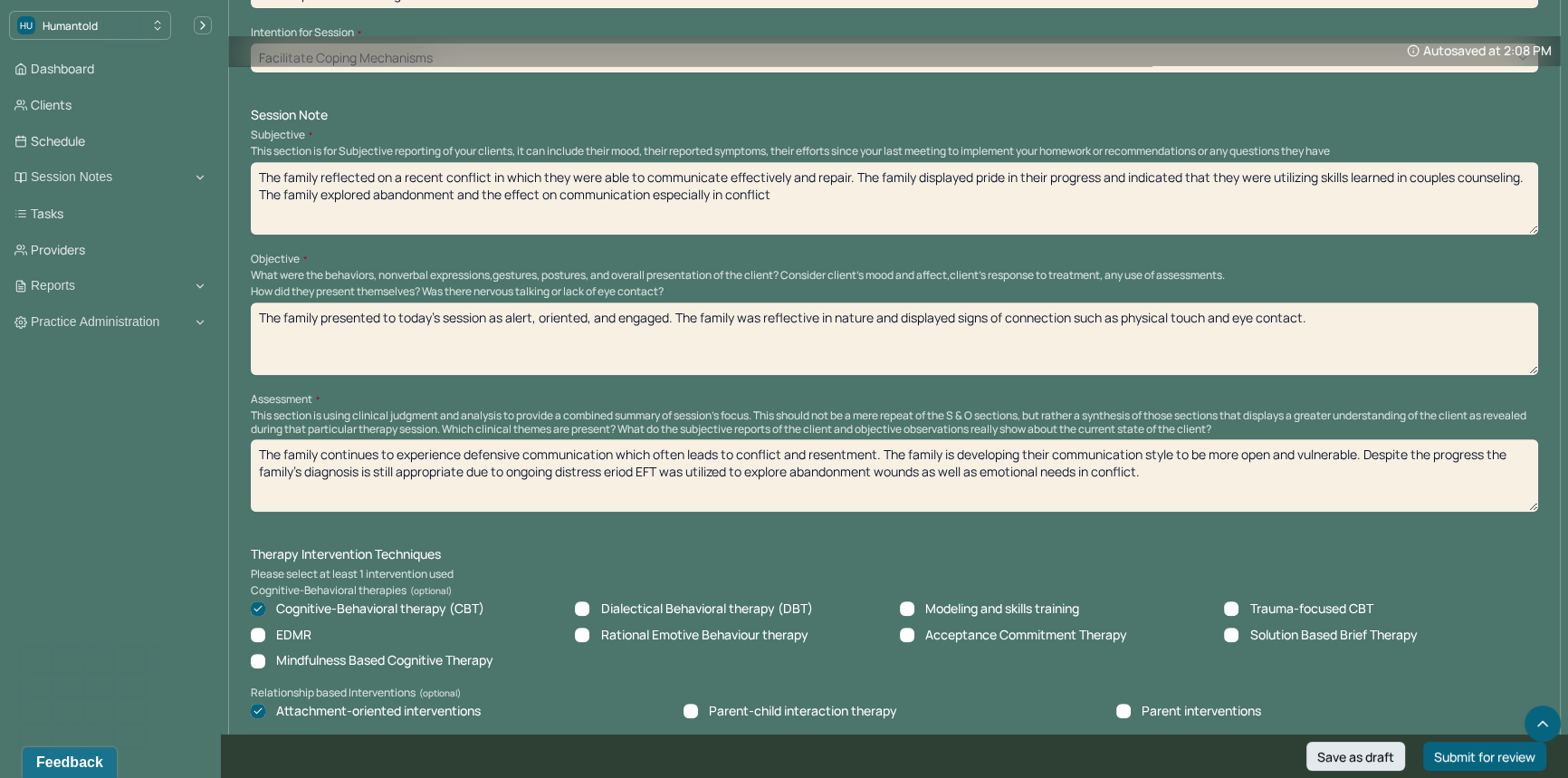 click on "The family continues to experience defensive communication which often leads to conflict and resentment. The family is developing their communication style to be more open and vulnerable. Despite the progress the family's diagnosis is still appropriate due to ongoing distress eriod EFT was utilized to explore abandonm.... well as emotional needs in conflict." at bounding box center [894, 475] 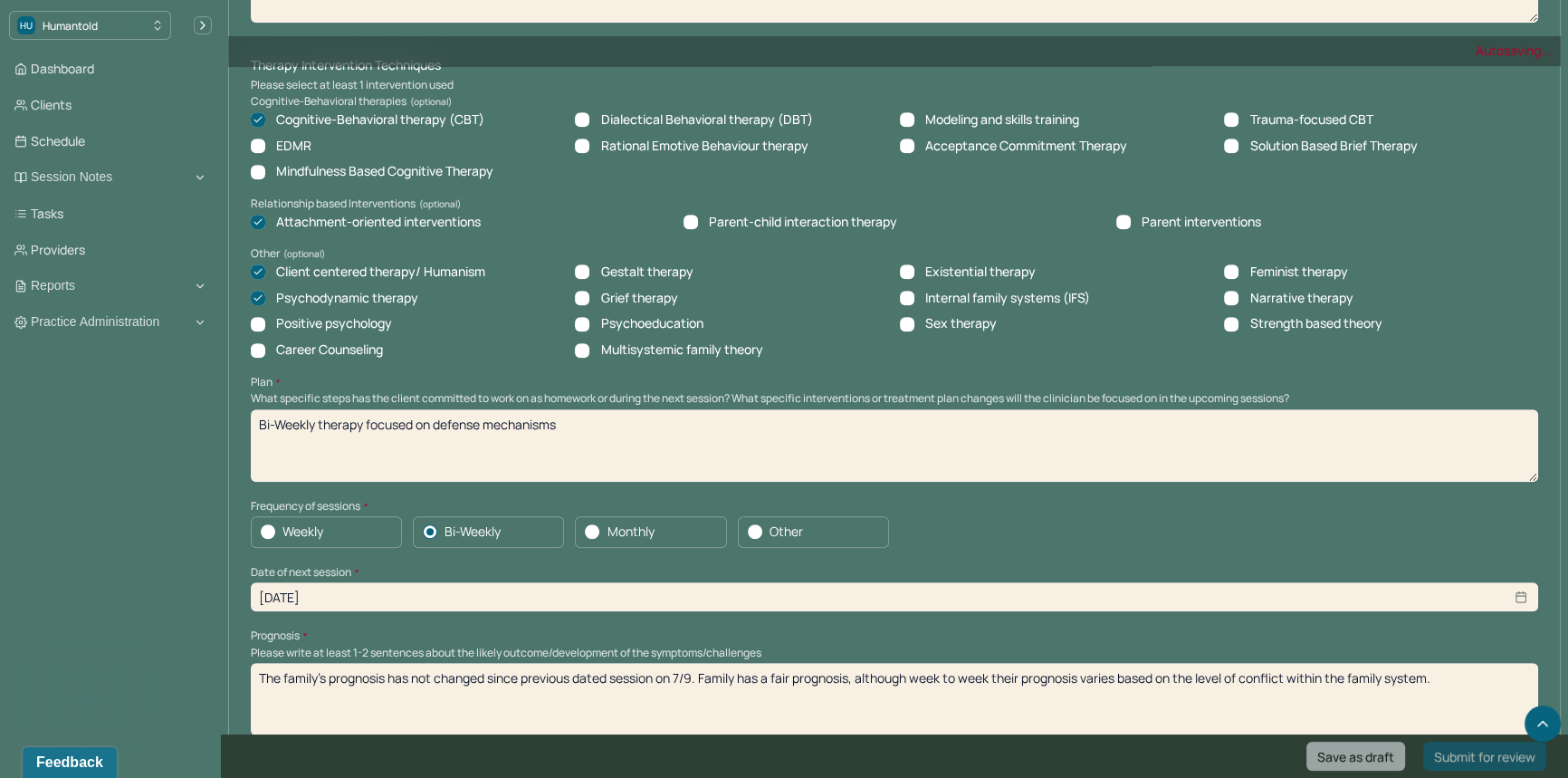 scroll, scrollTop: 1484, scrollLeft: 0, axis: vertical 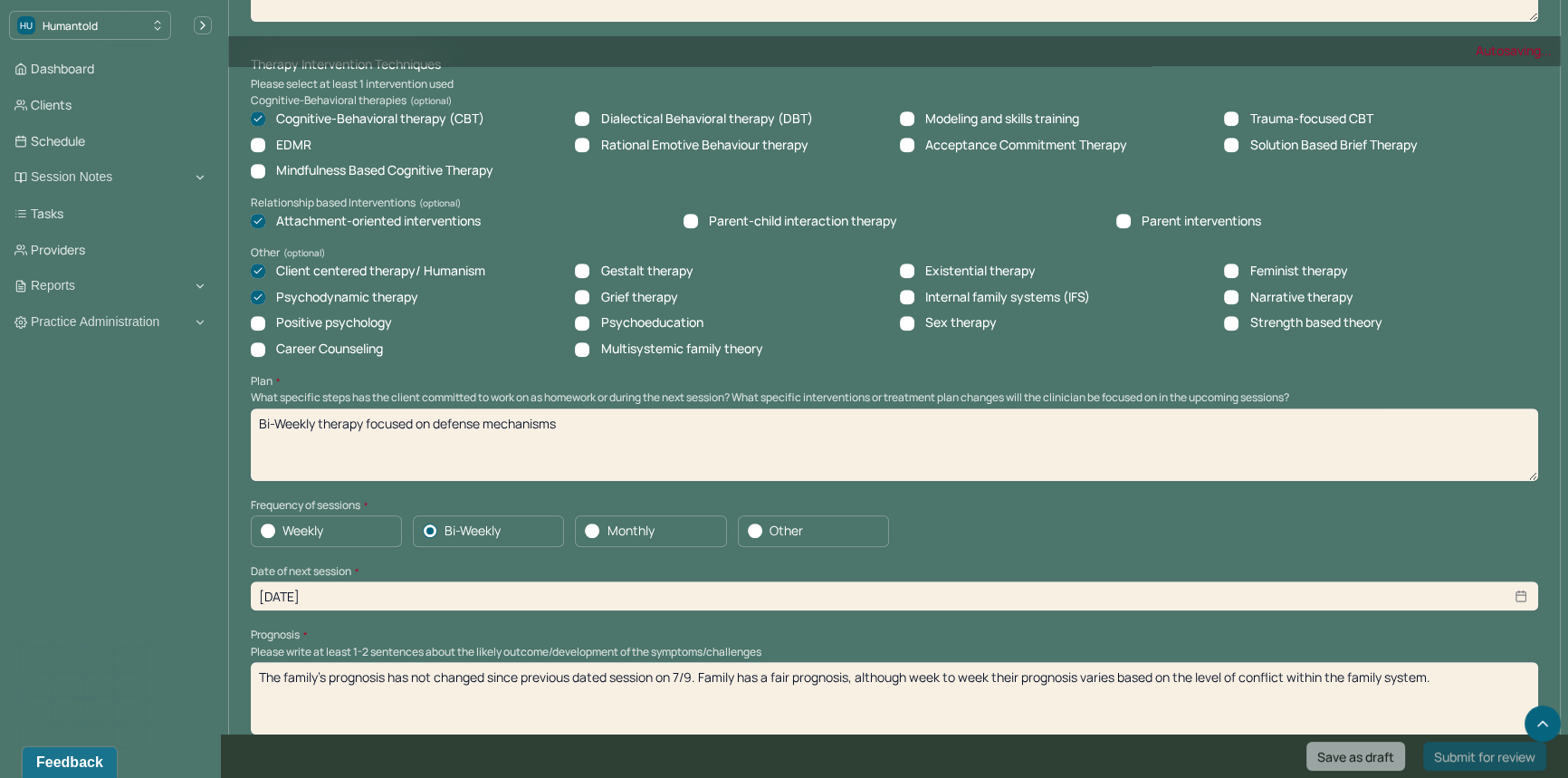 type on "The family continues to experience defensive communication which often leads to conflict and resentment. The family is developing their communication style to be more open and vulnerable. Despite the progress the family's diagnosis is still appropriate due to ongoing distress.EFT was utilized to explore abandonment wounds as well as emotional needs in conflict." 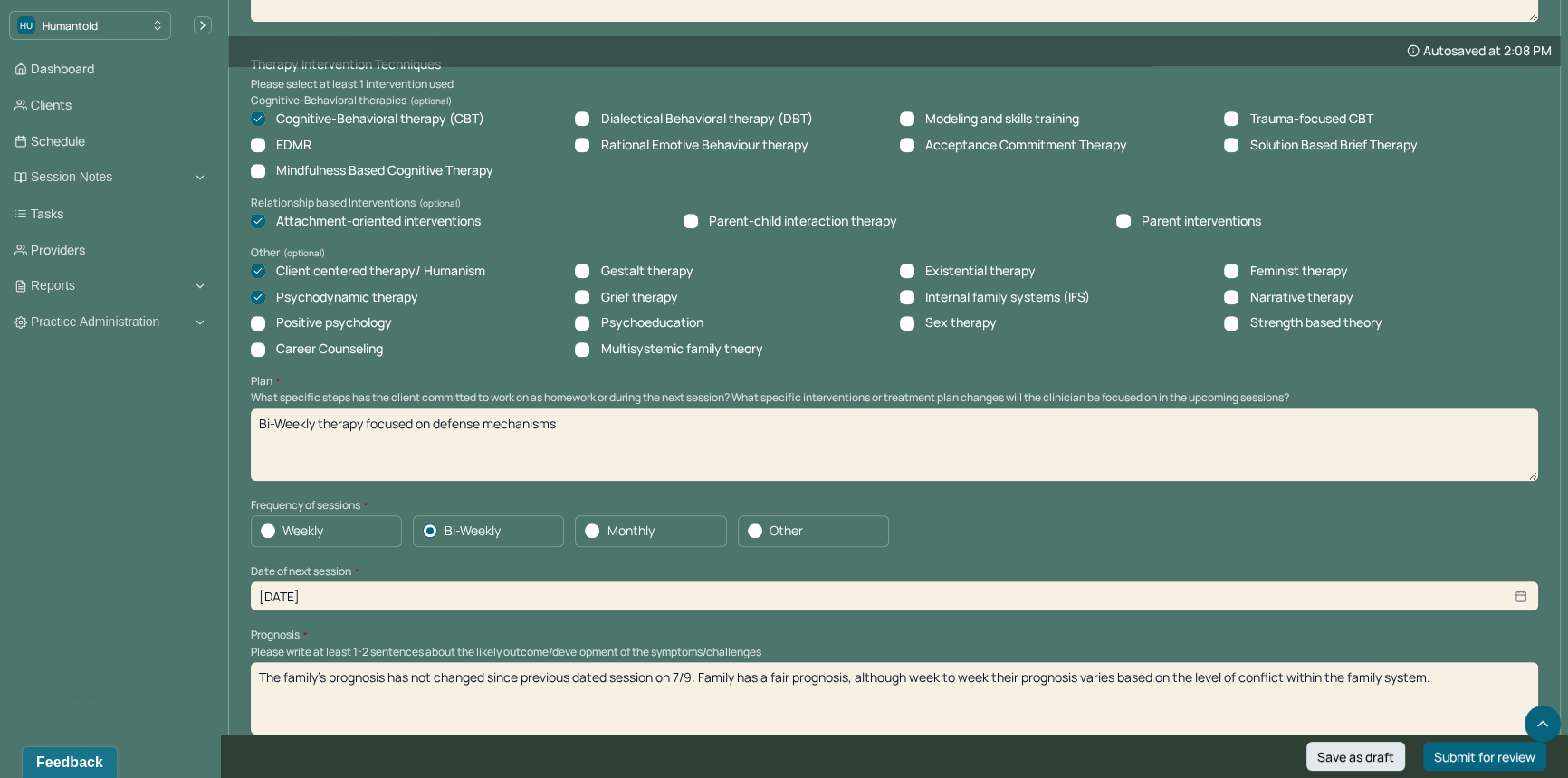 drag, startPoint x: 677, startPoint y: 416, endPoint x: 437, endPoint y: 419, distance: 240.01875 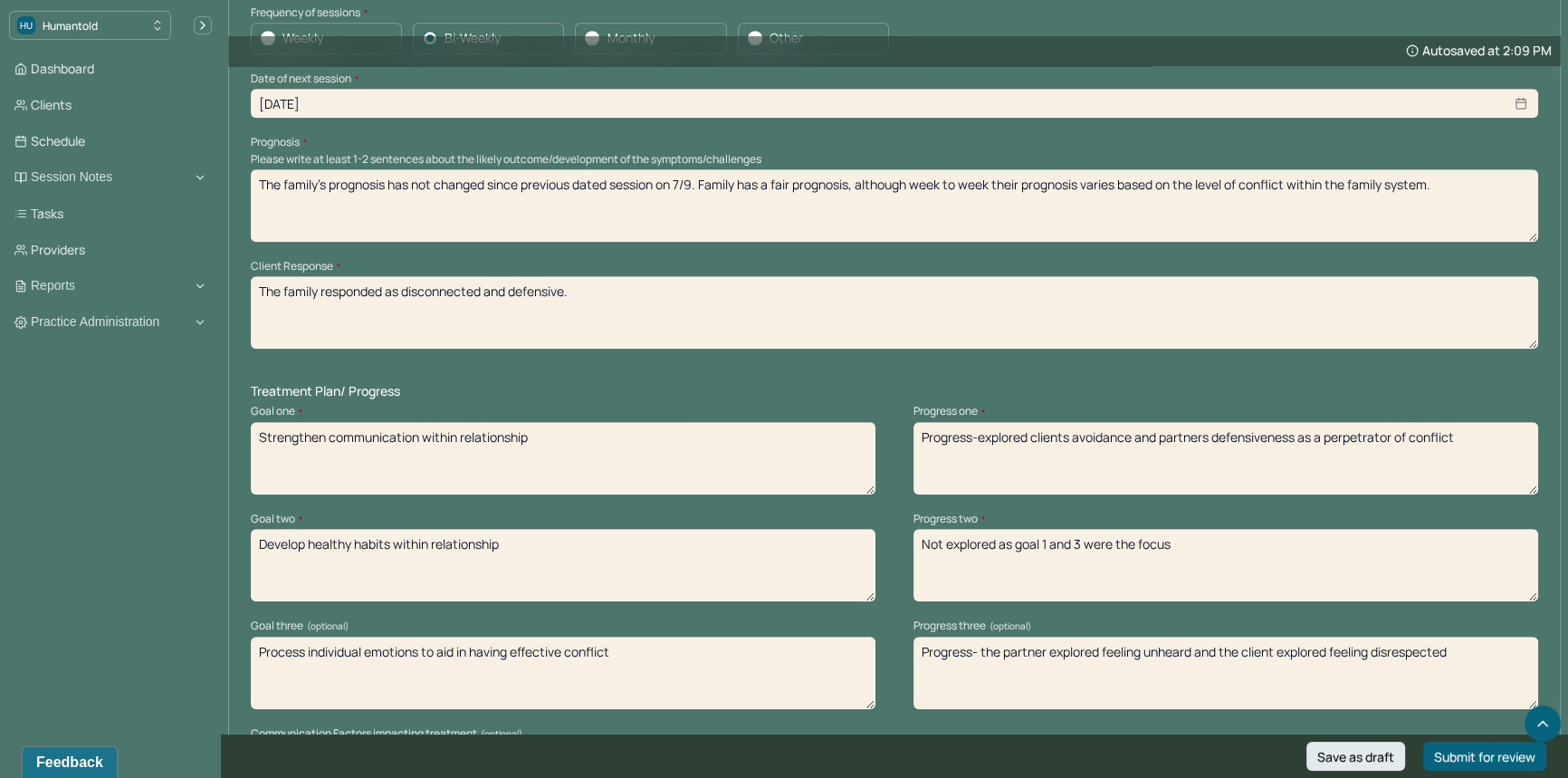 scroll, scrollTop: 1978, scrollLeft: 0, axis: vertical 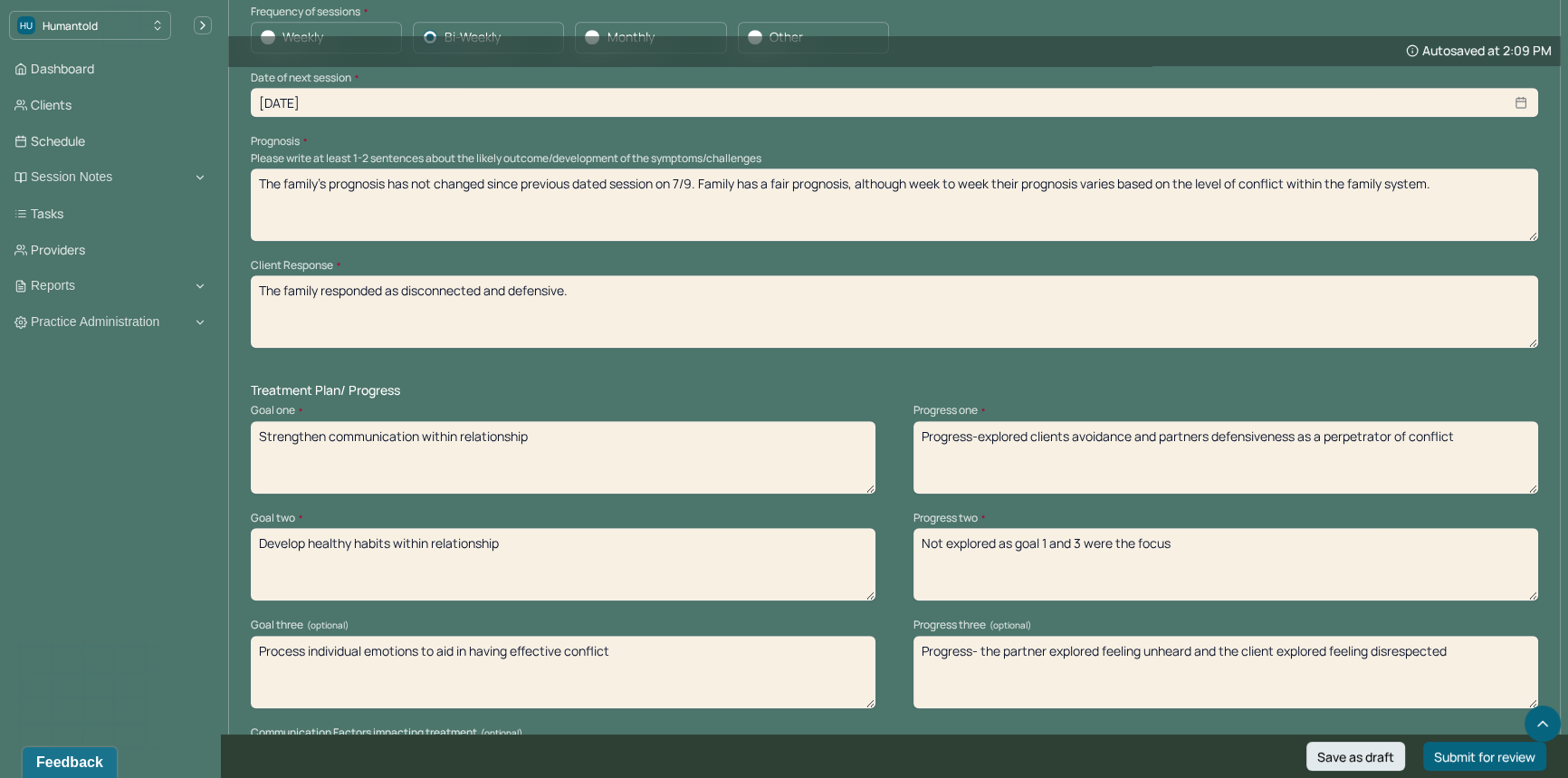 type on "Bi-Weekly therapy focused on abandonment wounds" 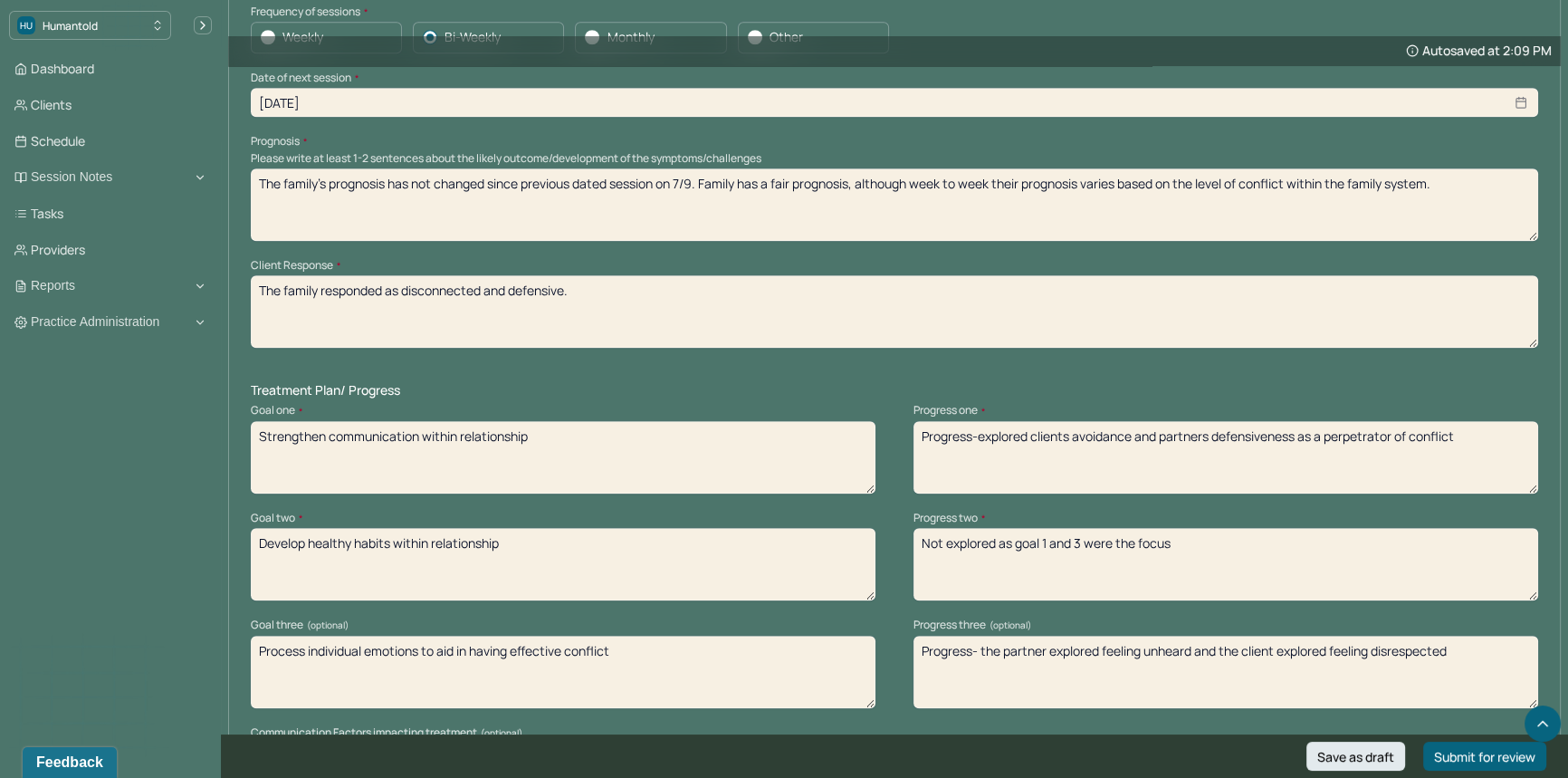 drag, startPoint x: 617, startPoint y: 293, endPoint x: 388, endPoint y: 293, distance: 229 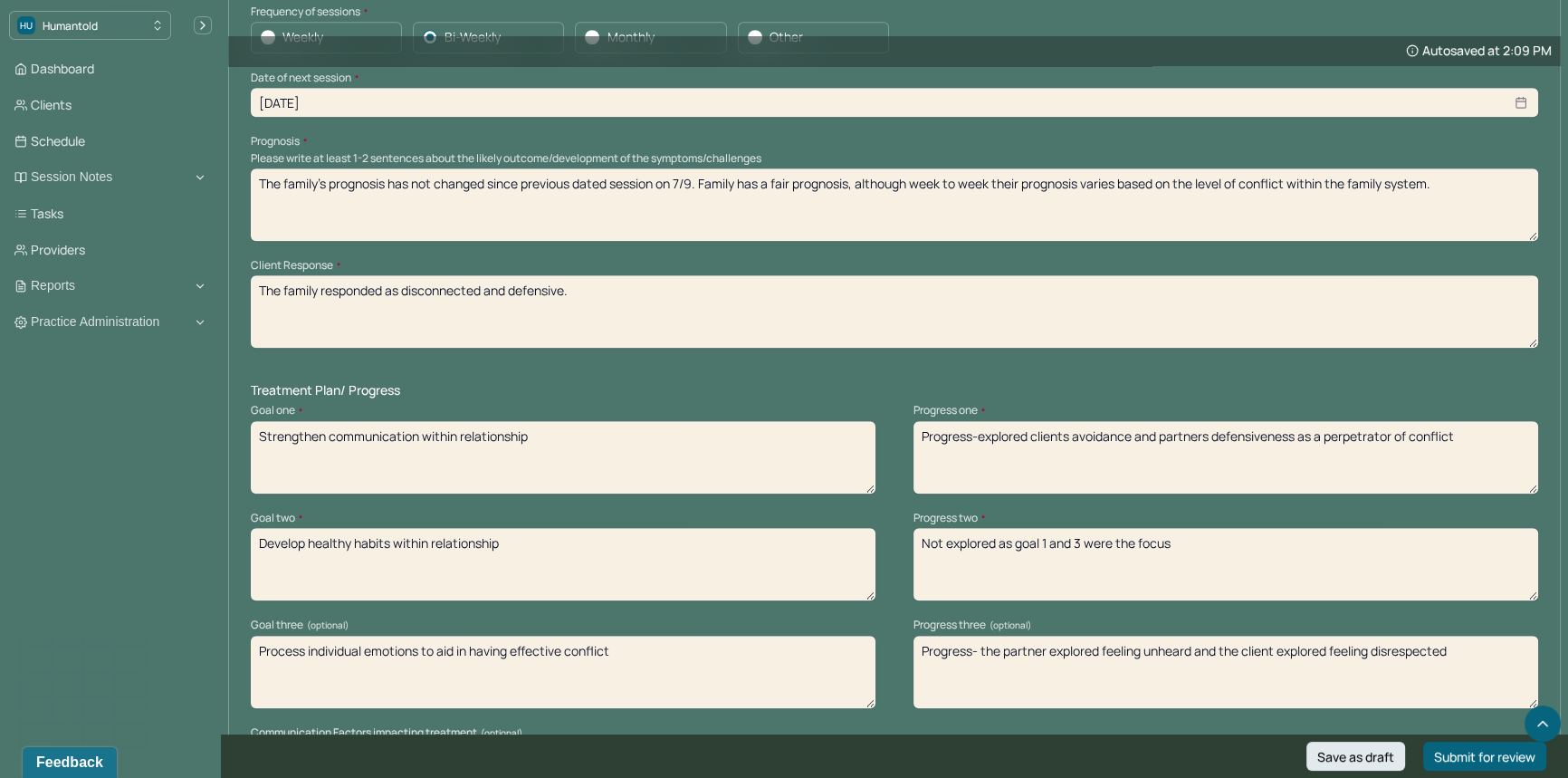 click on "The family responded as disconnected and defensive." at bounding box center [894, 312] 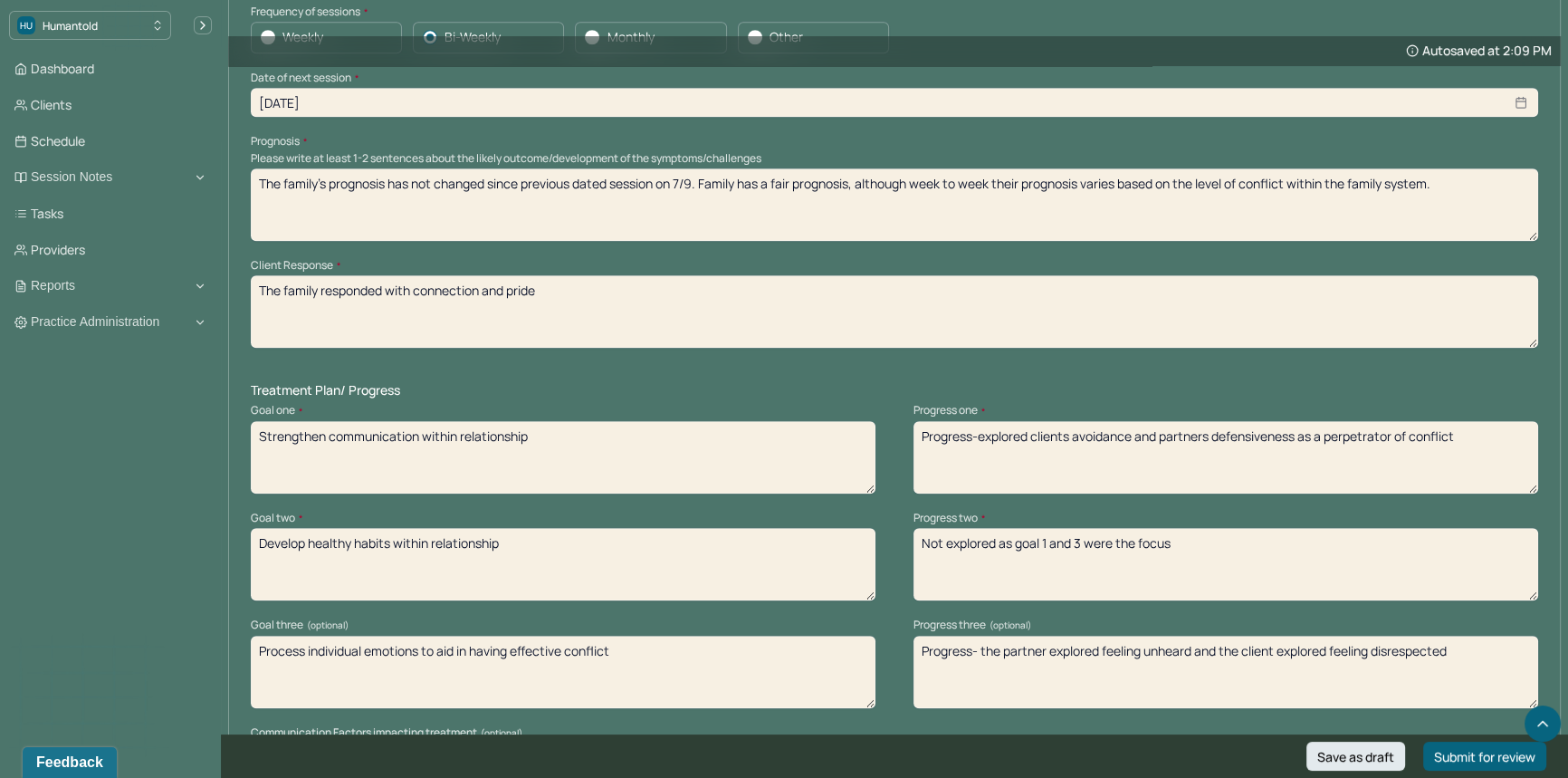 type on "The family responded with connection and pride" 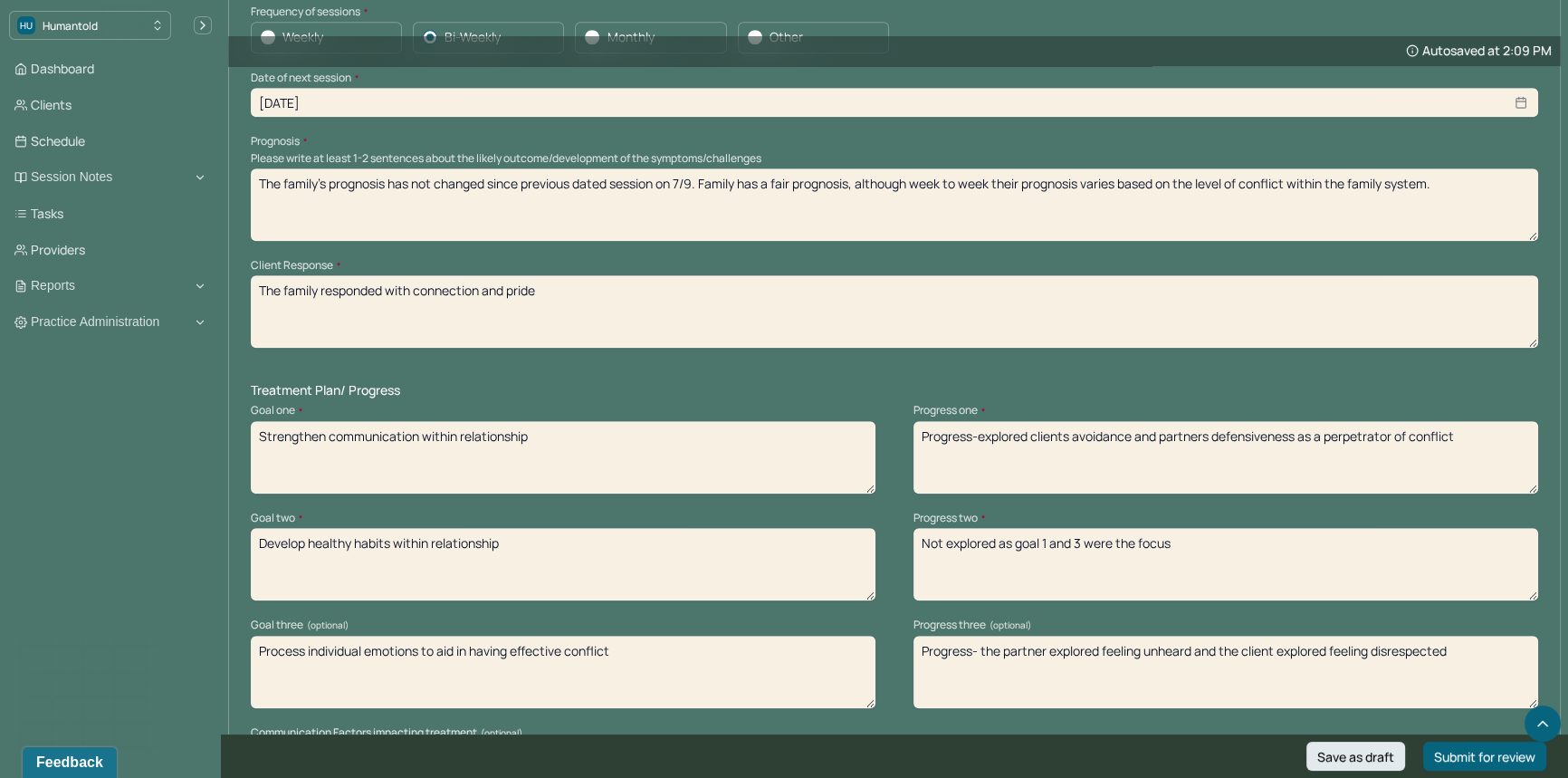 drag, startPoint x: 1463, startPoint y: 439, endPoint x: 1034, endPoint y: 435, distance: 429.01865 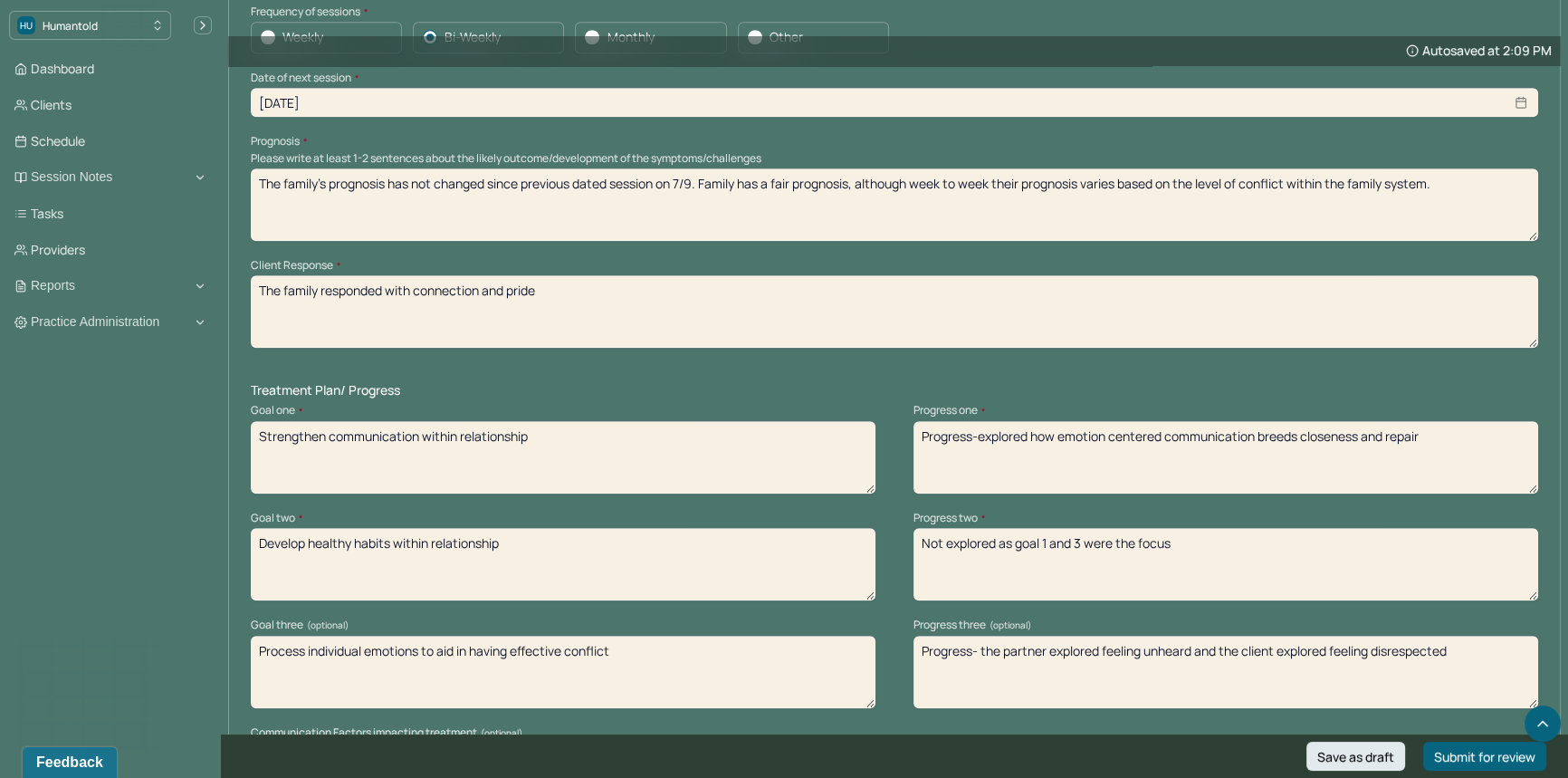 type on "Progress-explored how emotion centered communication breeds closeness and repair" 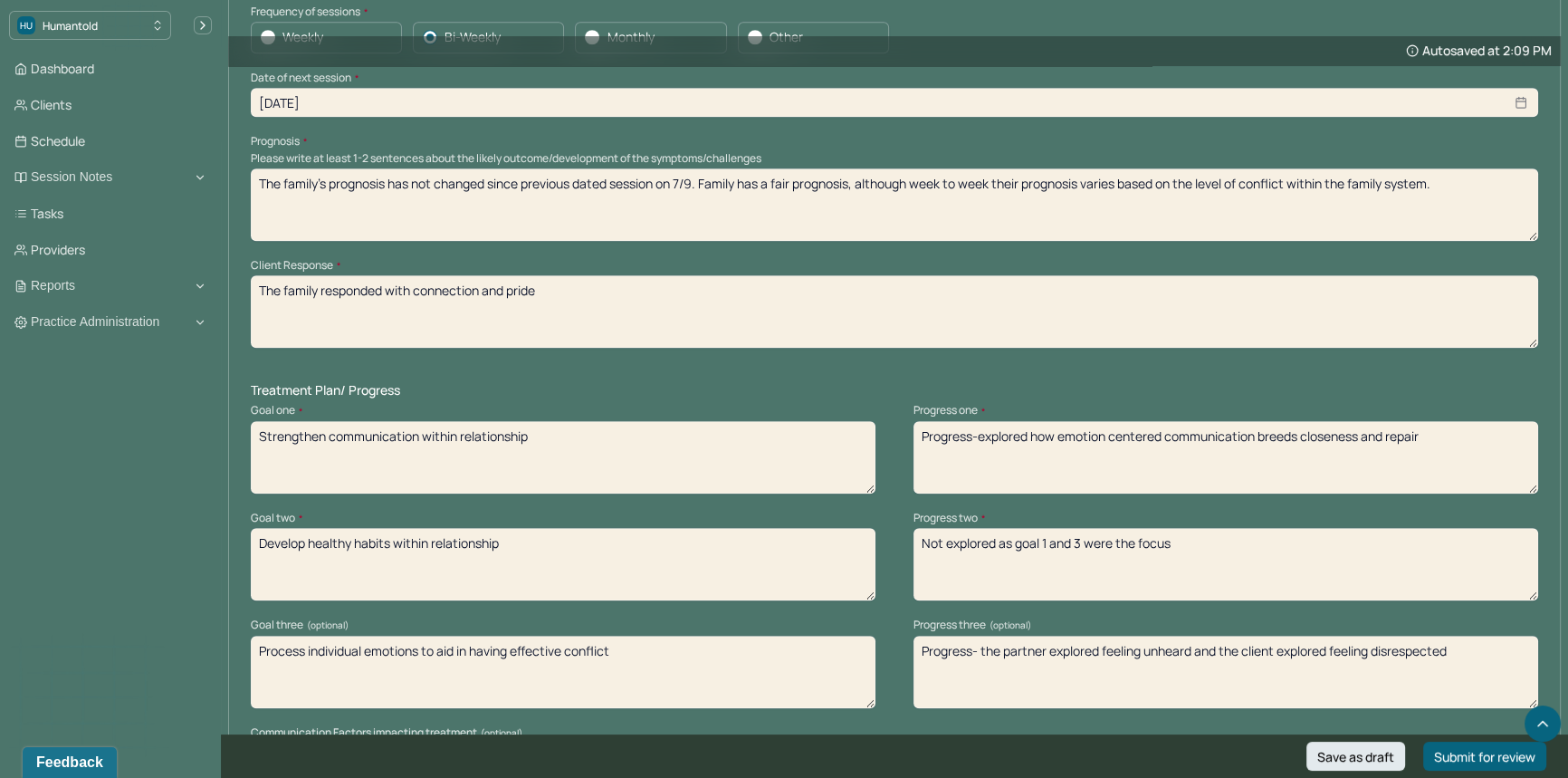 drag, startPoint x: 988, startPoint y: 651, endPoint x: 1487, endPoint y: 659, distance: 499.0641 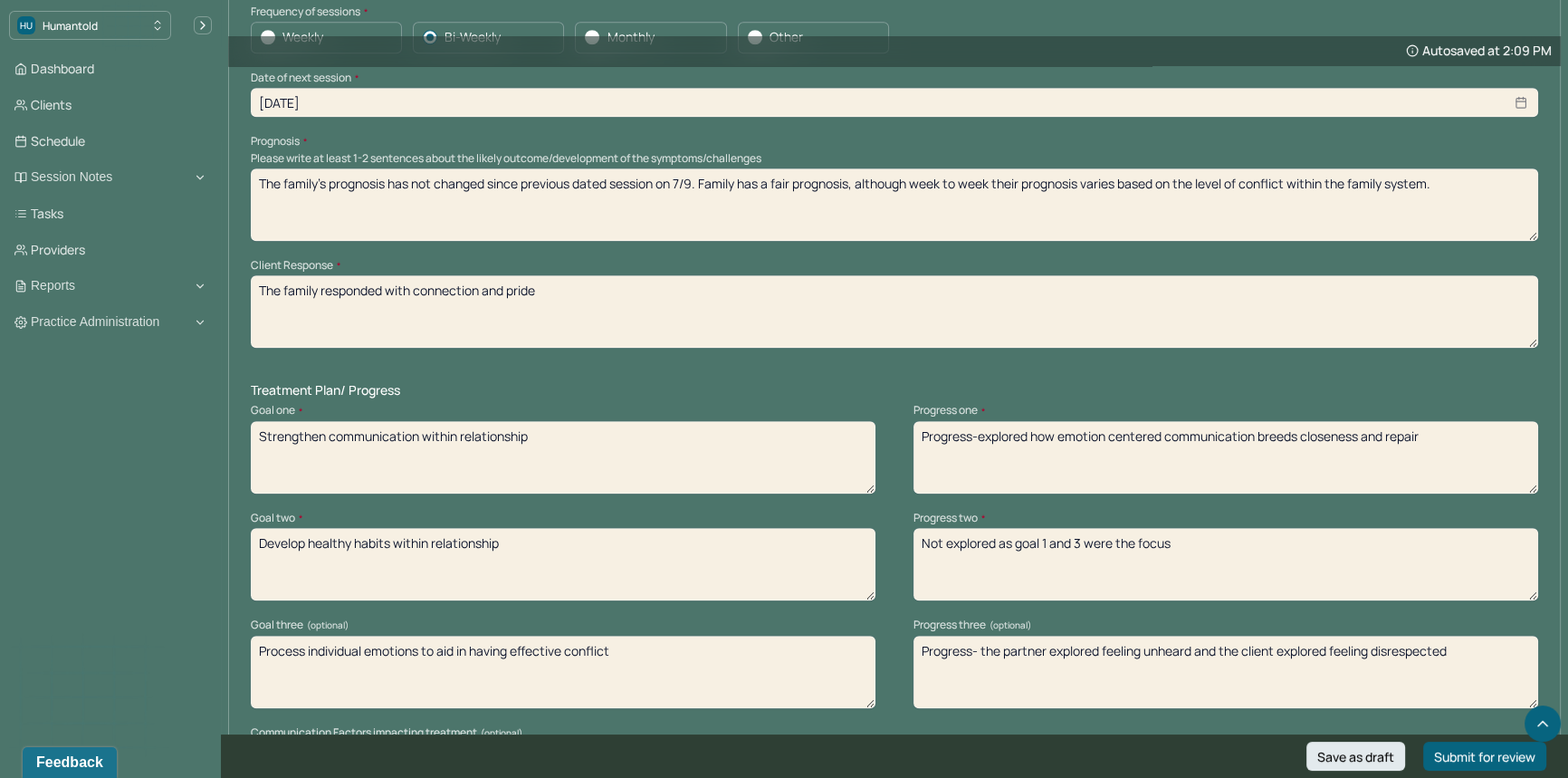 click on "Progress- the partner explored feeling unheard and the client explored feeling disrespected" at bounding box center (1226, 672) 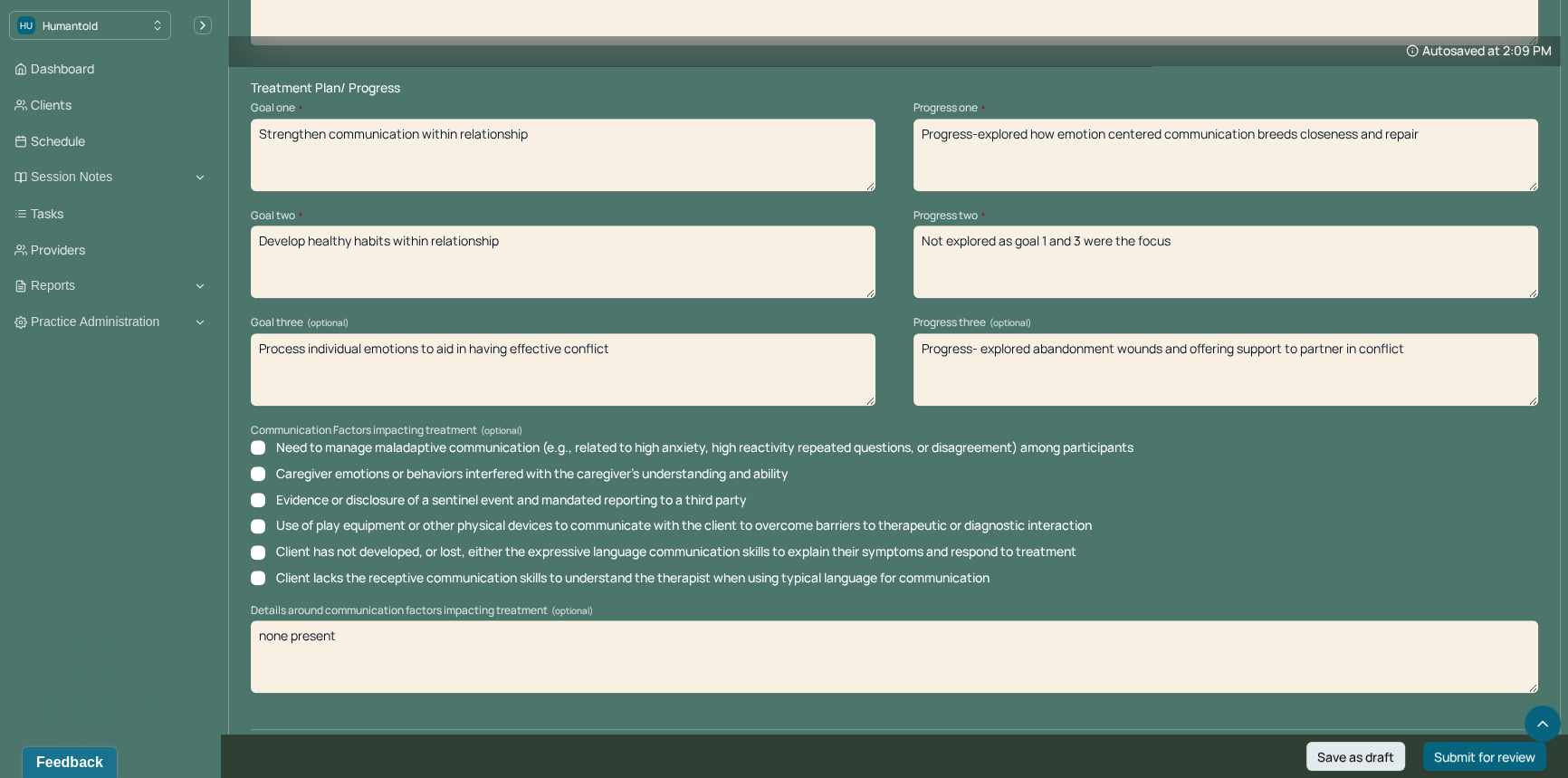 scroll, scrollTop: 2391, scrollLeft: 0, axis: vertical 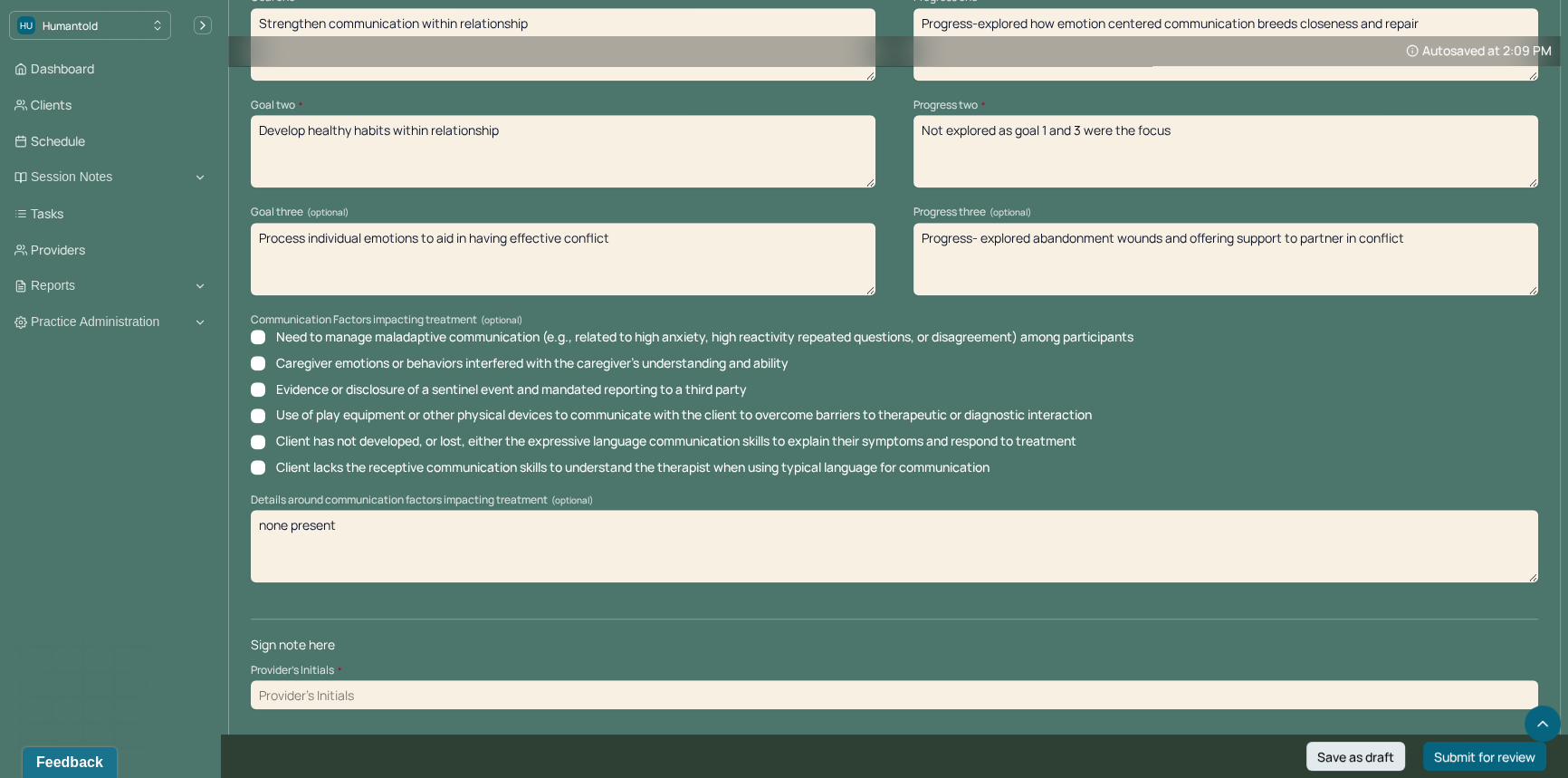 type on "Progress- explored abandonment wounds and offering support to partner in conflict" 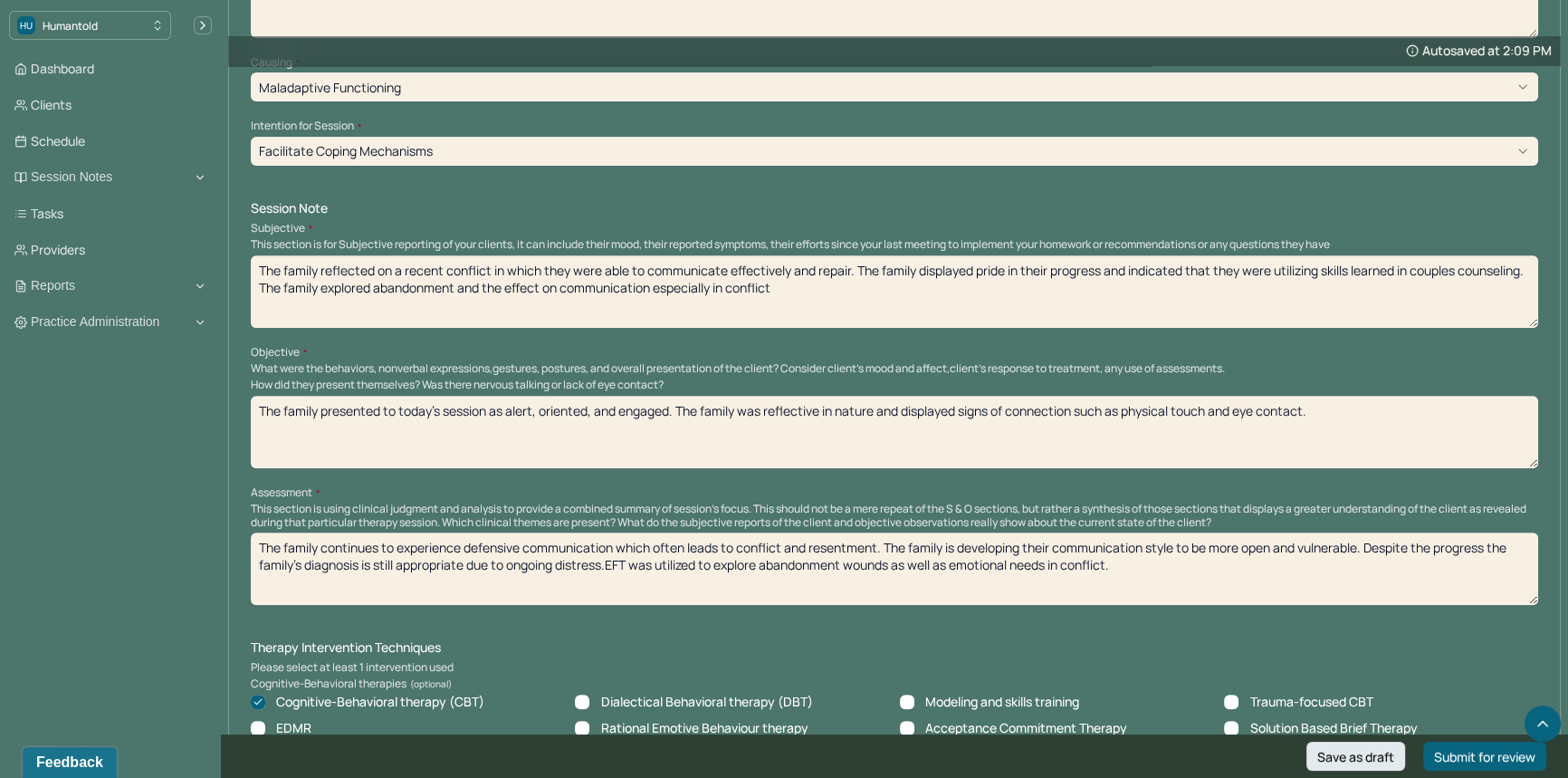 scroll, scrollTop: 886, scrollLeft: 0, axis: vertical 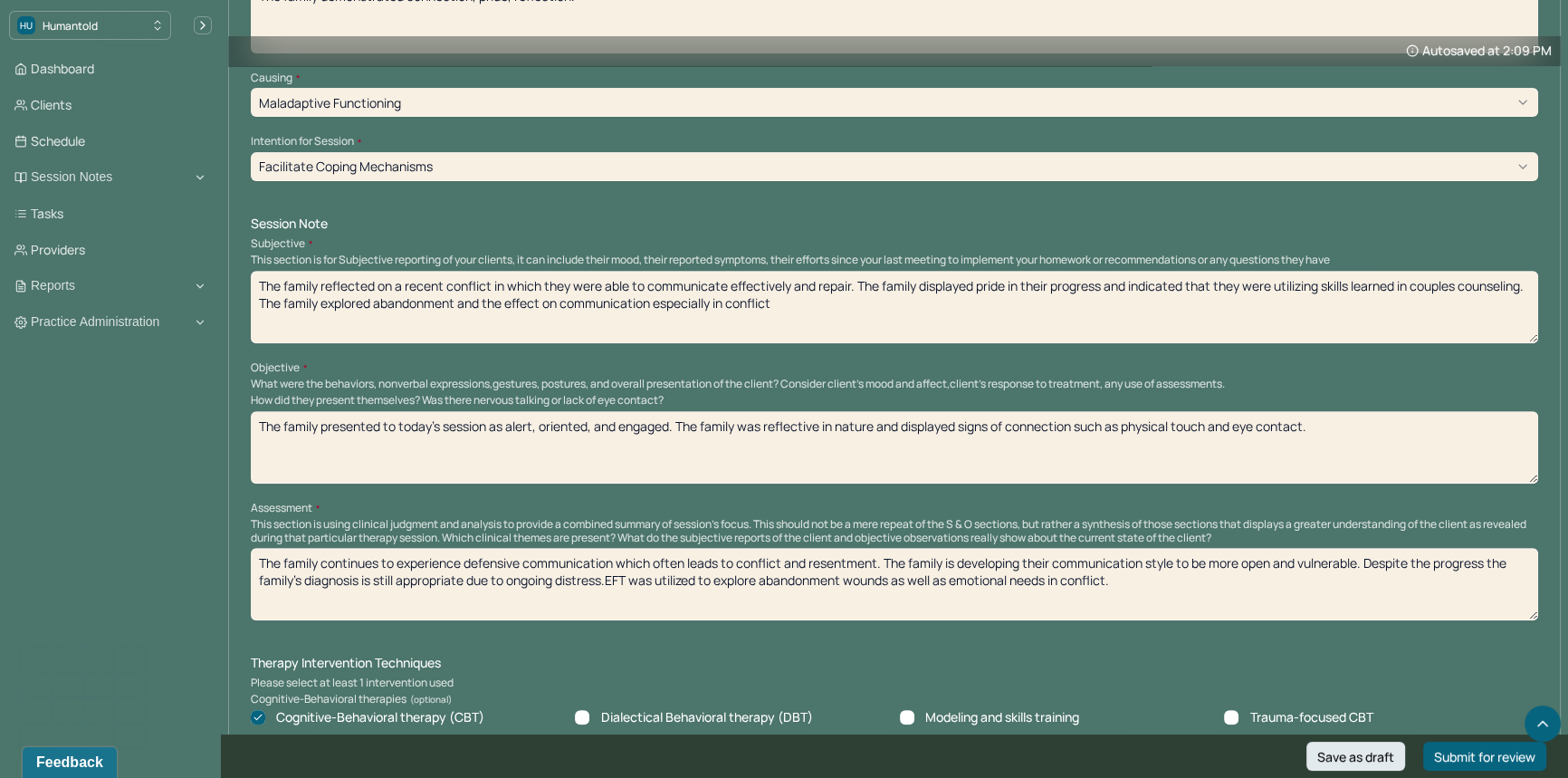 type on "kem" 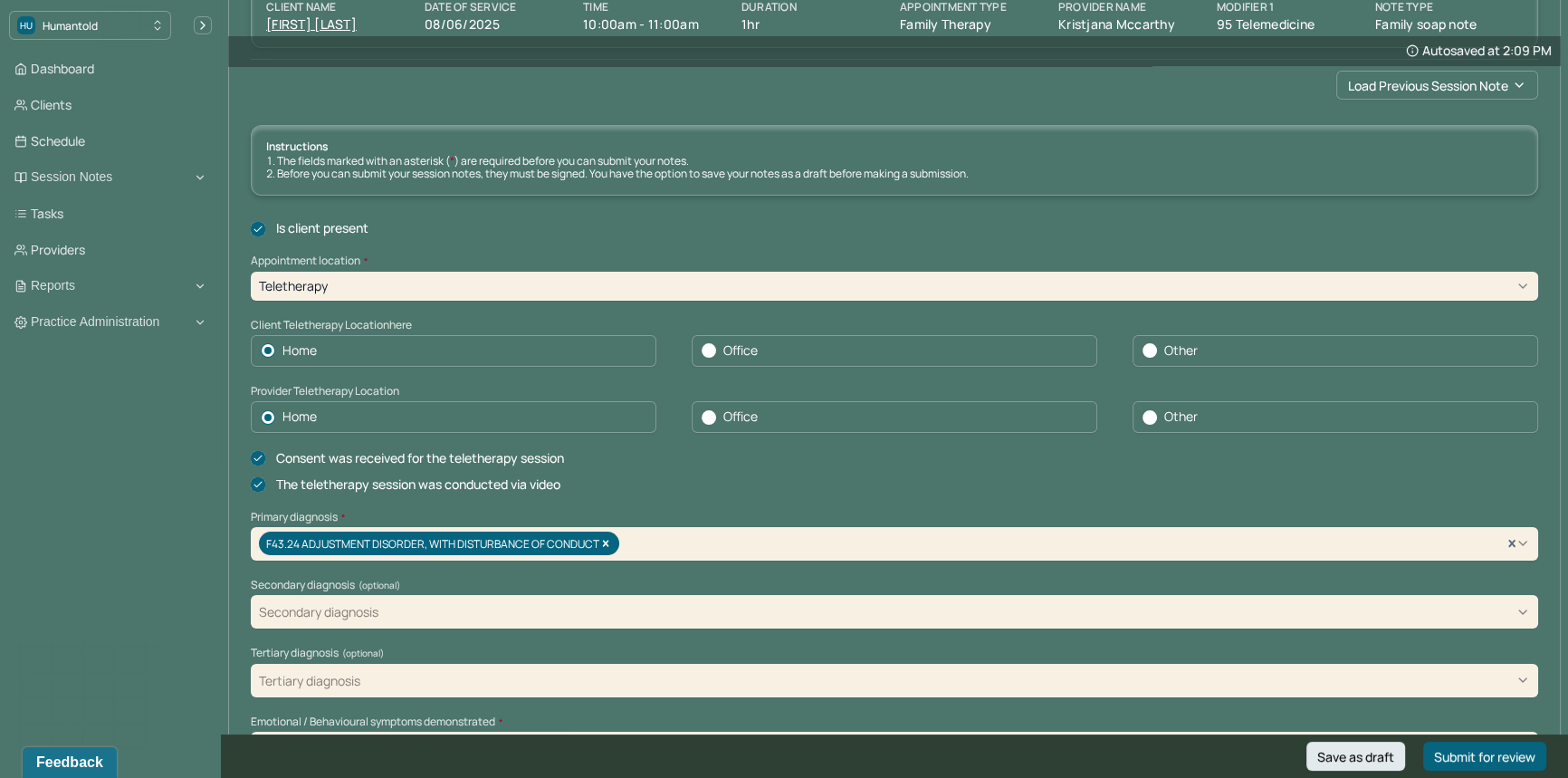 scroll, scrollTop: 0, scrollLeft: 0, axis: both 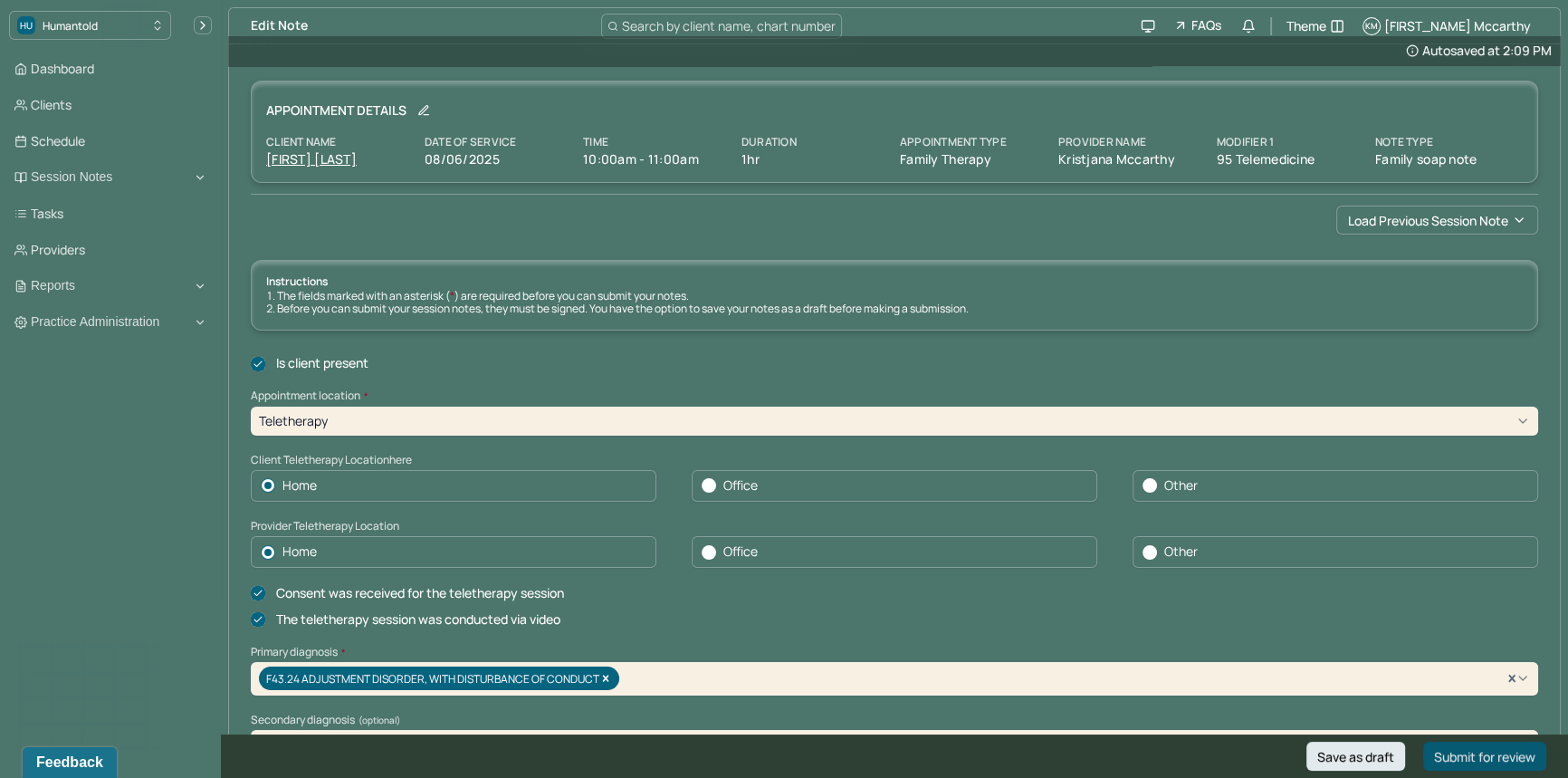 type on "The family continues to experience defensive communication which often leads to conflict and resentment. The family is developing their communication style to be more open and vulnerable. Despite the progress the family's diagnosis is still appropriate due to ongoing distress. EFT was utilized to explore abandonment wounds as well as emotional needs in conflict." 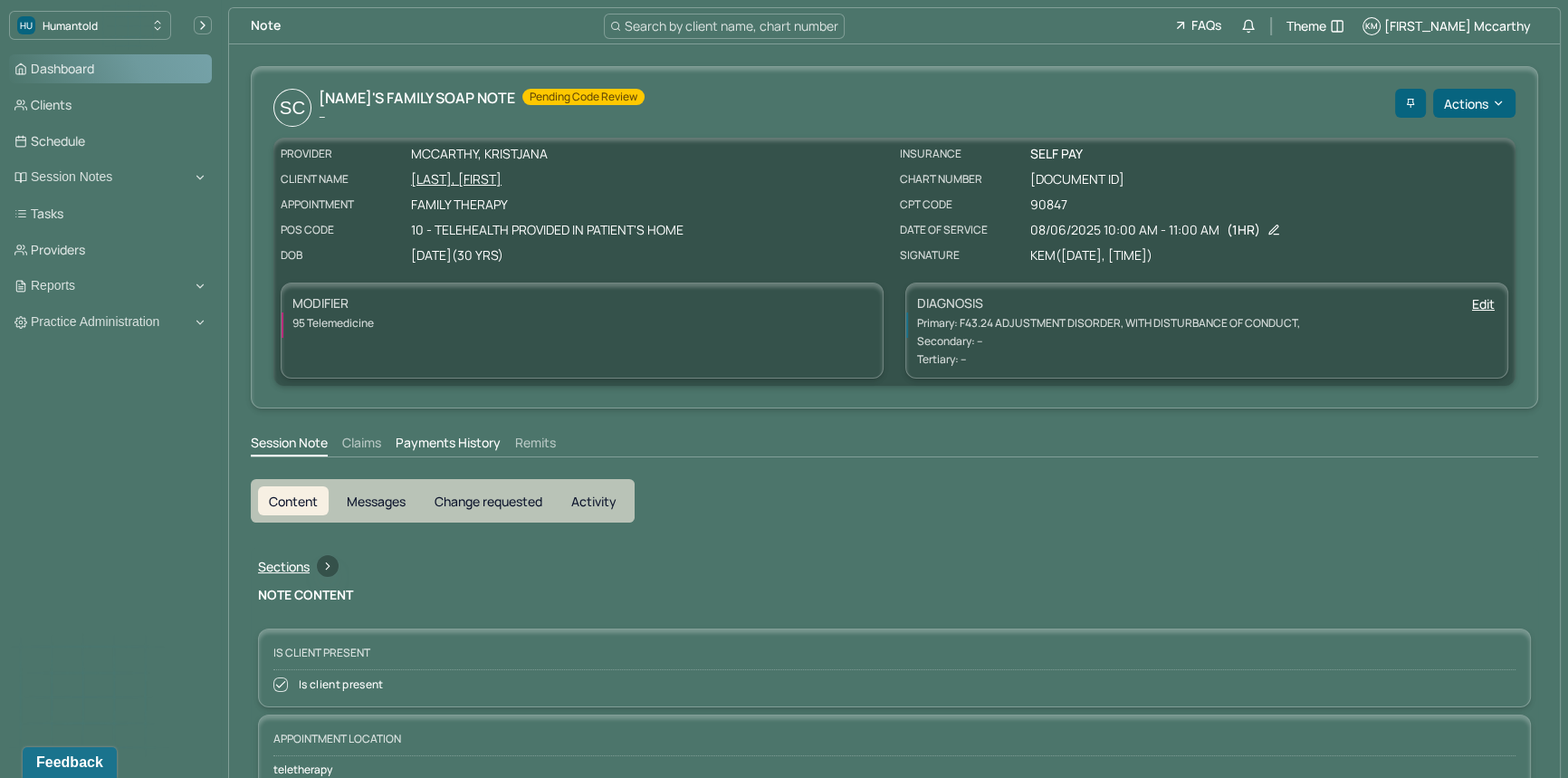 click on "Dashboard" at bounding box center [110, 69] 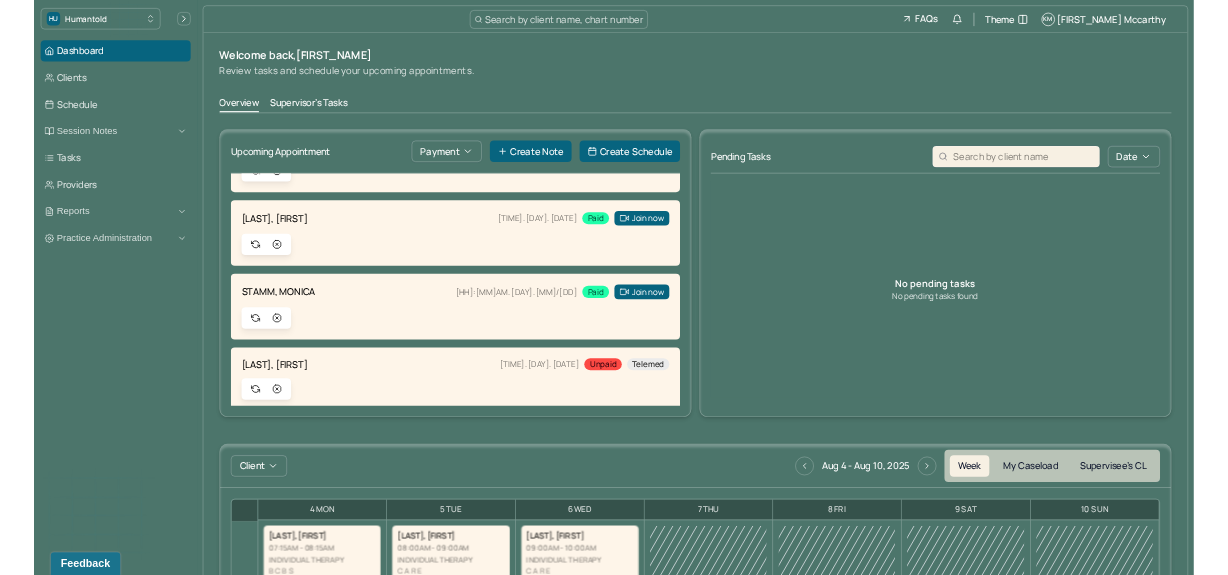 scroll, scrollTop: 0, scrollLeft: 0, axis: both 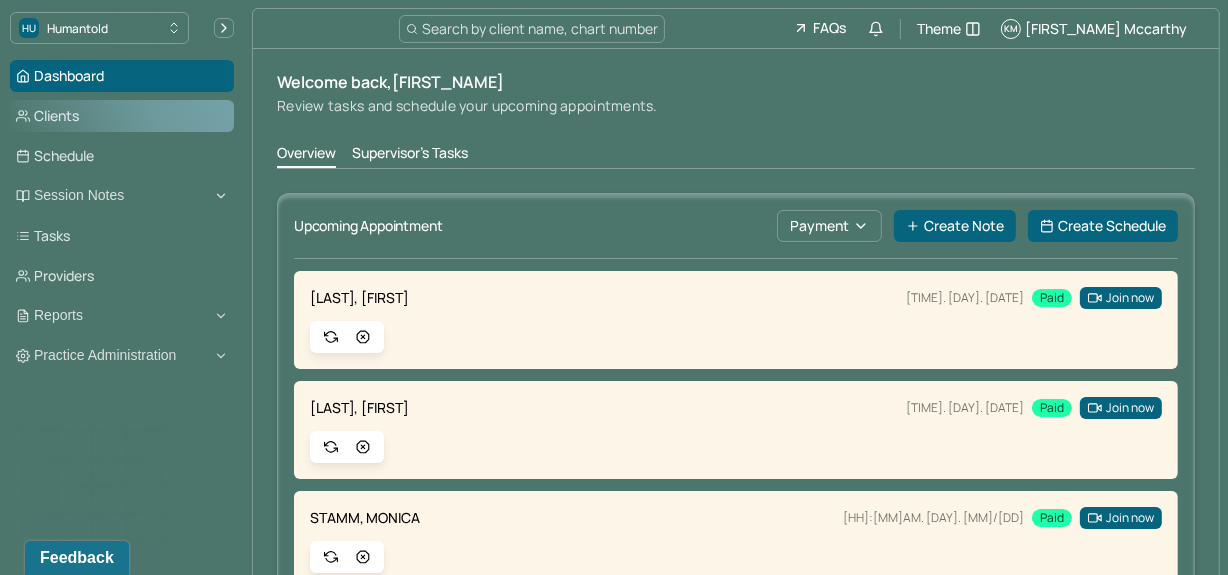 click on "Clients" at bounding box center [122, 116] 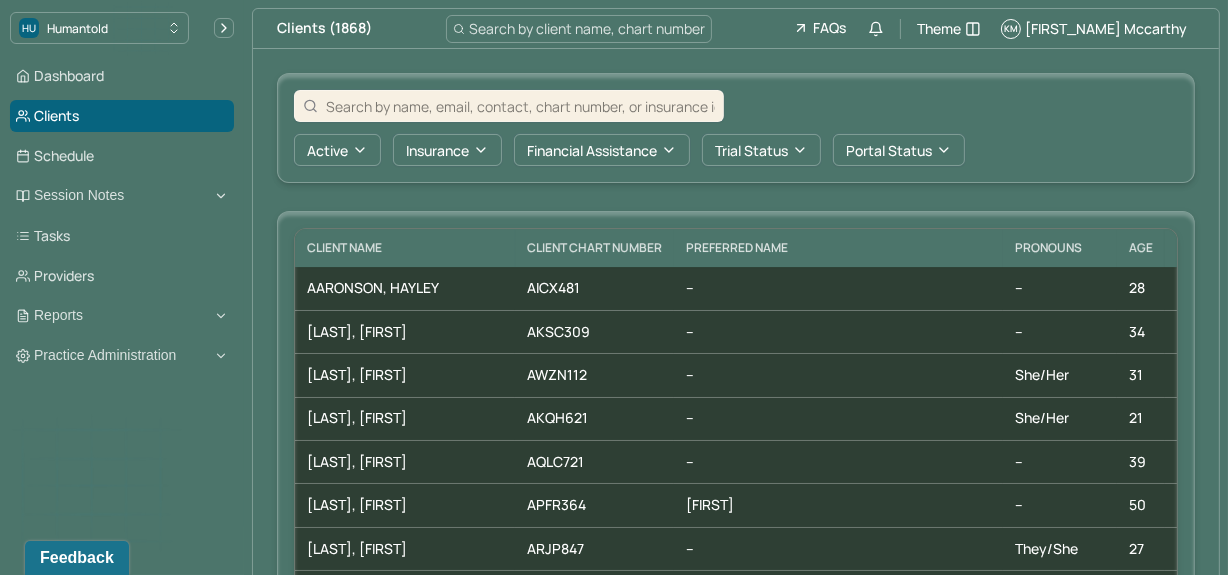 click at bounding box center [520, 106] 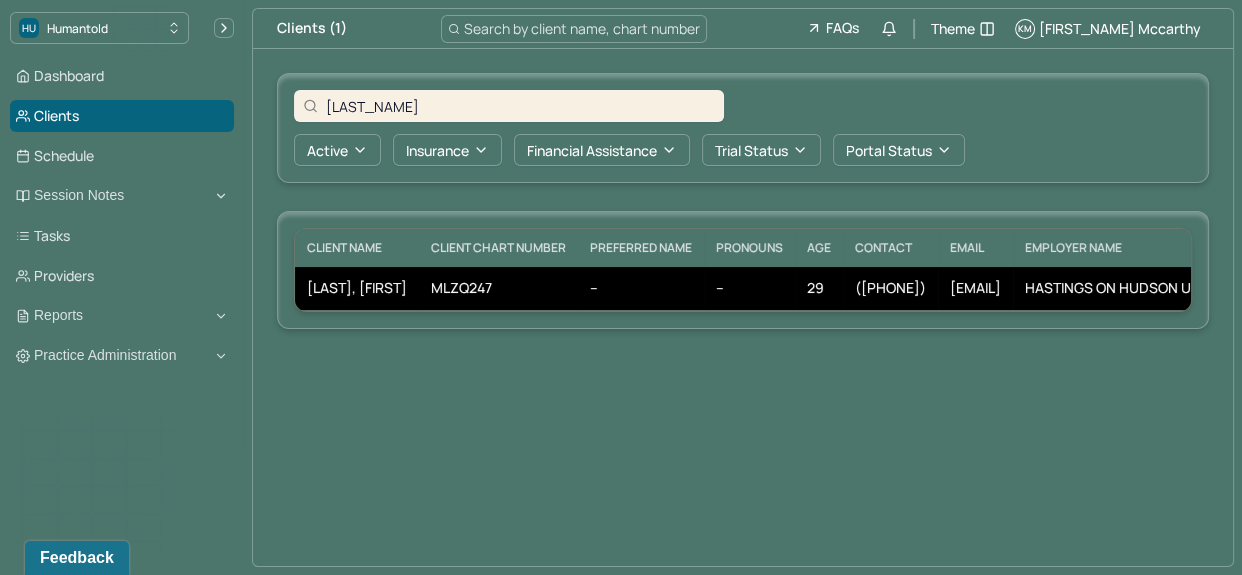 type on "[LAST_NAME]" 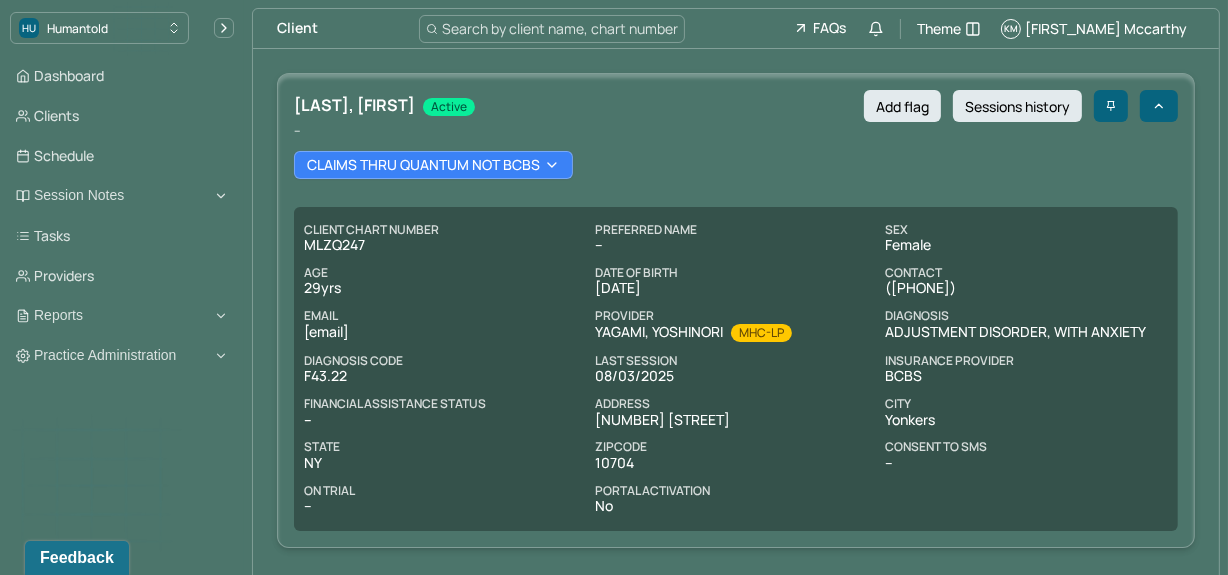 scroll, scrollTop: 308, scrollLeft: 0, axis: vertical 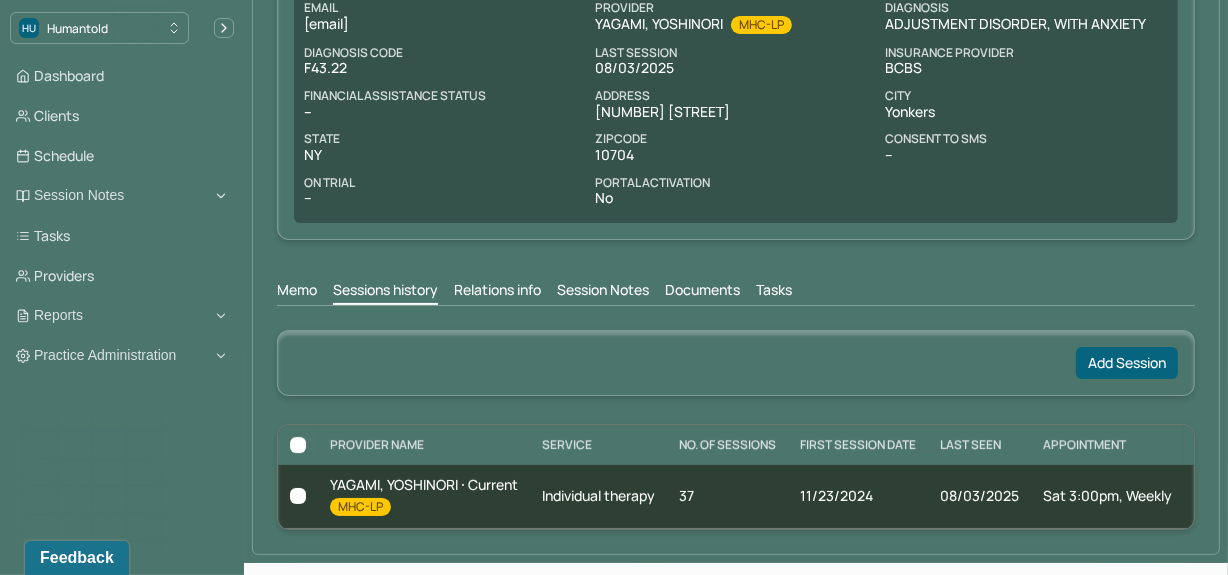 click on "Session Notes" at bounding box center [603, 292] 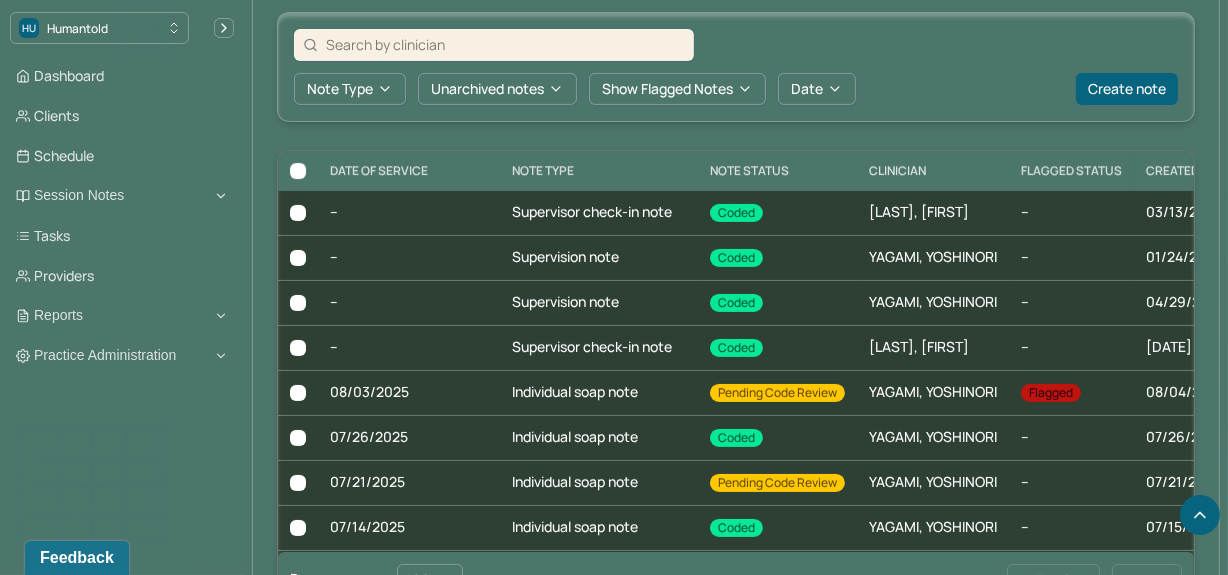 scroll, scrollTop: 627, scrollLeft: 0, axis: vertical 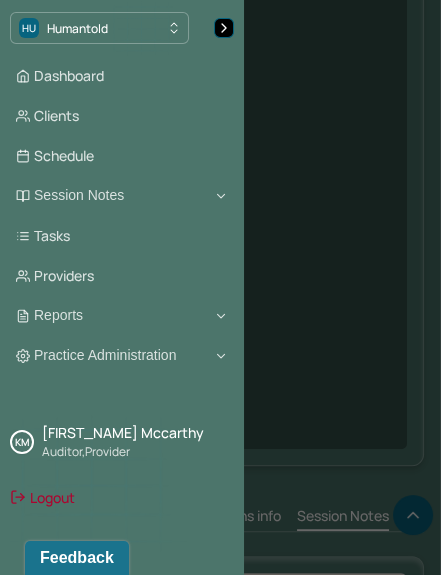 click 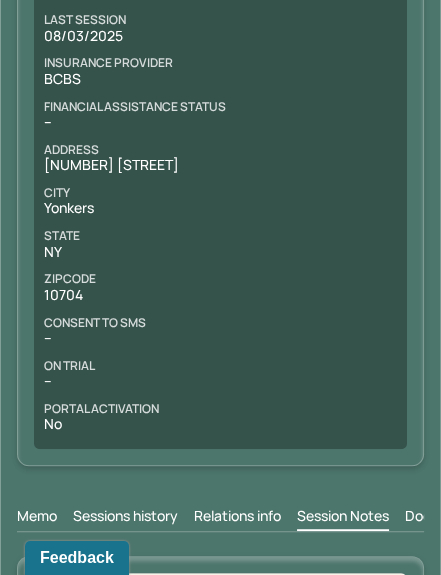 scroll, scrollTop: 0, scrollLeft: 0, axis: both 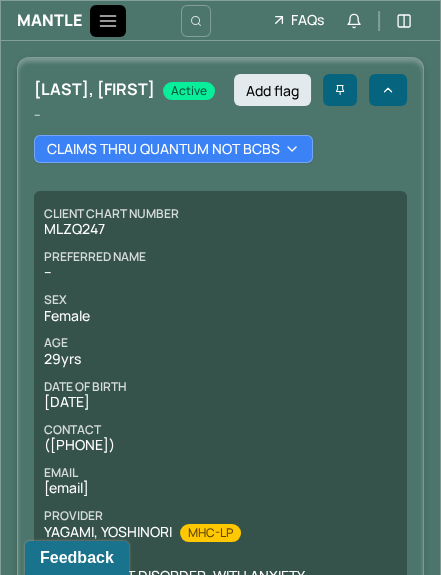 click 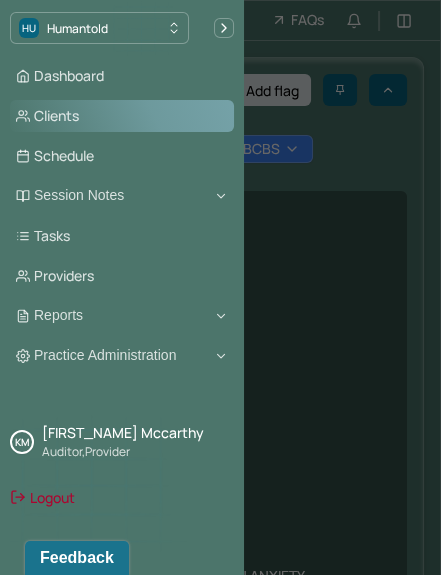 click on "Clients" at bounding box center (122, 116) 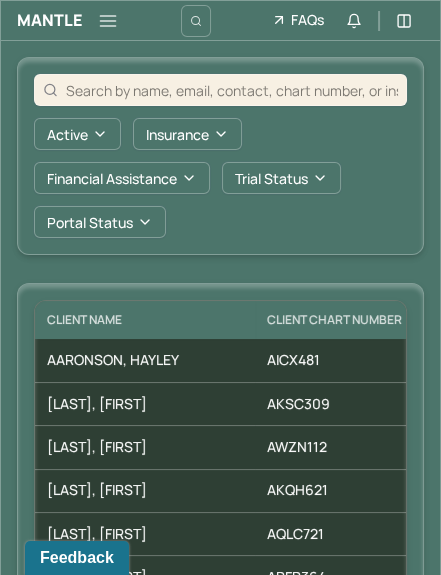 click at bounding box center (220, 90) 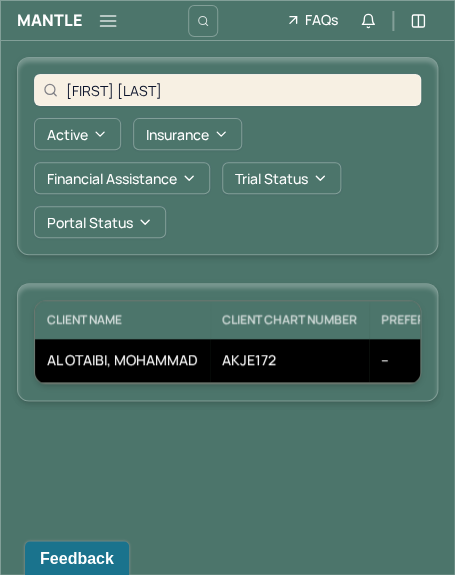 type on "[FIRST] [LAST]" 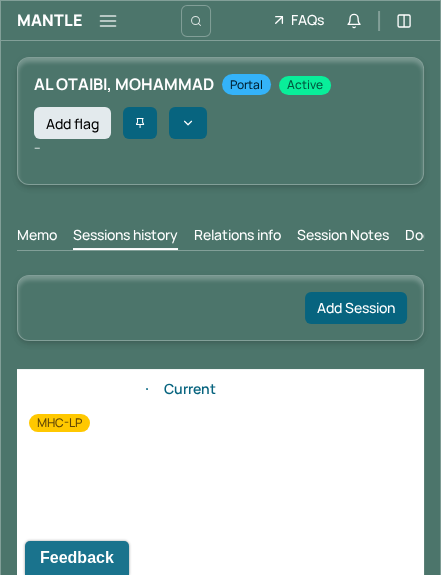 click on "Session Notes" at bounding box center [343, 237] 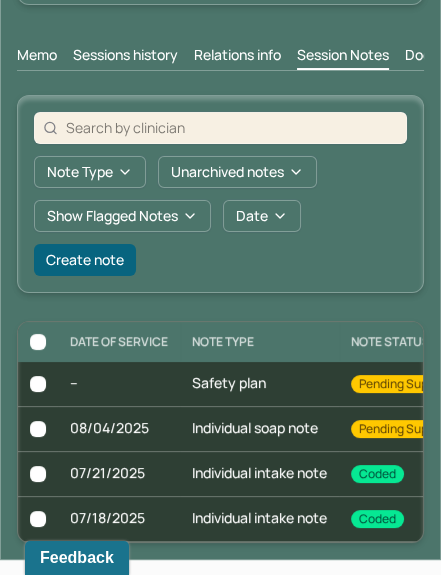 scroll, scrollTop: 191, scrollLeft: 0, axis: vertical 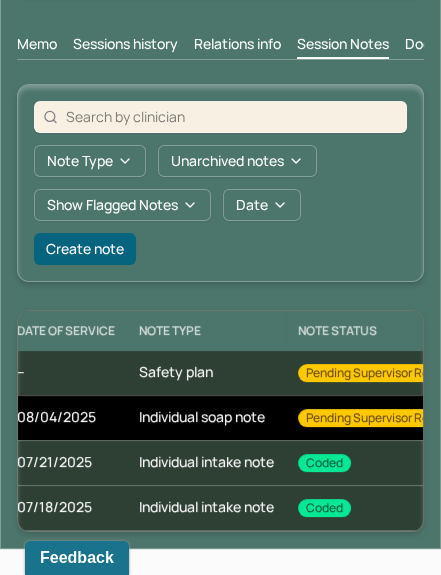 click on "Individual soap note" at bounding box center (206, 417) 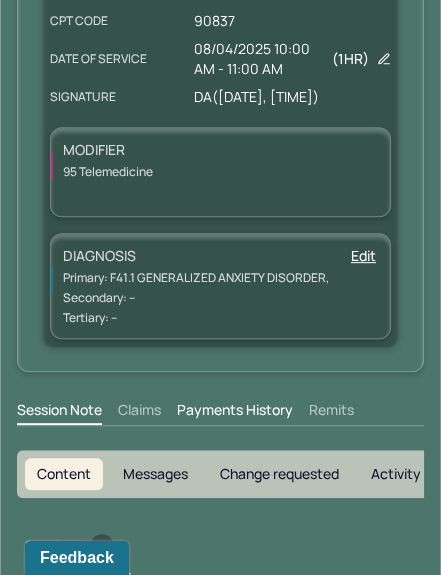scroll, scrollTop: 0, scrollLeft: 0, axis: both 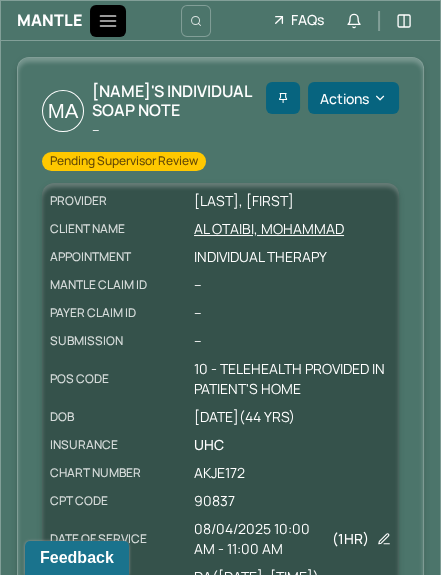 click 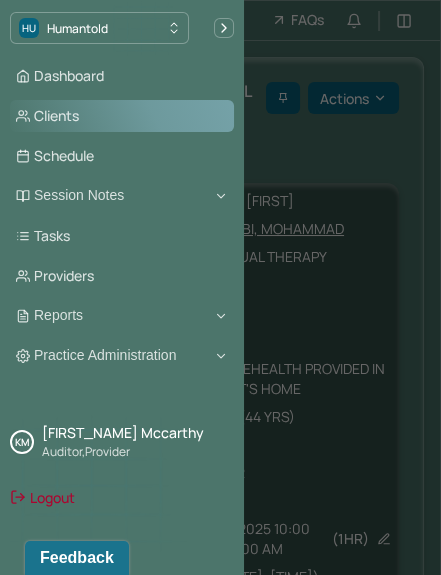 click on "Clients" at bounding box center (122, 116) 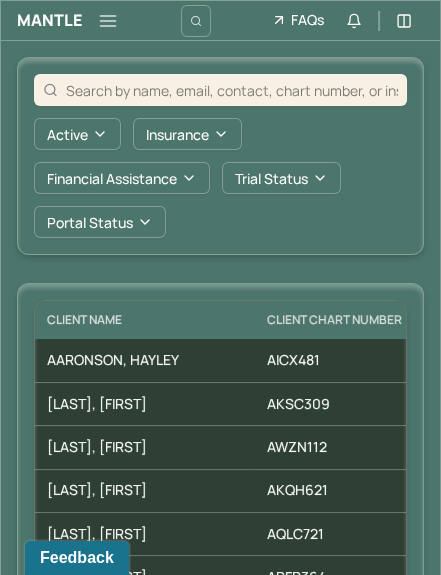 click at bounding box center [220, 90] 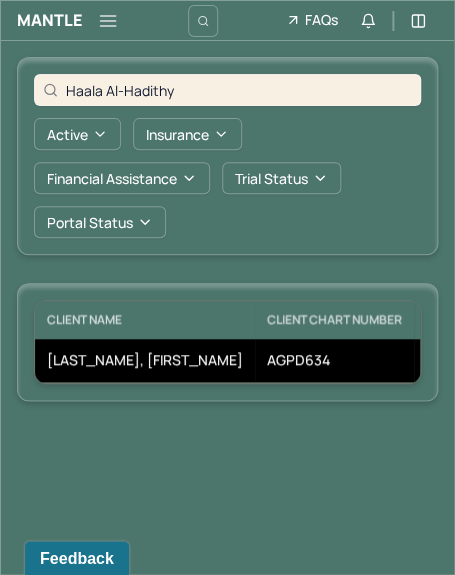 type on "Haala Al-Hadithy" 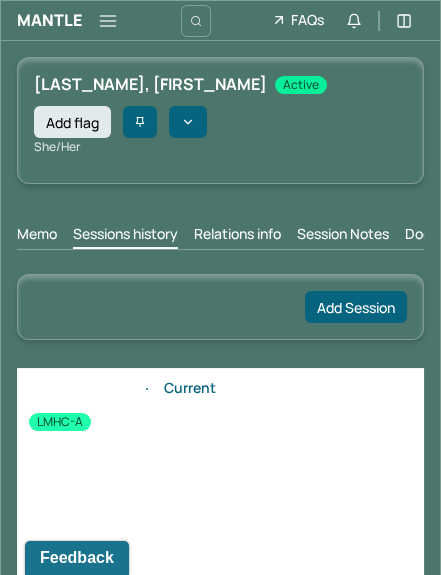 click on "Session Notes" at bounding box center [343, 236] 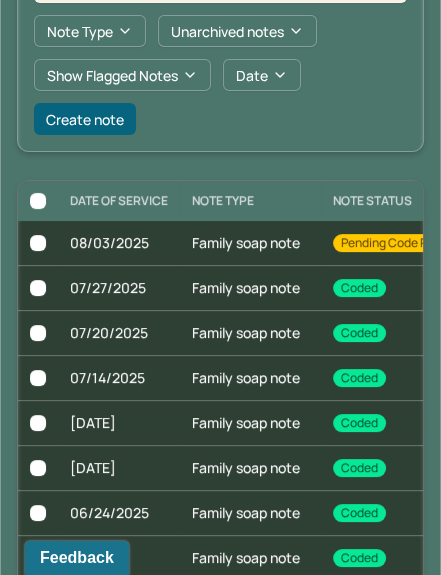 scroll, scrollTop: 320, scrollLeft: 0, axis: vertical 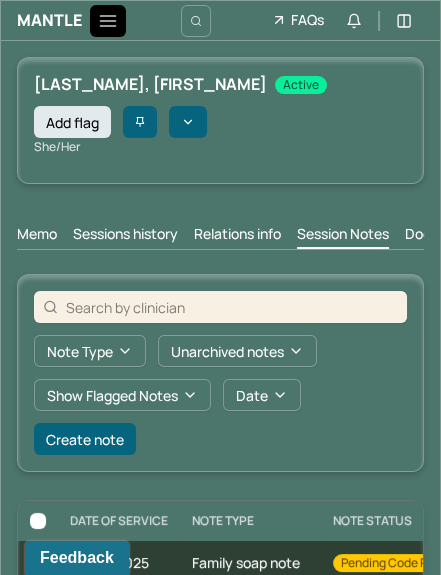 click 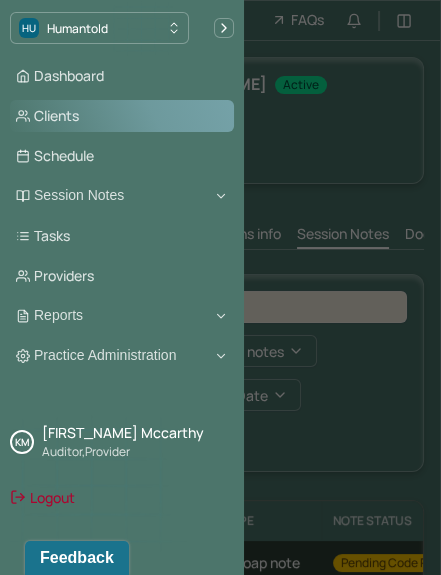 click on "Clients" at bounding box center [122, 116] 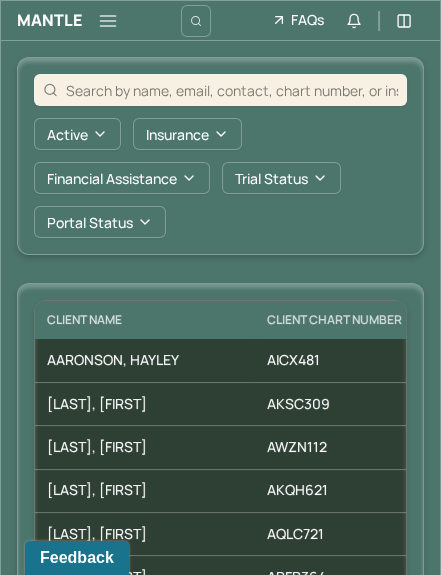 click at bounding box center [232, 90] 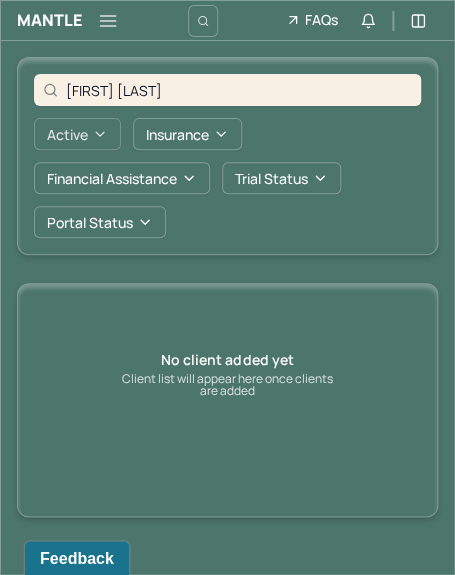 type on "[FIRST] [LAST]" 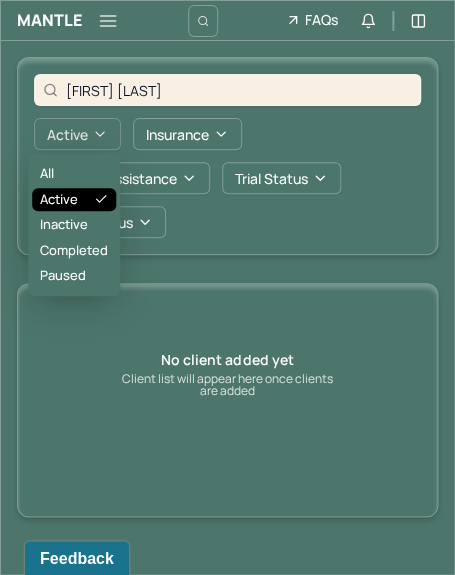 click on "Active" at bounding box center [77, 134] 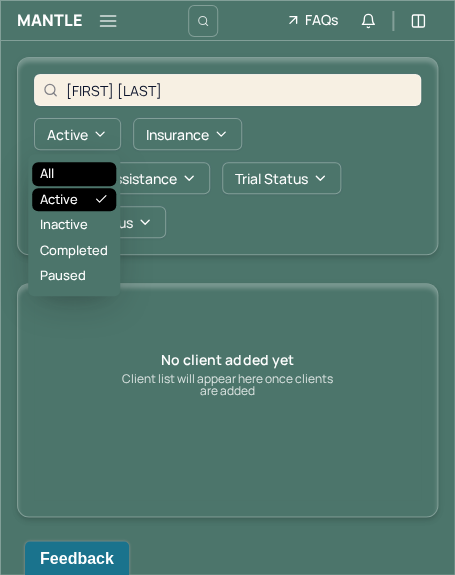 click on "All" at bounding box center [74, 174] 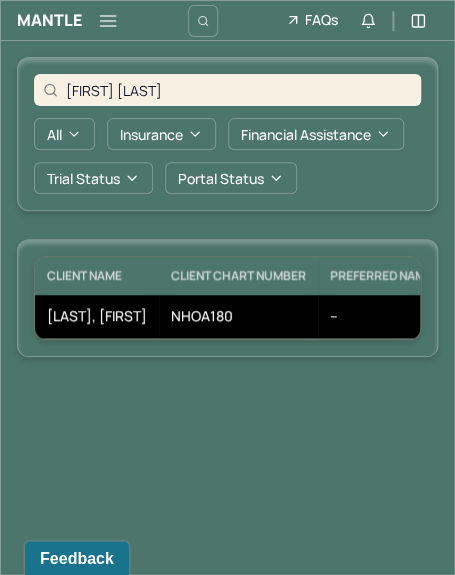click on "[LAST], [FIRST]" at bounding box center (97, 316) 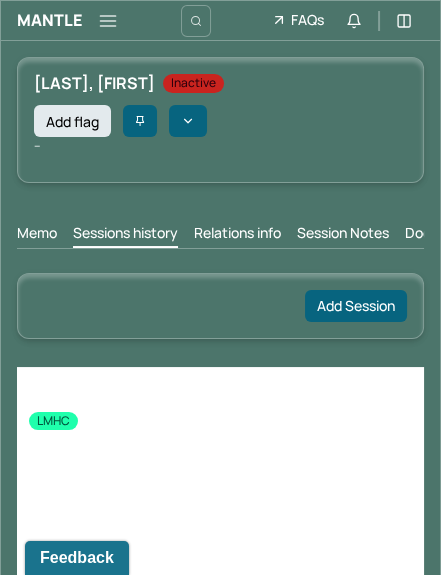 click on "Session Notes" at bounding box center [343, 235] 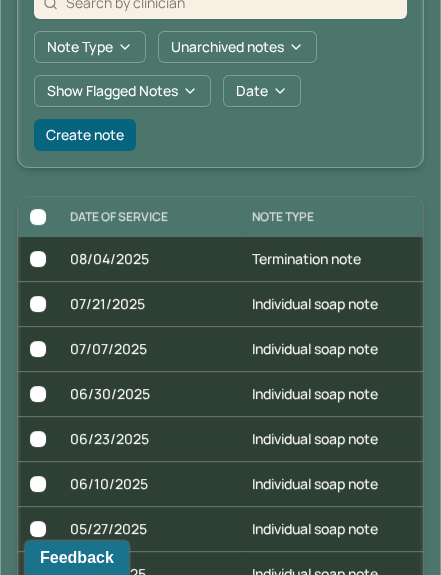 scroll, scrollTop: 304, scrollLeft: 0, axis: vertical 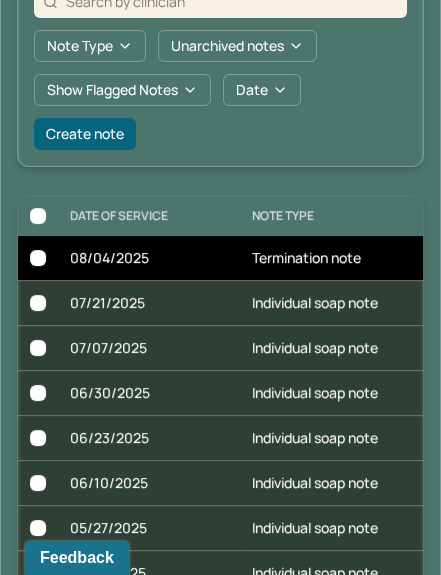 click on "Termination note" at bounding box center (339, 258) 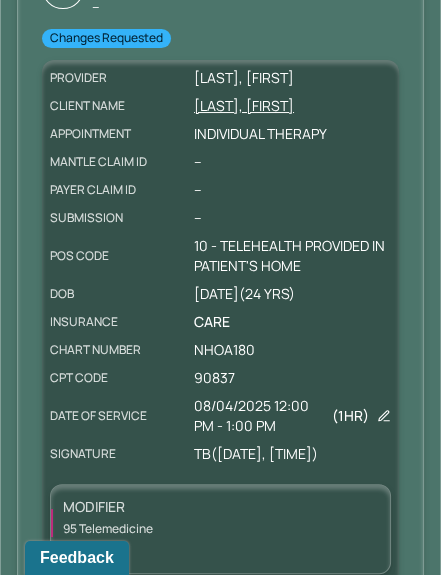 scroll, scrollTop: 0, scrollLeft: 0, axis: both 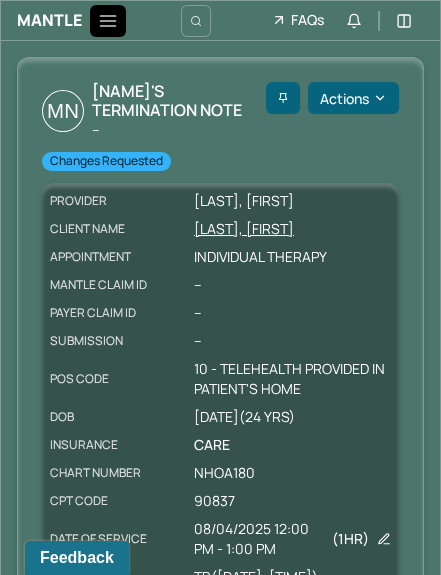 click at bounding box center (108, 21) 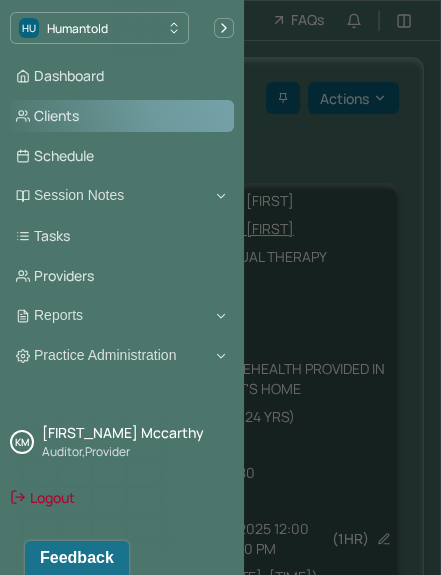click on "Clients" at bounding box center [122, 116] 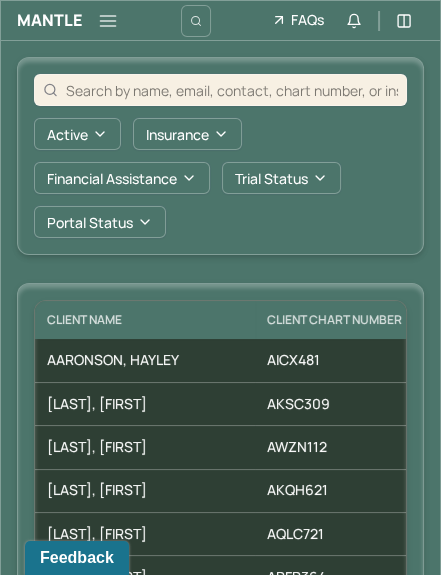 click at bounding box center (220, 90) 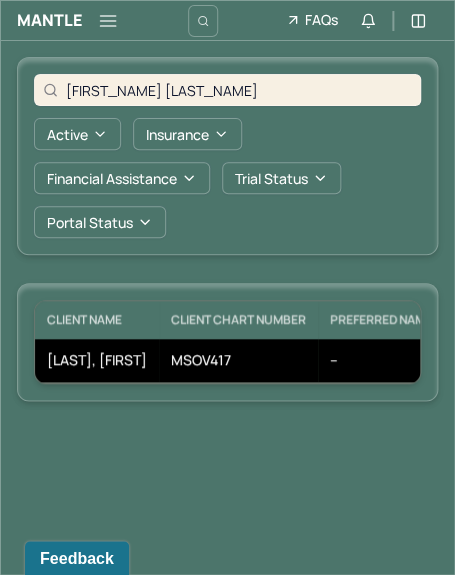 type on "[FIRST_NAME] [LAST_NAME]" 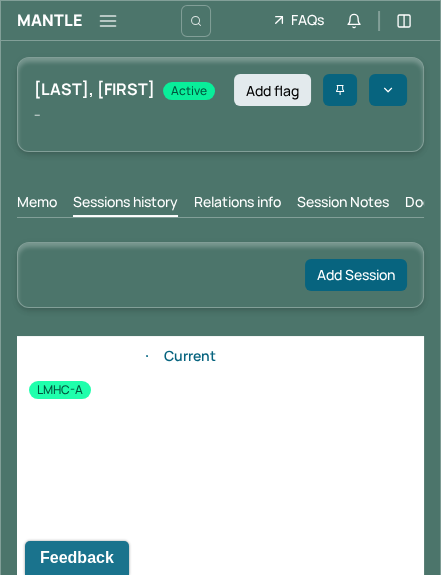 click on "Session Notes" at bounding box center (343, 204) 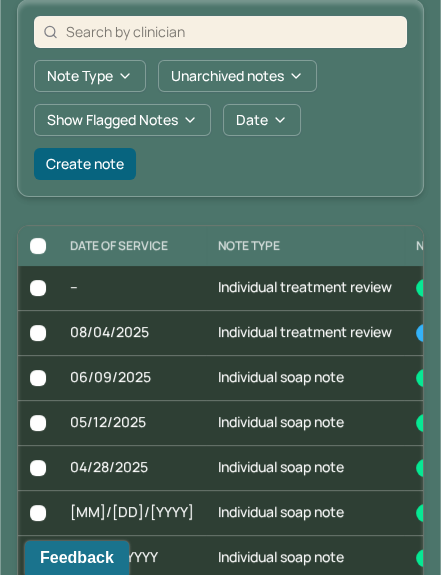 scroll, scrollTop: 244, scrollLeft: 0, axis: vertical 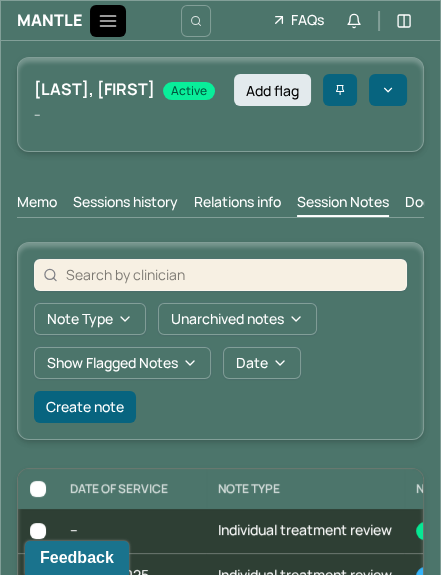 click 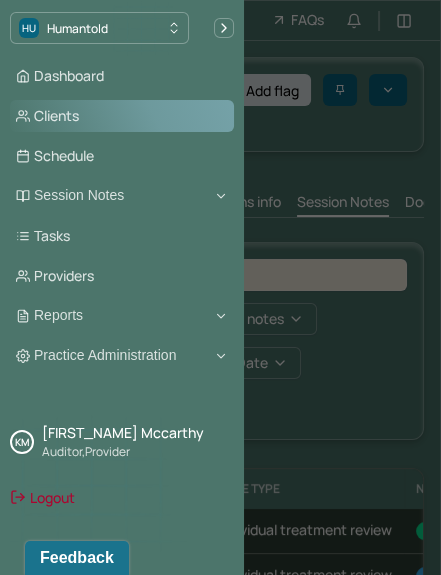 click on "Clients" at bounding box center (122, 116) 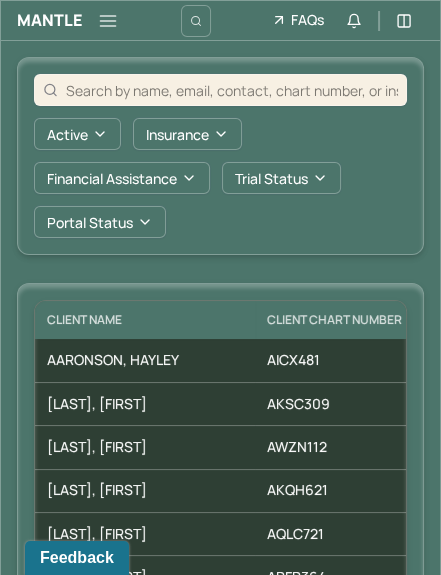 click at bounding box center (232, 90) 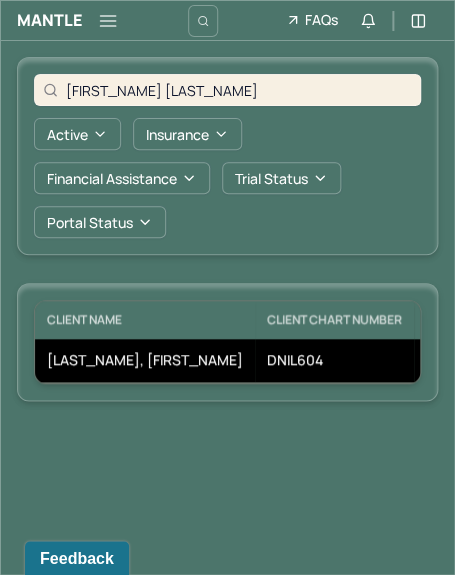 type on "[FIRST_NAME] [LAST_NAME]" 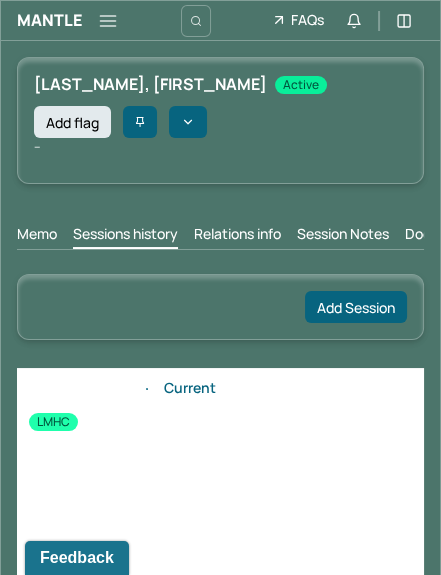 click on "Session Notes" at bounding box center (343, 236) 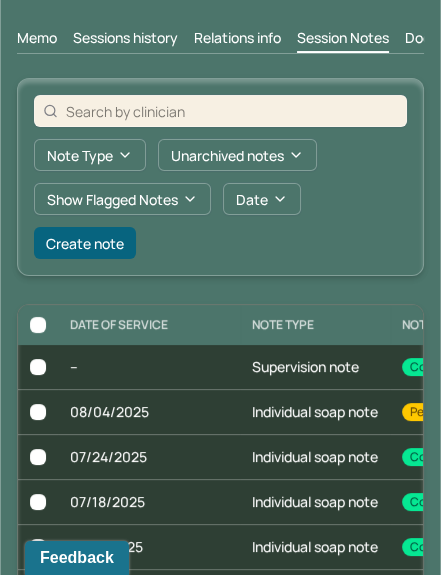 scroll, scrollTop: 228, scrollLeft: 0, axis: vertical 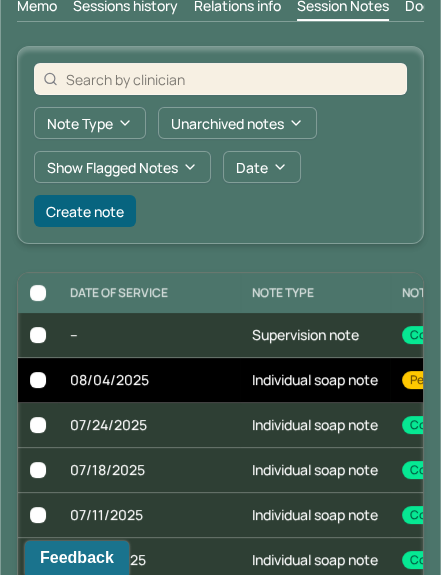 click on "Individual soap note" at bounding box center [315, 380] 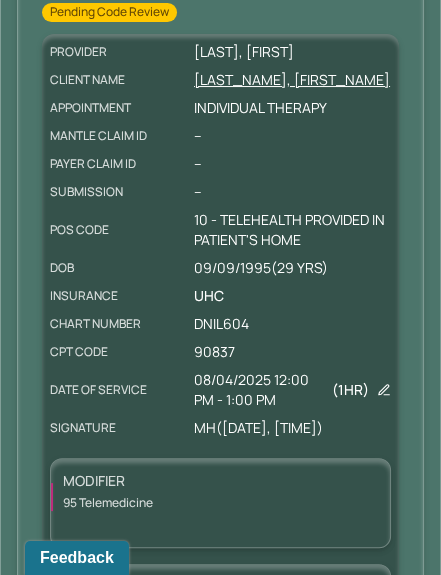 scroll, scrollTop: 0, scrollLeft: 0, axis: both 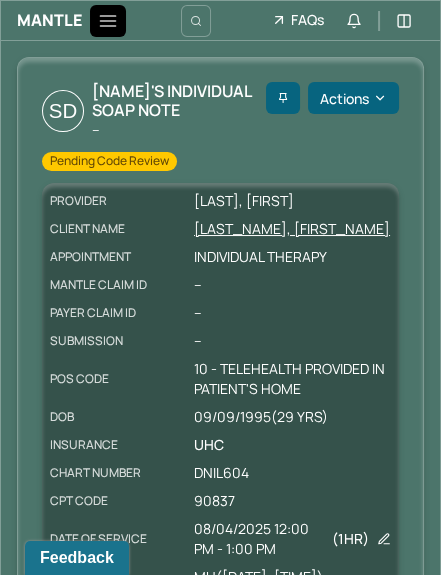 click 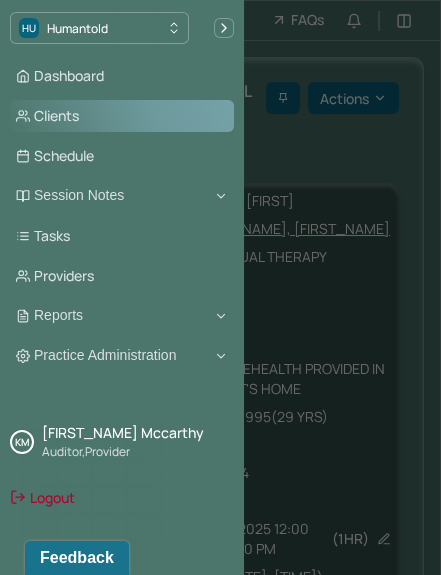 click on "Clients" at bounding box center [122, 116] 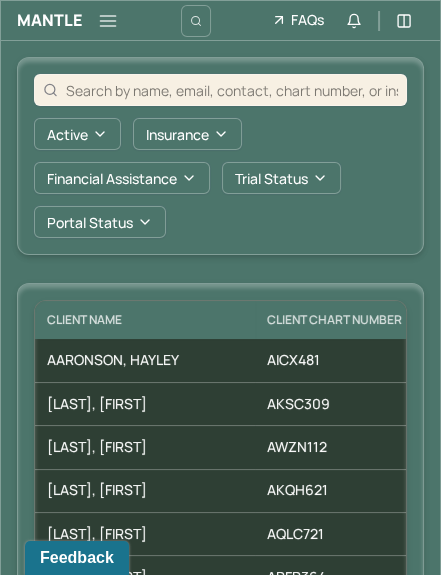 click at bounding box center (232, 90) 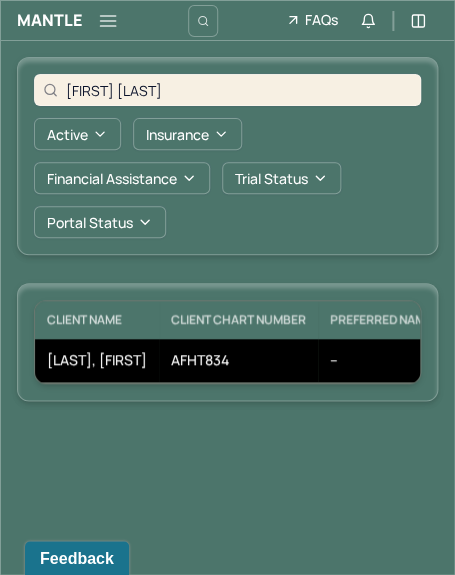 type on "[FIRST] [LAST]" 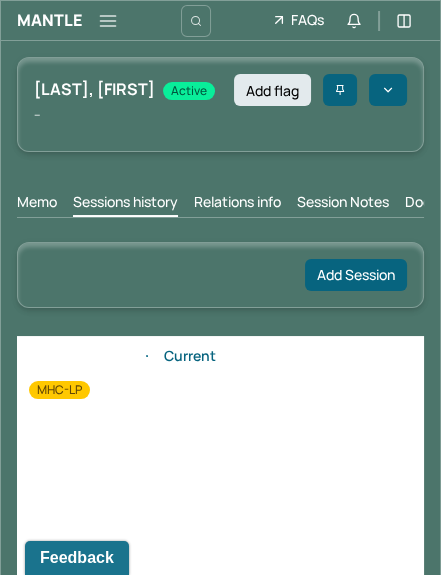 click on "Session Notes" at bounding box center (343, 204) 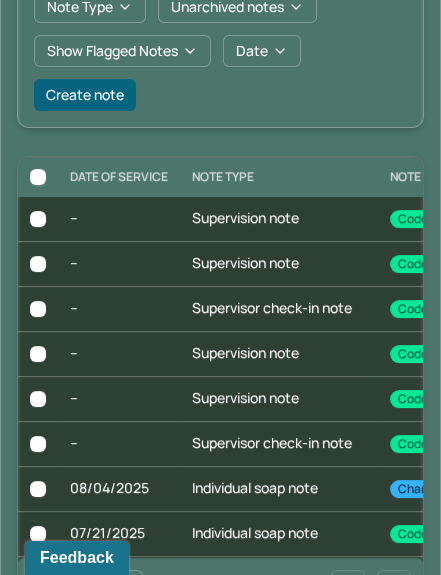 scroll, scrollTop: 316, scrollLeft: 0, axis: vertical 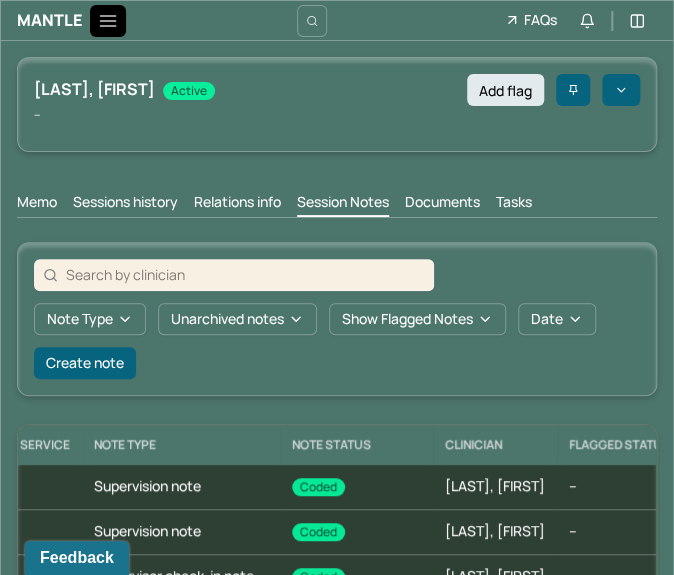 click 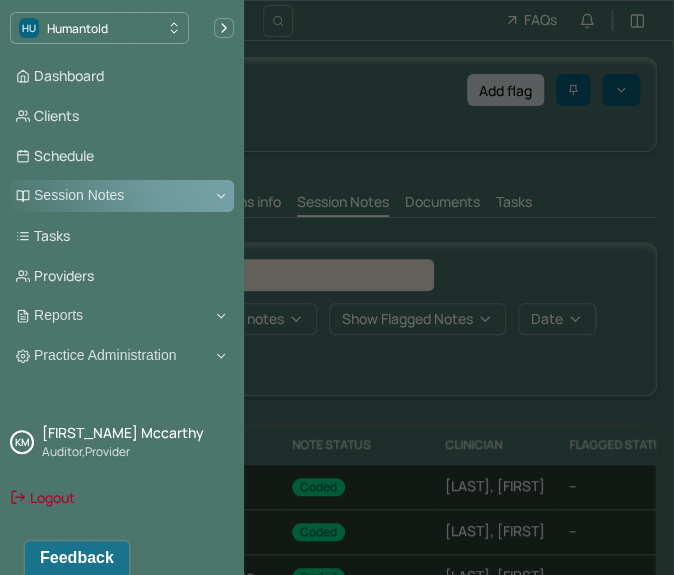 click on "Session Notes" at bounding box center [122, 196] 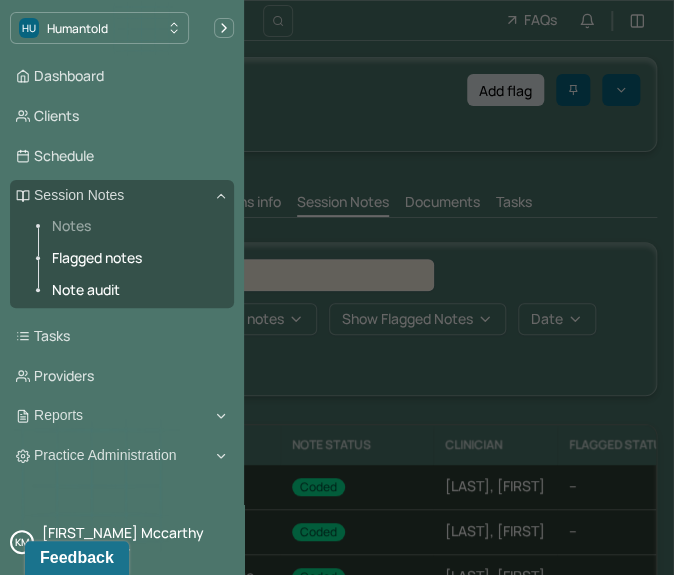 click on "Notes" at bounding box center (135, 226) 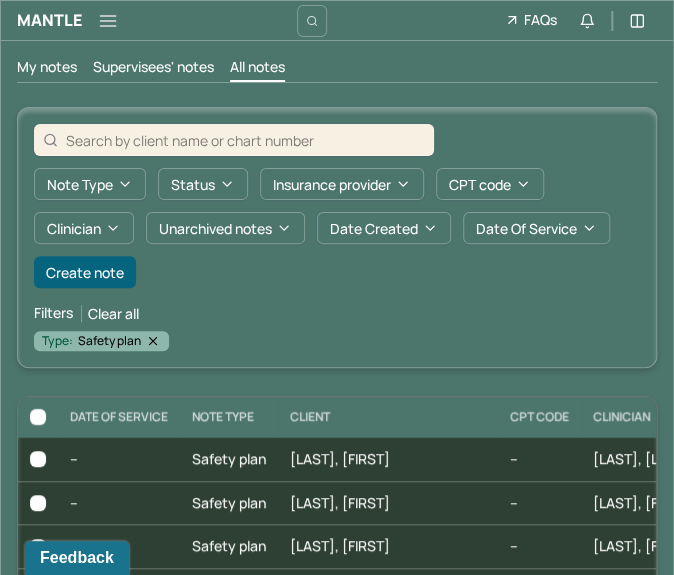 scroll, scrollTop: 297, scrollLeft: 0, axis: vertical 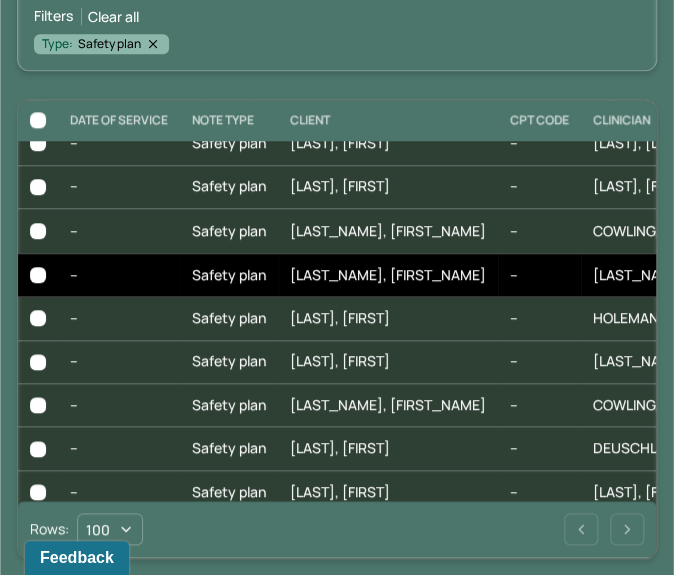 click on "[LAST_NAME], [FIRST_NAME]" at bounding box center [388, 274] 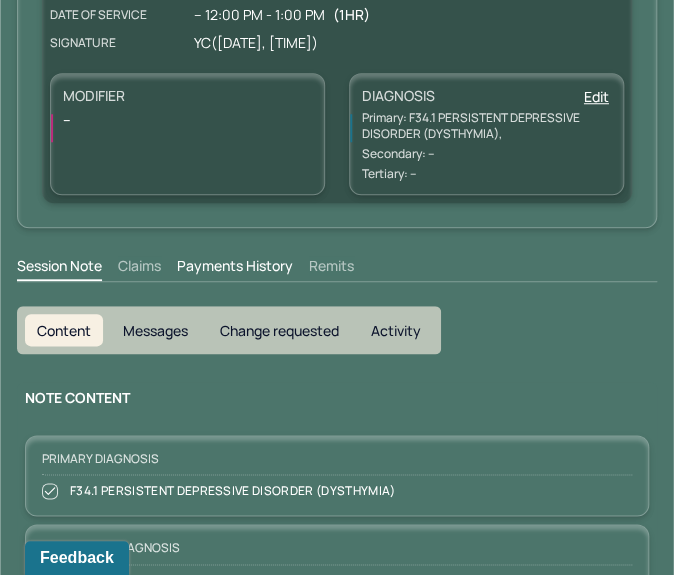 scroll, scrollTop: 0, scrollLeft: 0, axis: both 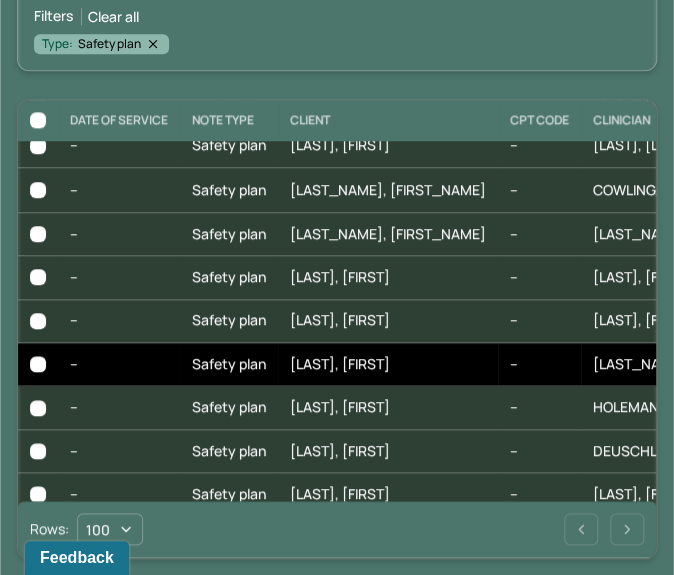 click on "[LAST], [FIRST]" at bounding box center [388, 364] 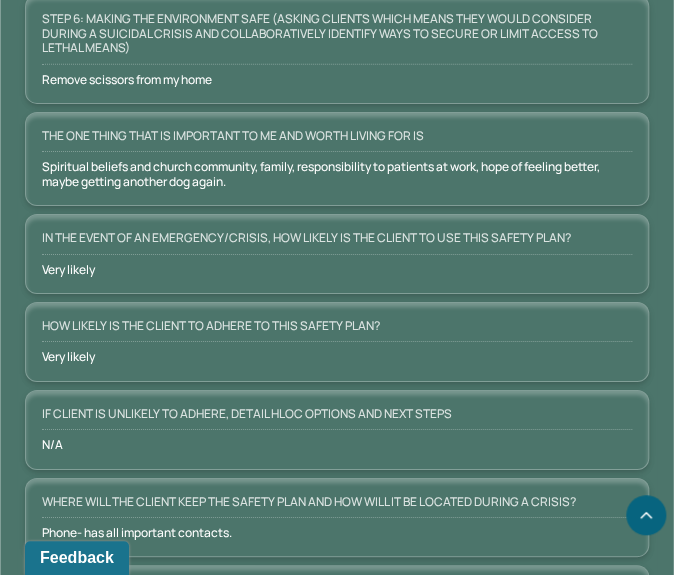 scroll, scrollTop: 1533, scrollLeft: 0, axis: vertical 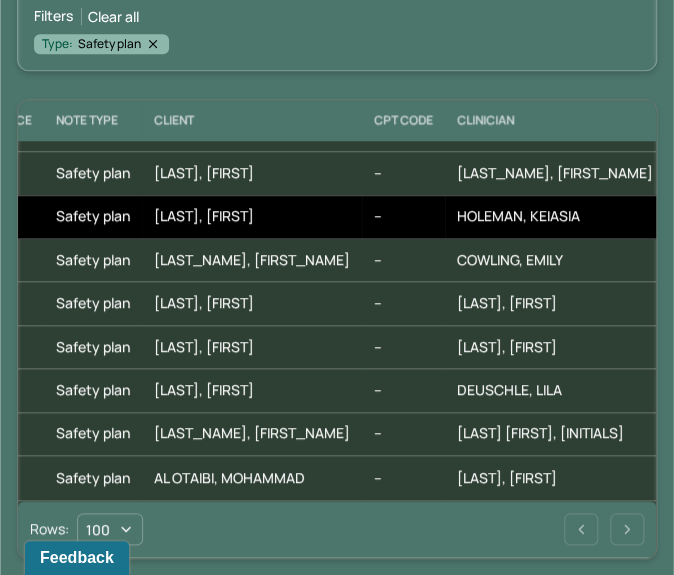 click on "[LAST], [FIRST]" at bounding box center (252, 216) 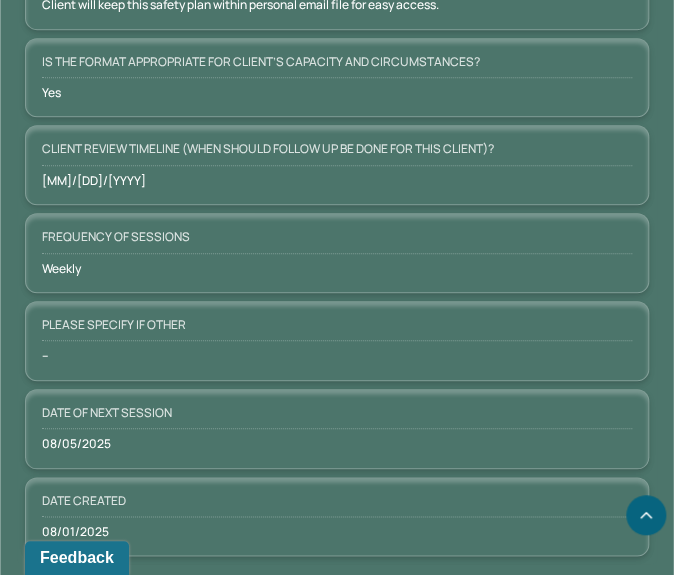 scroll, scrollTop: 2078, scrollLeft: 0, axis: vertical 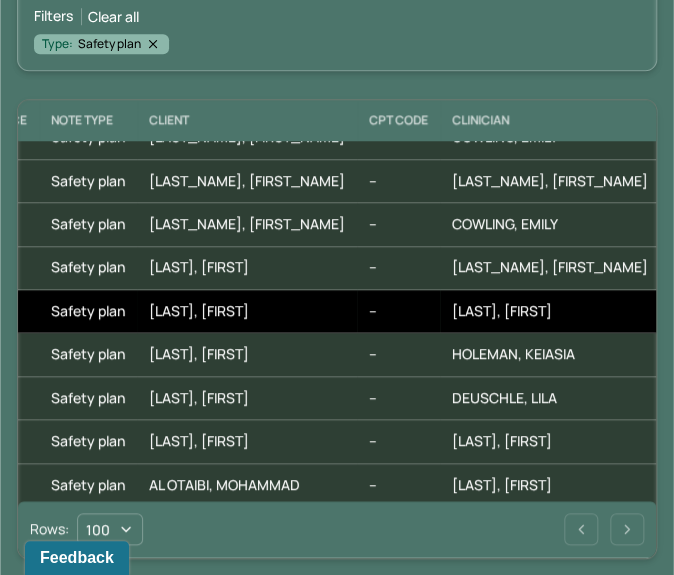 click on "--" at bounding box center [398, 311] 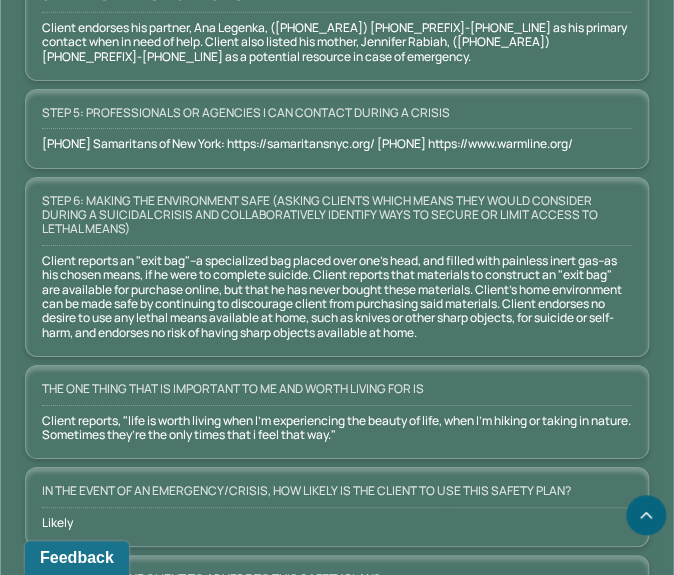 scroll, scrollTop: 1585, scrollLeft: 0, axis: vertical 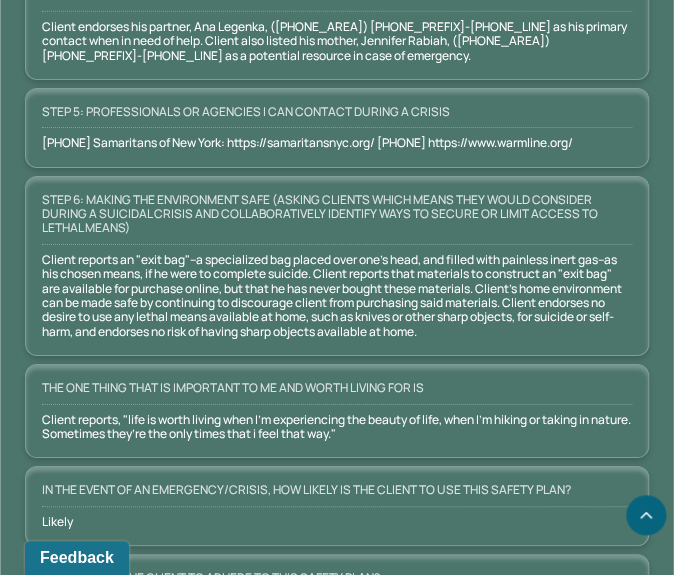 click on "Client reports, "life is worth living when I'm experiencing the beauty of life, when I'm hiking or taking in nature. Sometimes they’re the only times that i feel that way."" at bounding box center [337, 427] 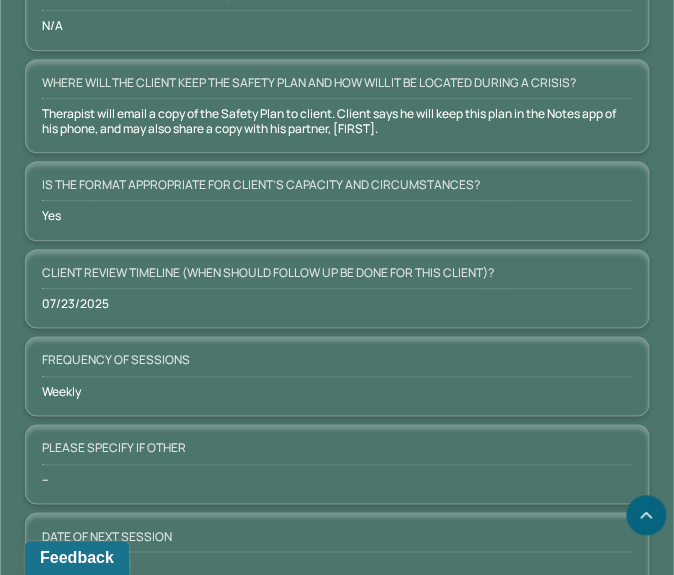 scroll, scrollTop: 2394, scrollLeft: 0, axis: vertical 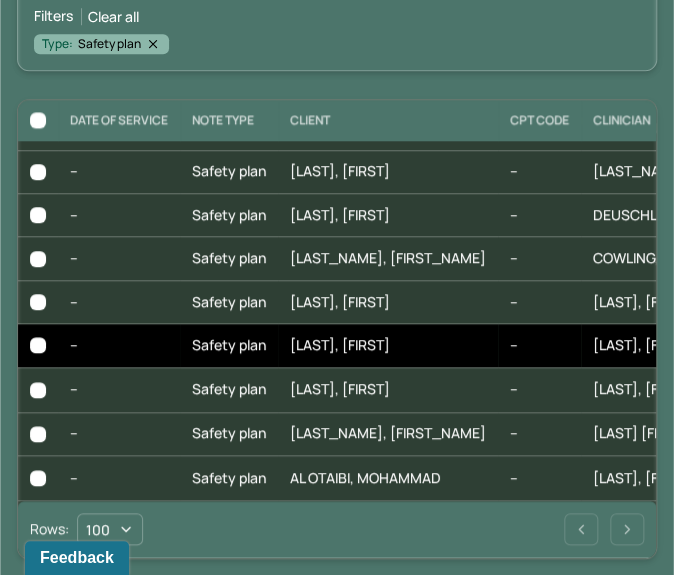 click on "[LAST], [FIRST]" at bounding box center [340, 344] 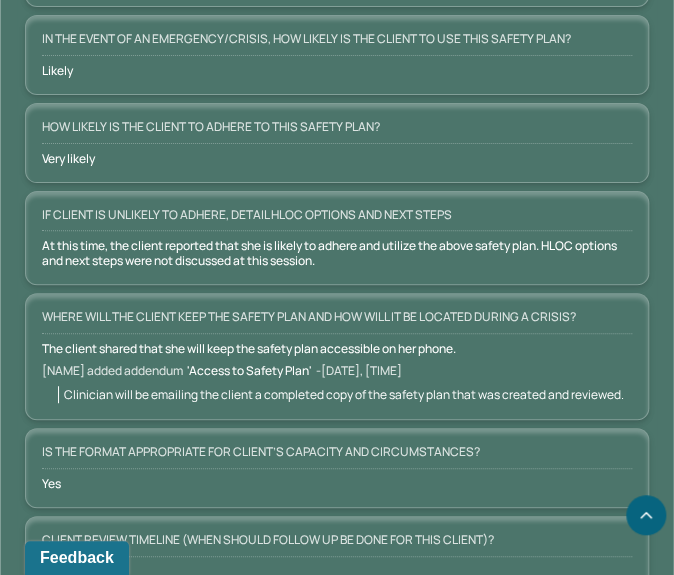 scroll, scrollTop: 1893, scrollLeft: 0, axis: vertical 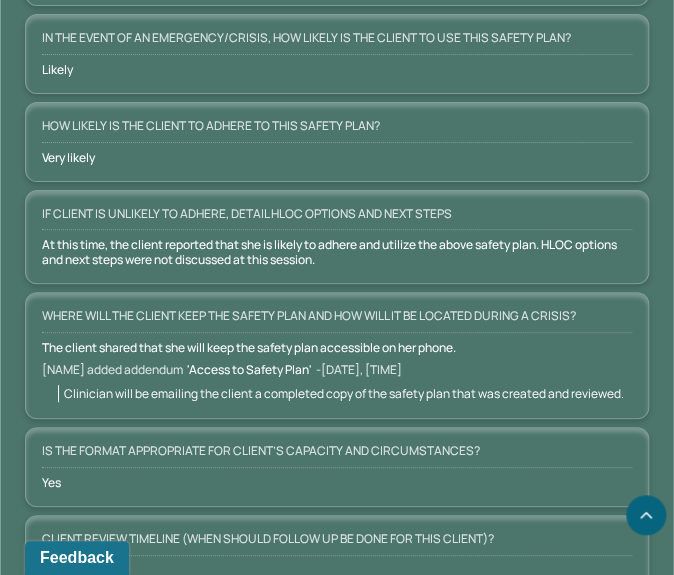 click on "Is the format appropriate for client’s capacity and circumstances?" at bounding box center (261, 451) 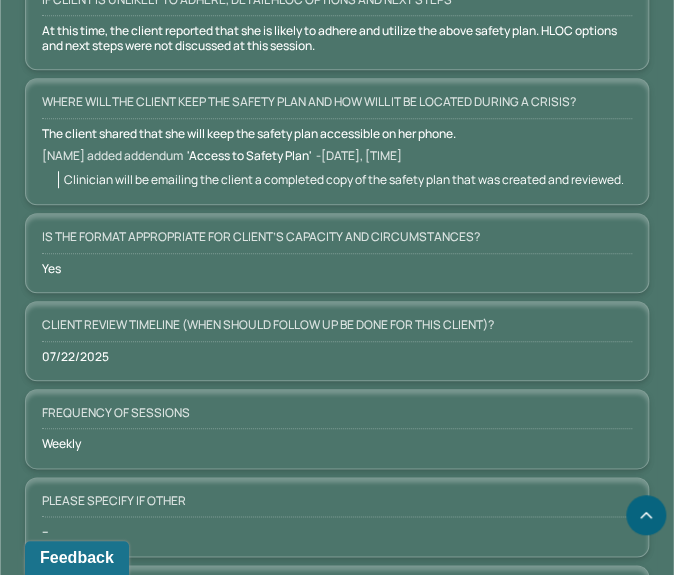scroll, scrollTop: 2297, scrollLeft: 0, axis: vertical 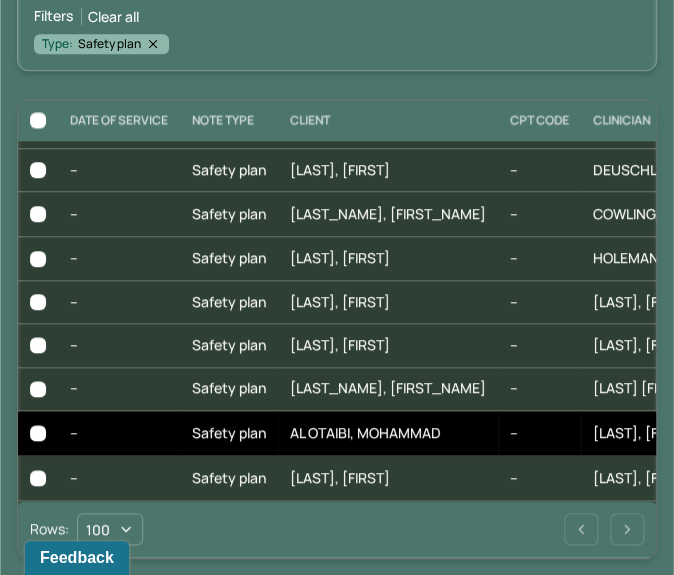click on "AL OTAIBI, MOHAMMAD" at bounding box center [365, 432] 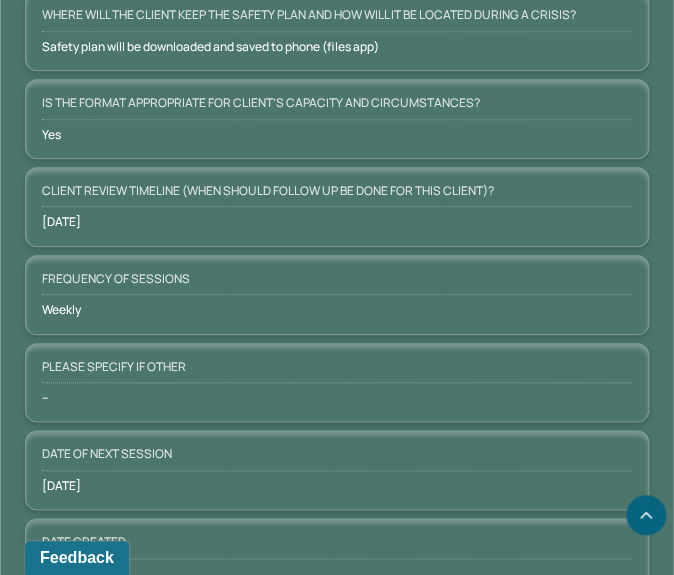 scroll, scrollTop: 2221, scrollLeft: 0, axis: vertical 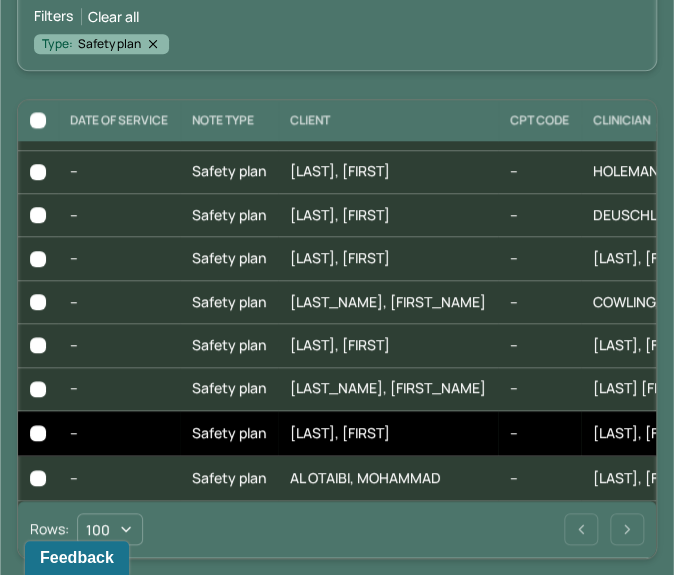 click on "[LAST], [FIRST]" at bounding box center [340, 432] 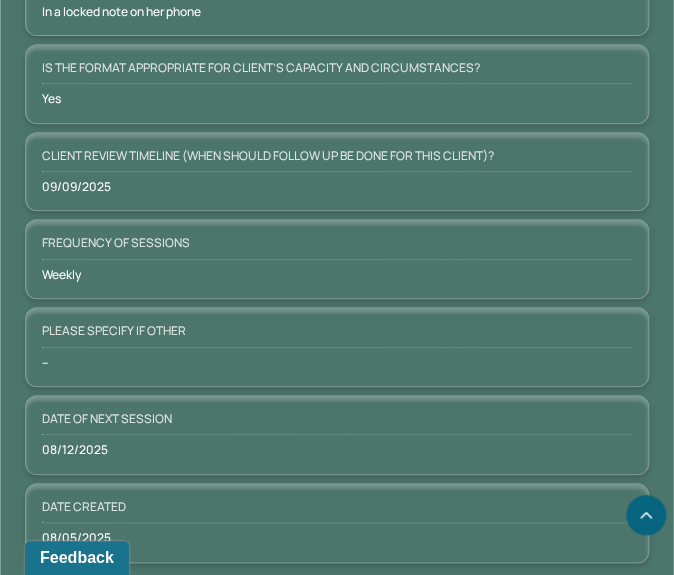 scroll, scrollTop: 2049, scrollLeft: 0, axis: vertical 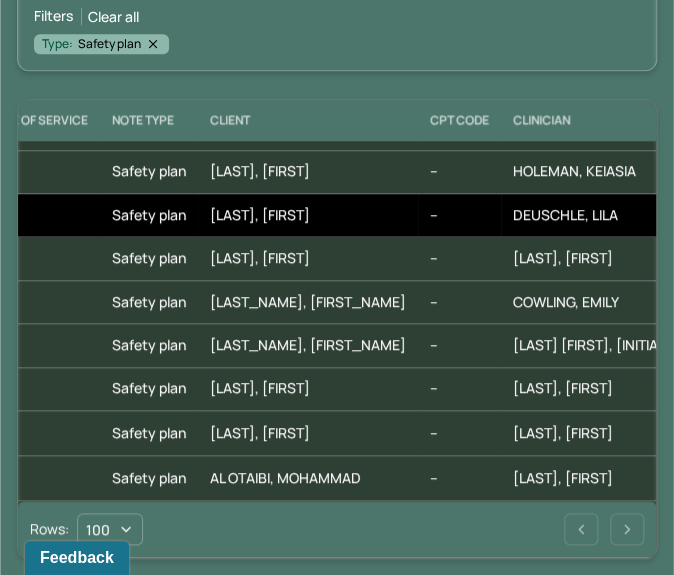 click on "[LAST], [FIRST]" at bounding box center [308, 215] 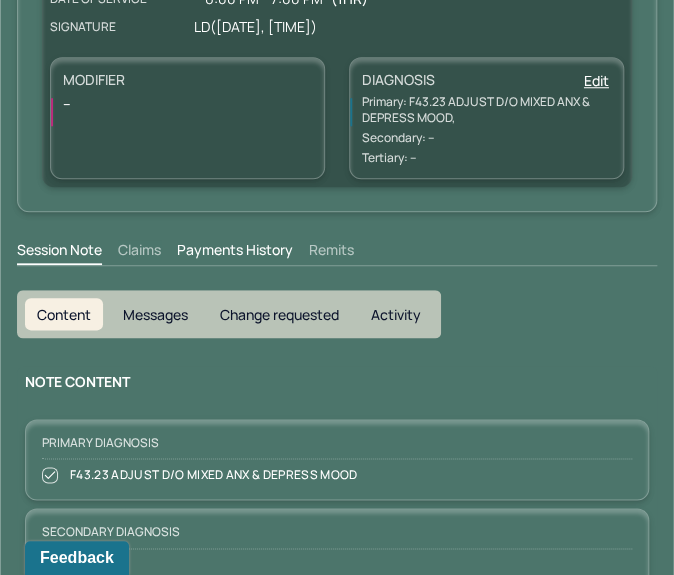 scroll, scrollTop: 0, scrollLeft: 0, axis: both 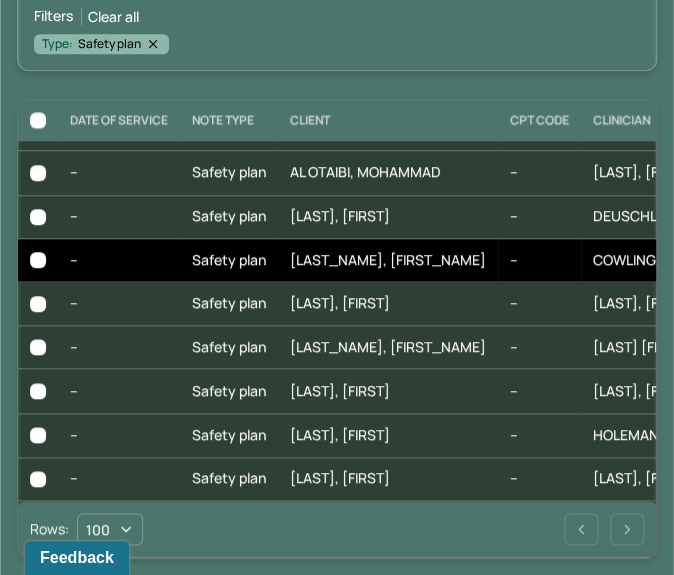 click on "[LAST_NAME], [FIRST_NAME]" at bounding box center (388, 260) 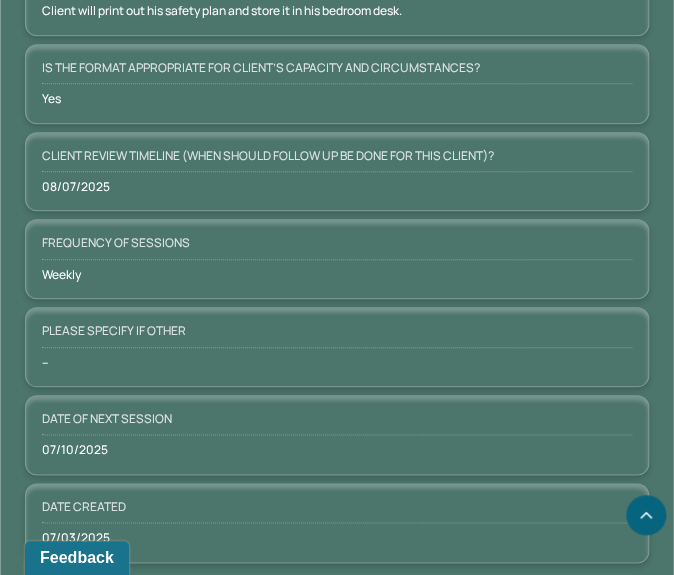 scroll, scrollTop: 2150, scrollLeft: 0, axis: vertical 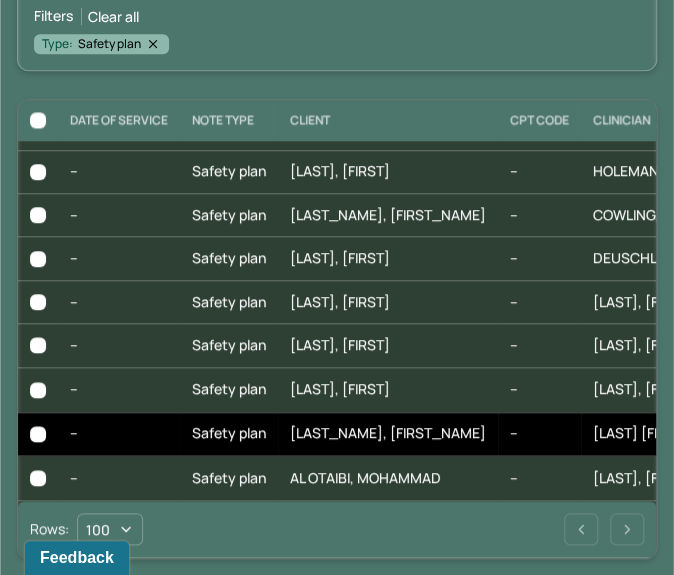 click on "[LAST_NAME], [FIRST_NAME]" at bounding box center (388, 433) 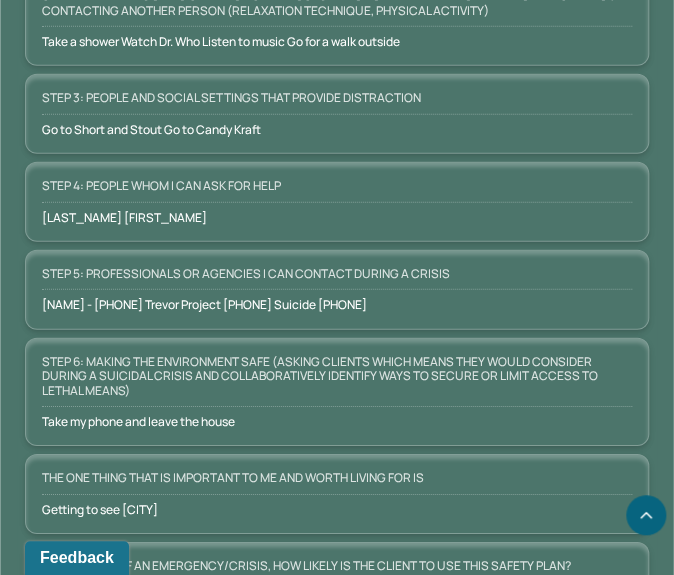 scroll, scrollTop: 1224, scrollLeft: 0, axis: vertical 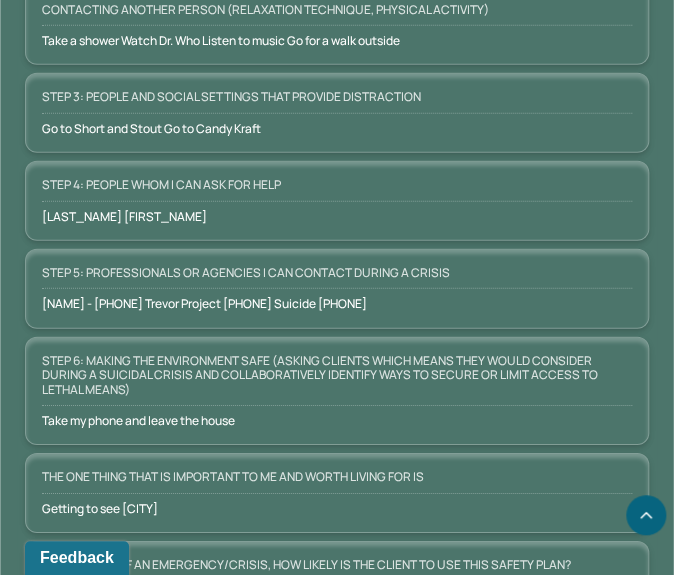 click on "Take my phone and leave the house" at bounding box center [337, 421] 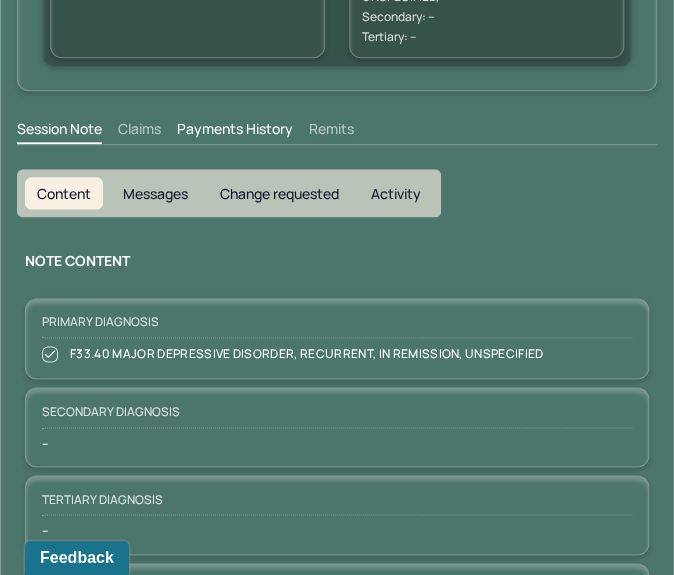 scroll, scrollTop: 0, scrollLeft: 0, axis: both 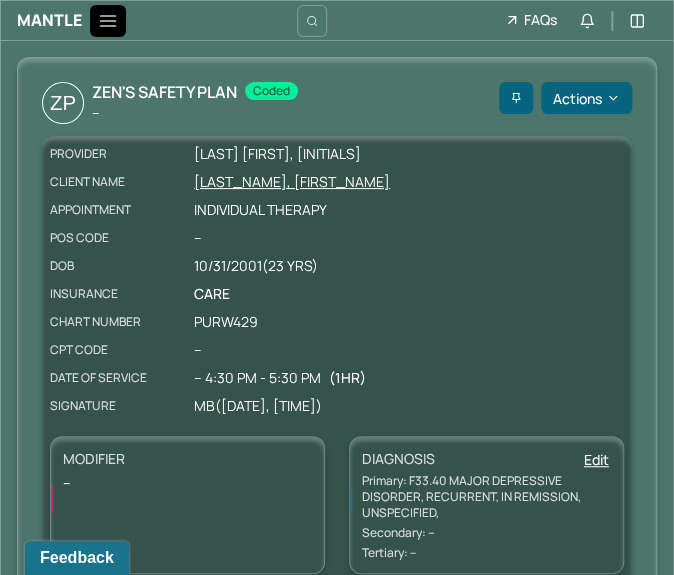 click 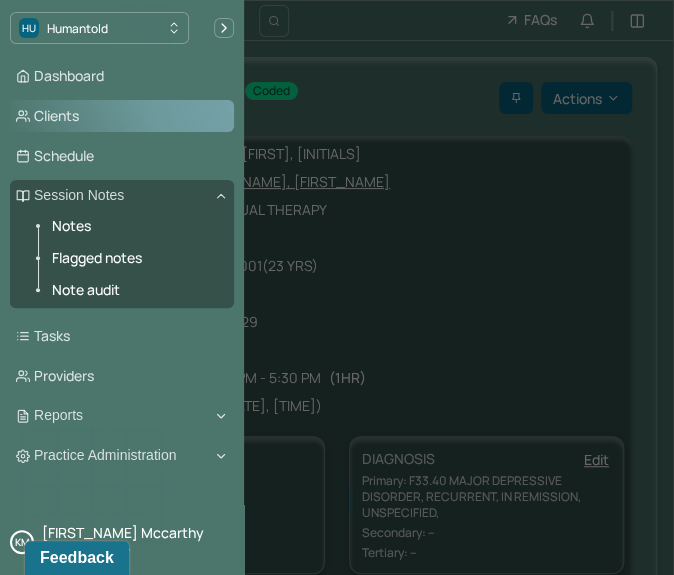 click on "Clients" at bounding box center [122, 116] 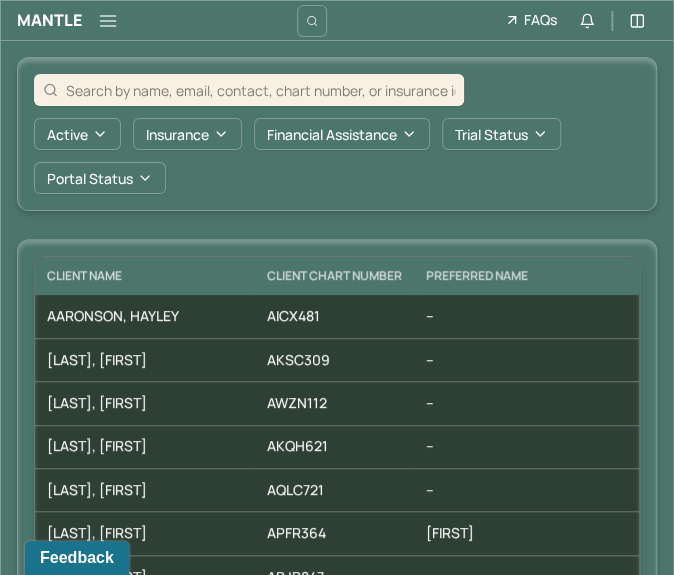 drag, startPoint x: 213, startPoint y: 100, endPoint x: 239, endPoint y: 89, distance: 28.231188 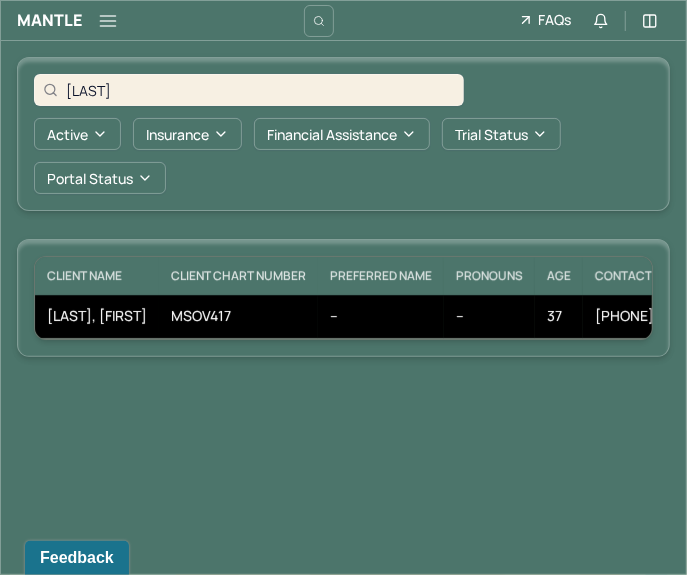 type on "[LAST]" 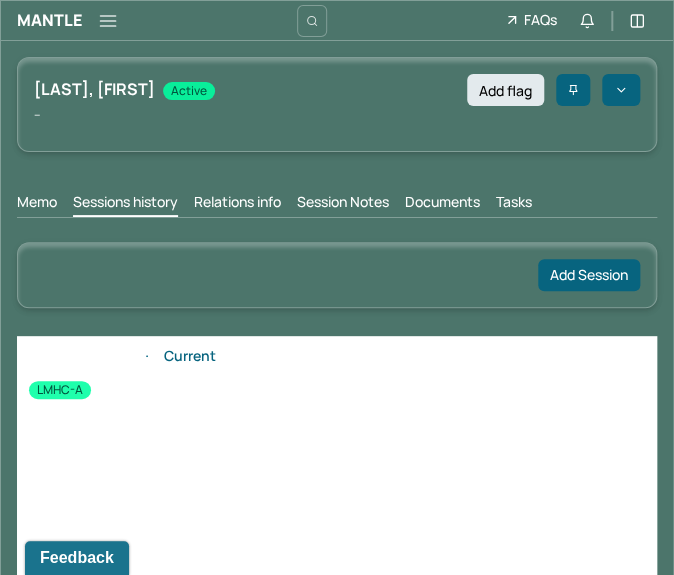 click on "Session Notes" at bounding box center [343, 204] 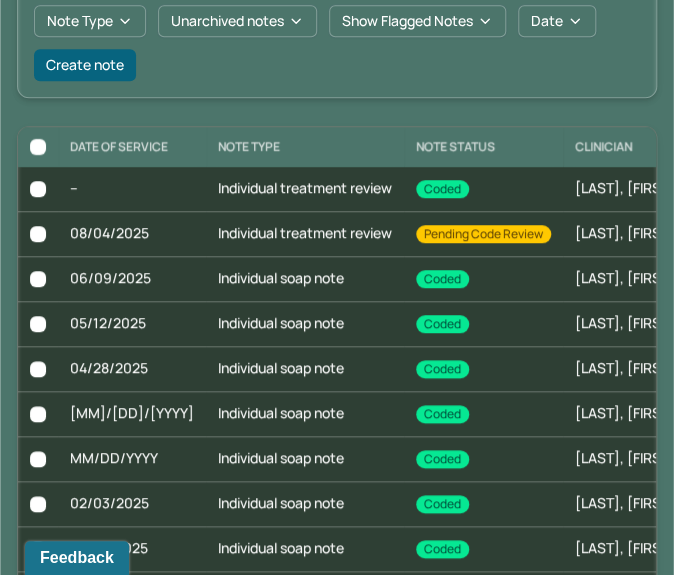 scroll, scrollTop: 299, scrollLeft: 0, axis: vertical 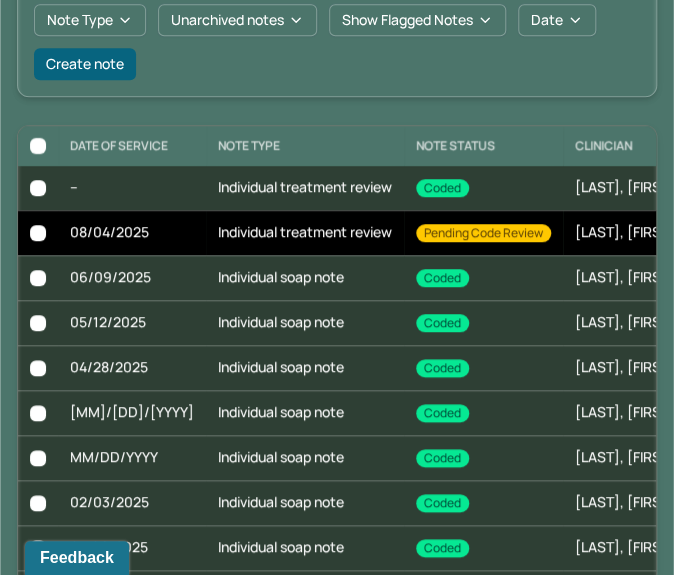 click on "Individual treatment review" at bounding box center [305, 232] 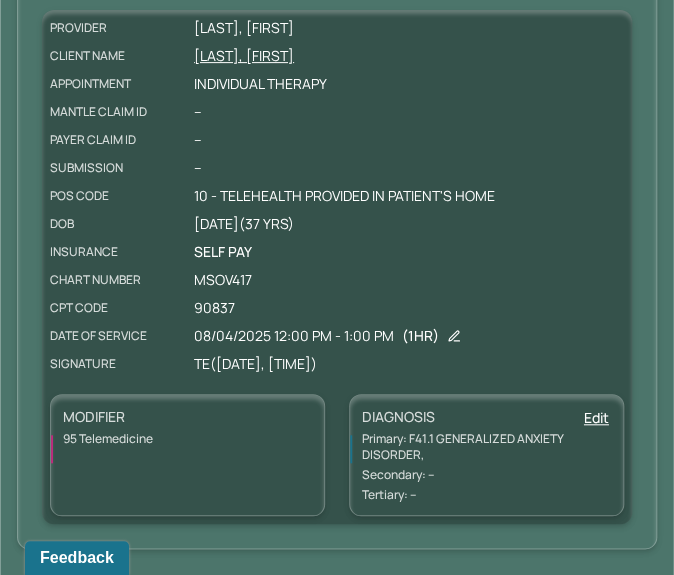 scroll, scrollTop: 0, scrollLeft: 0, axis: both 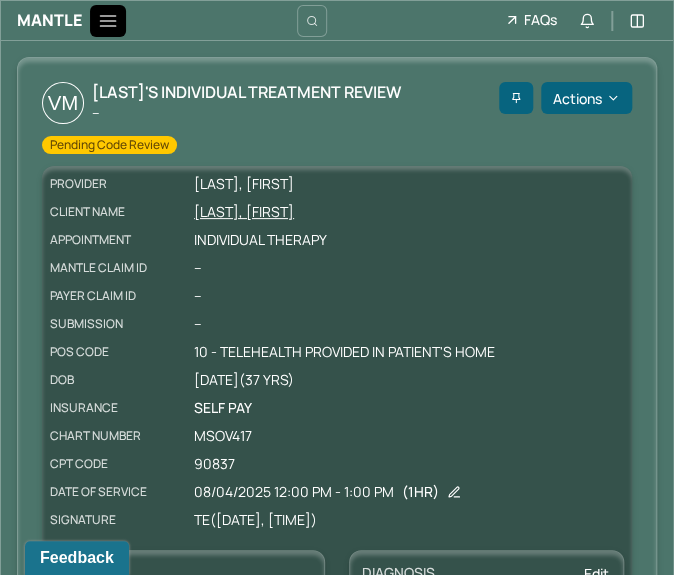 click 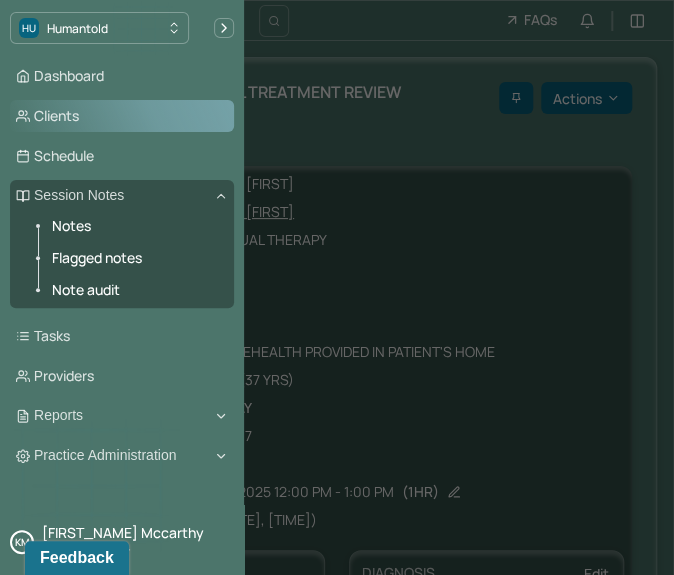 click on "Clients" at bounding box center (122, 116) 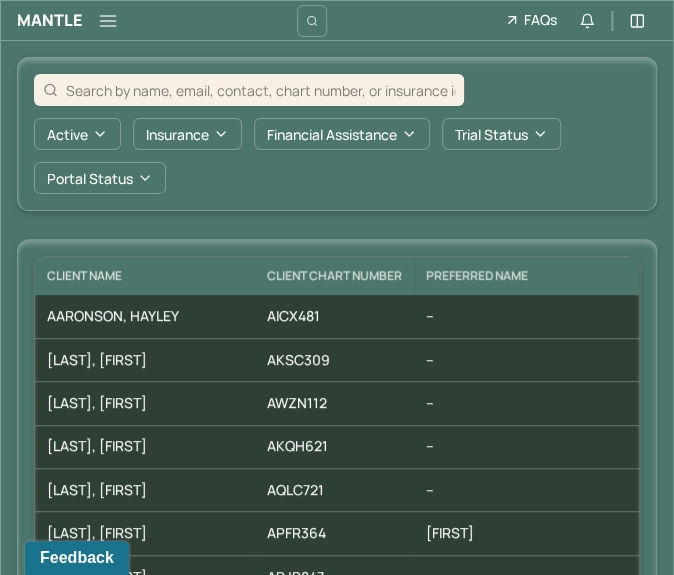click at bounding box center [260, 90] 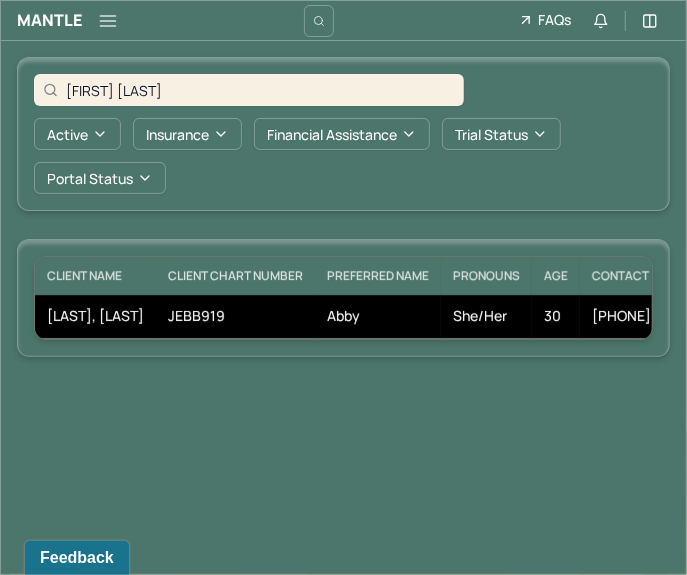type on "[FIRST] [LAST]" 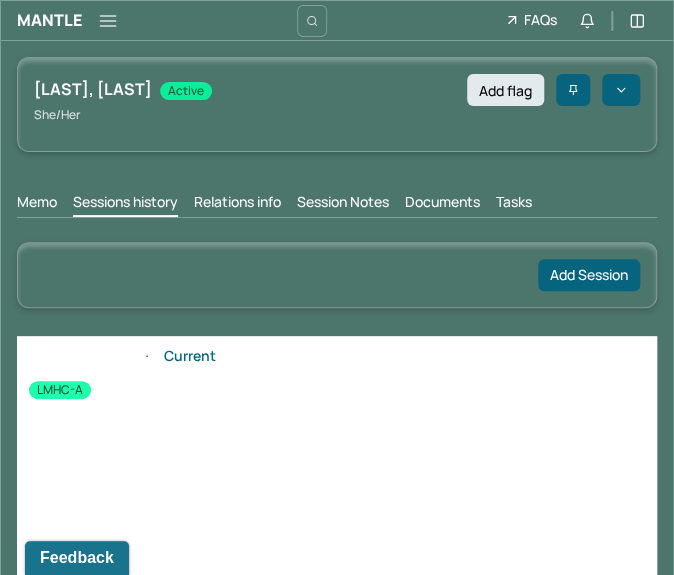 click on "Session Notes" at bounding box center (343, 204) 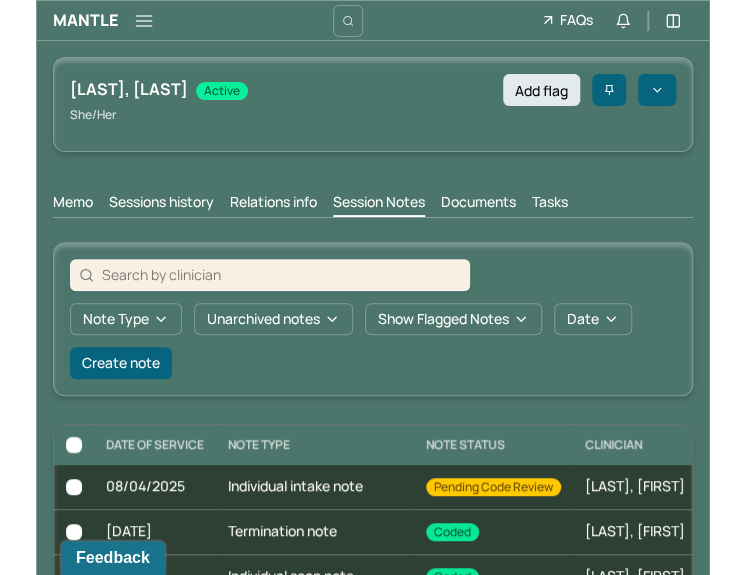 scroll, scrollTop: 97, scrollLeft: 0, axis: vertical 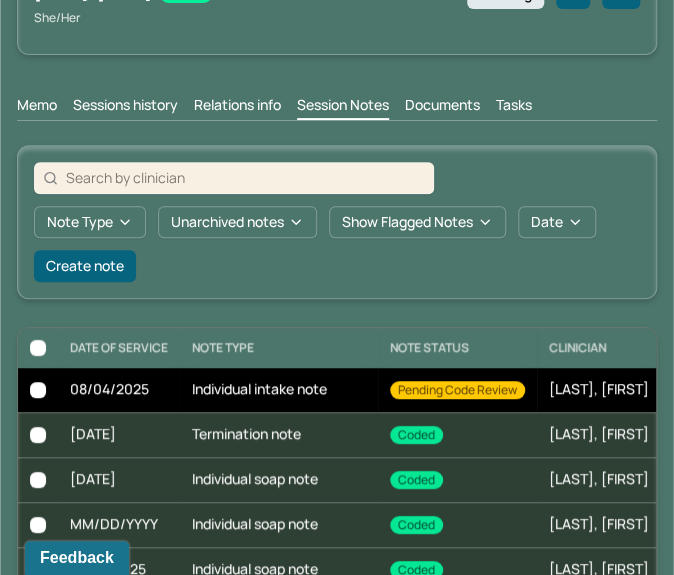 click on "Individual intake note" at bounding box center (279, 390) 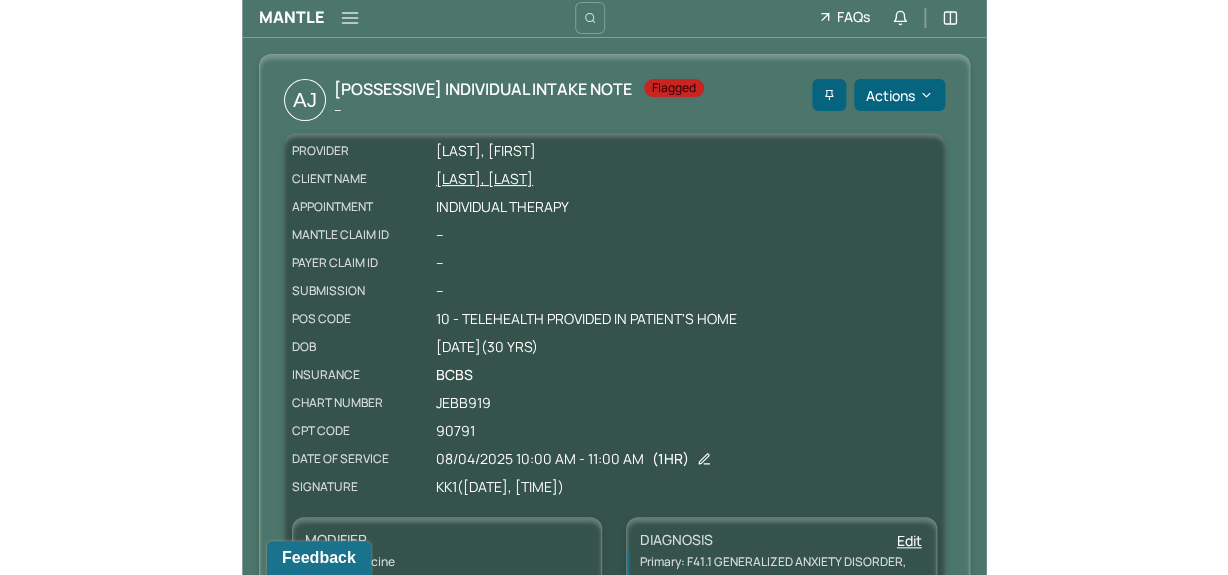 scroll, scrollTop: 0, scrollLeft: 0, axis: both 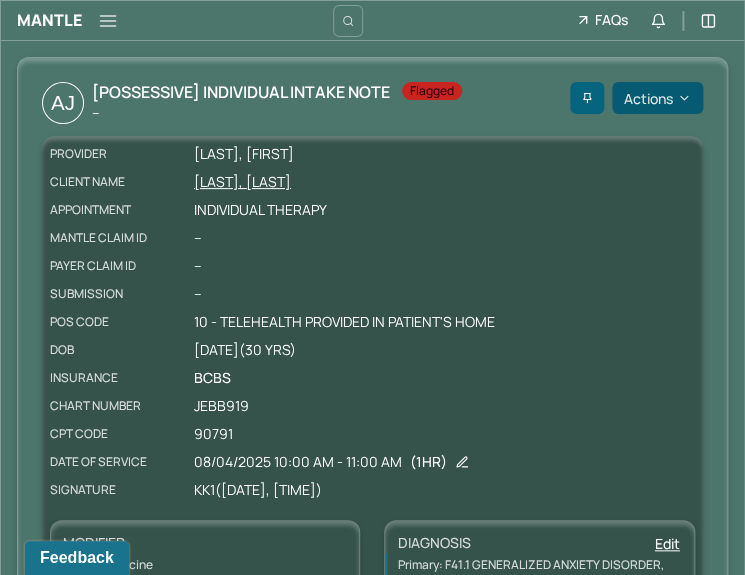 click on "Actions" at bounding box center (657, 98) 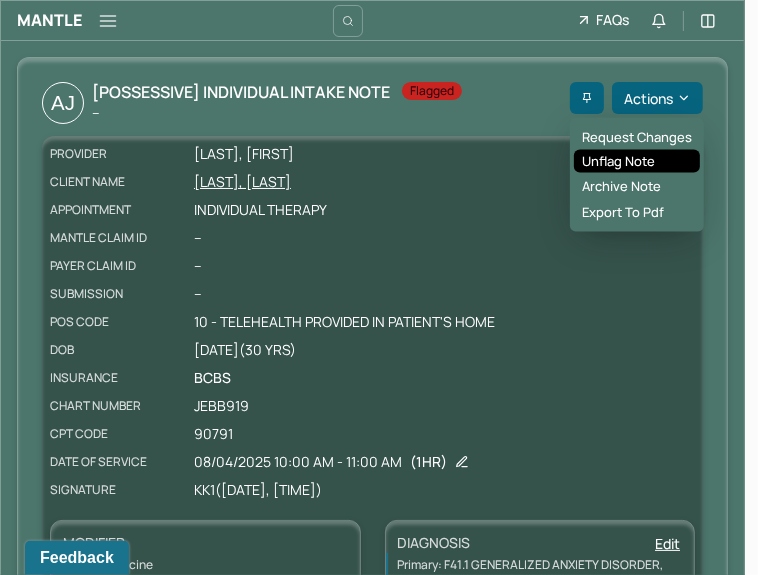 click on "Unflag note" at bounding box center (637, 161) 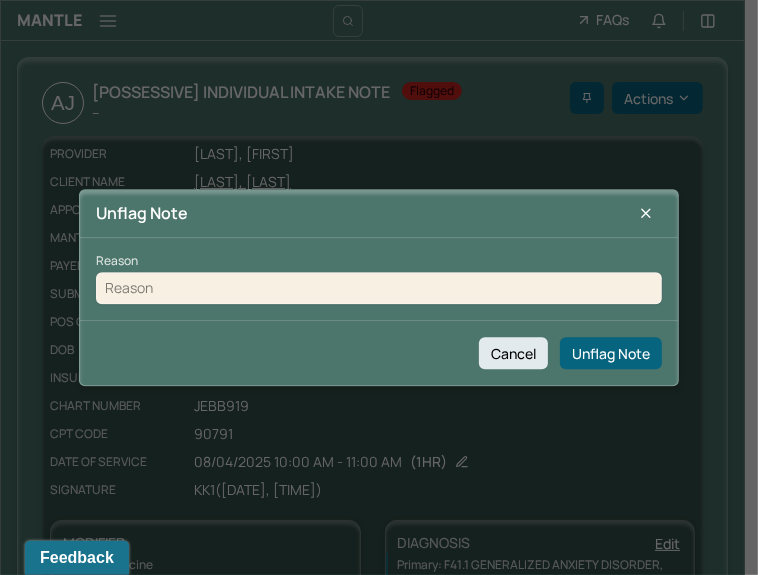 click at bounding box center [379, 288] 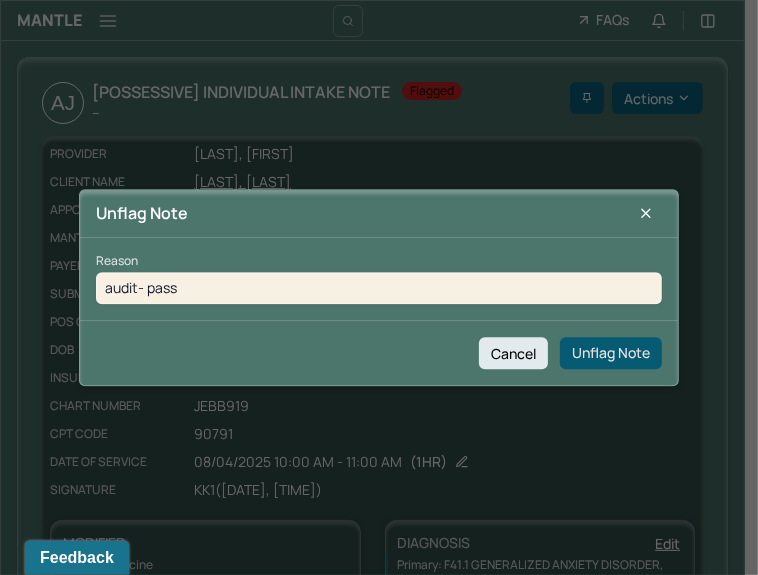 click on "Unflag Note" at bounding box center [611, 353] 